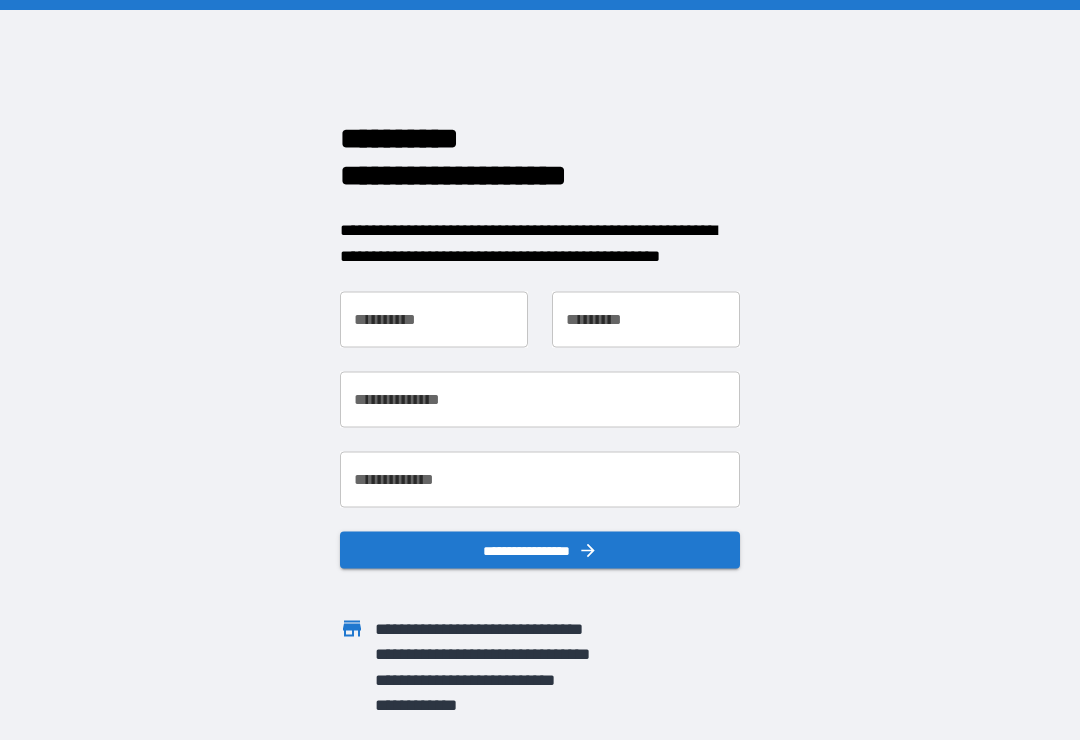 scroll, scrollTop: 0, scrollLeft: 0, axis: both 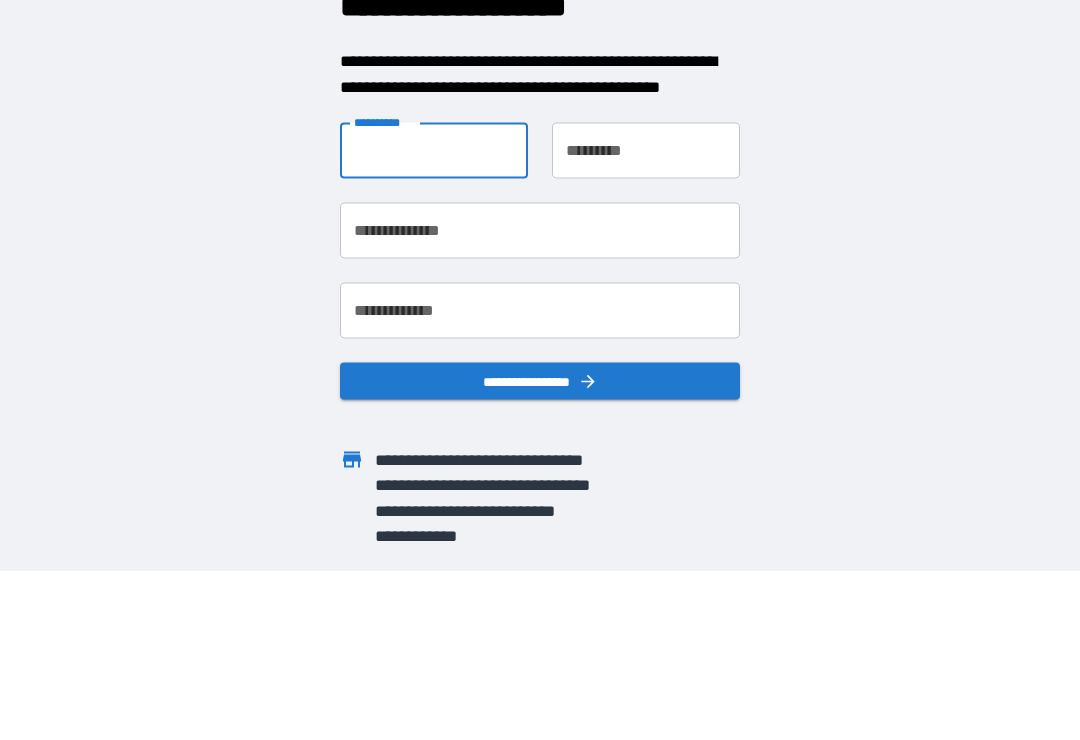 type on "*******" 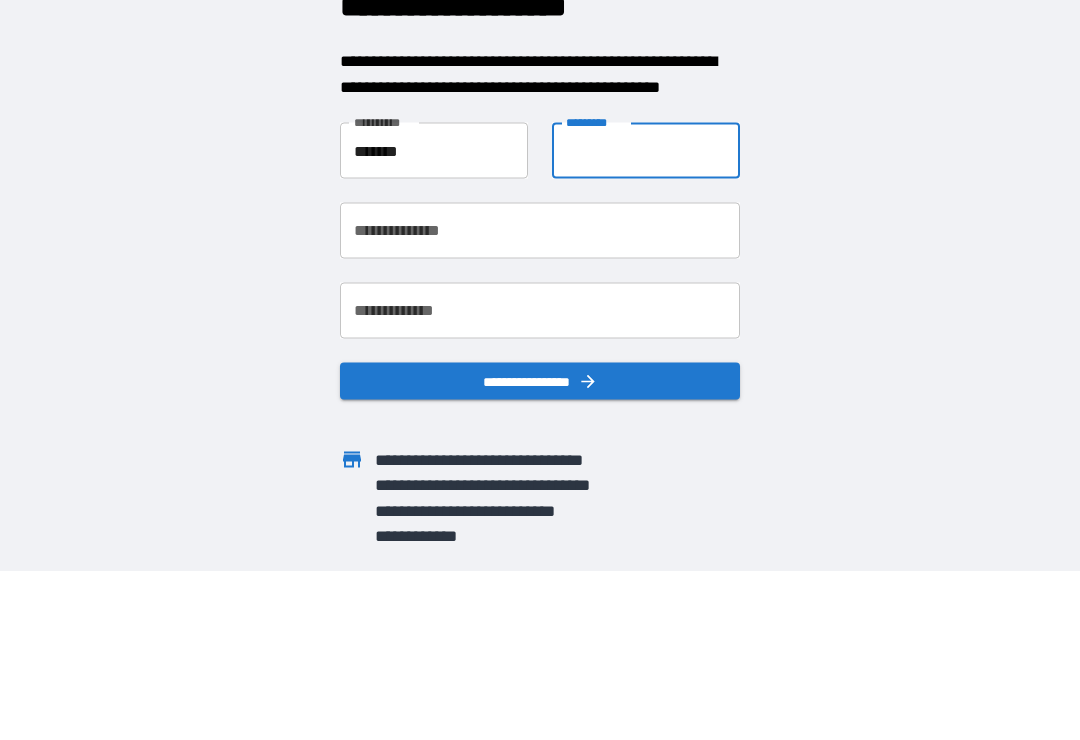 type on "**********" 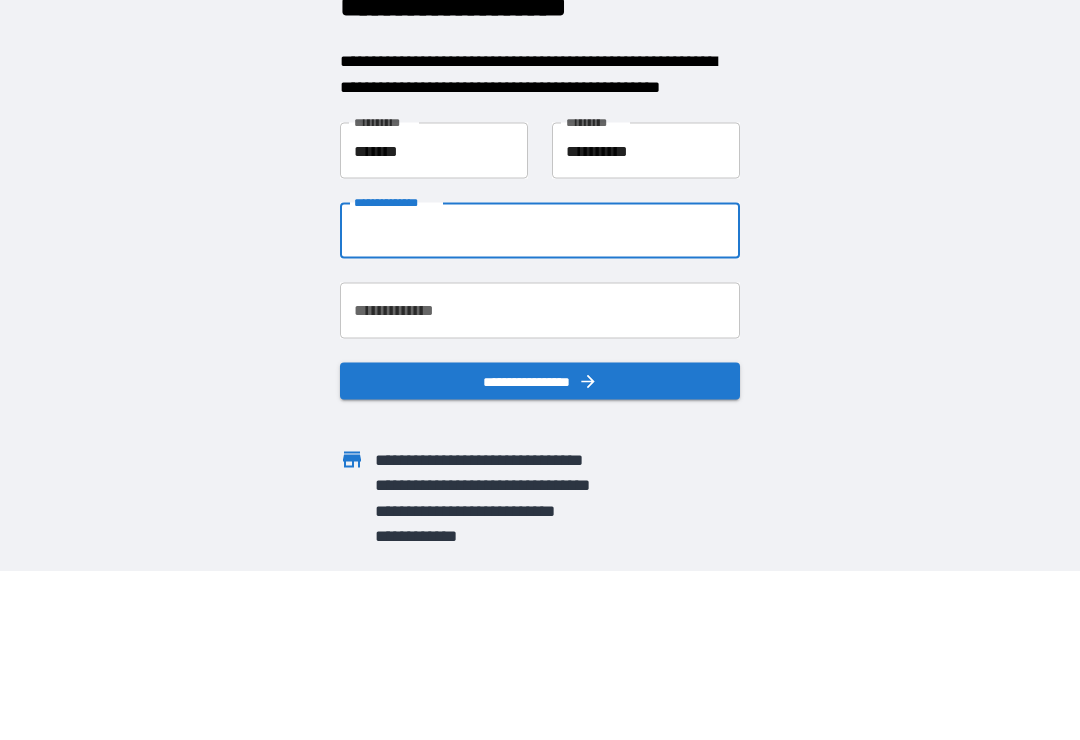 type on "**********" 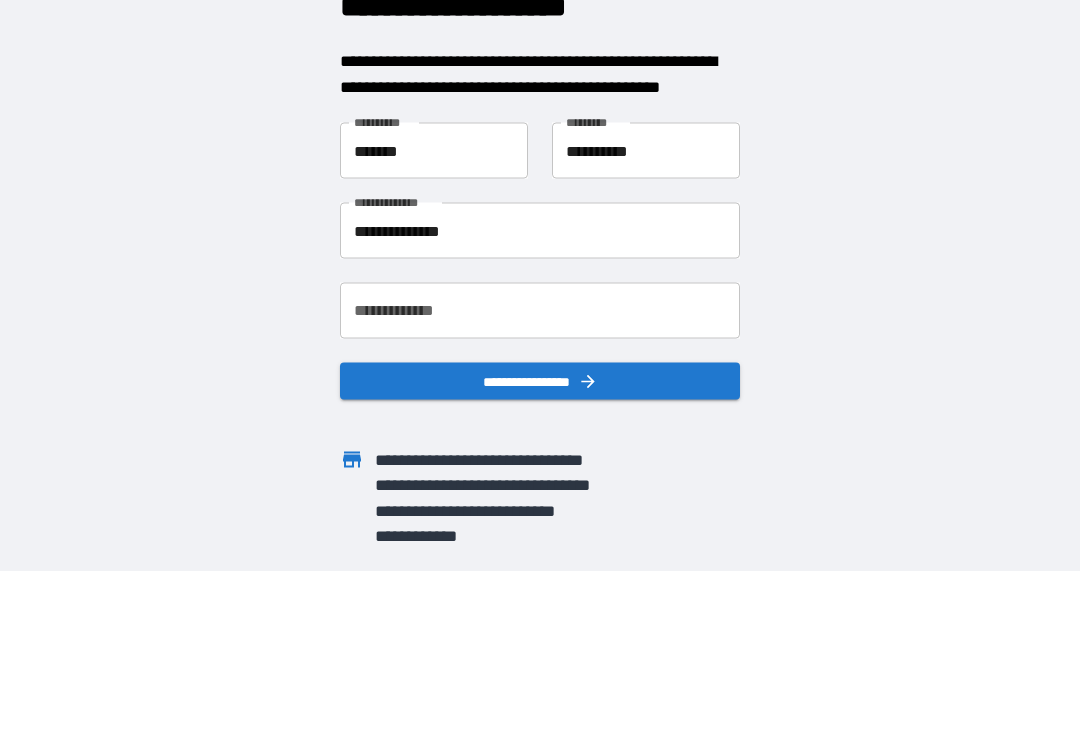 scroll, scrollTop: 31, scrollLeft: 0, axis: vertical 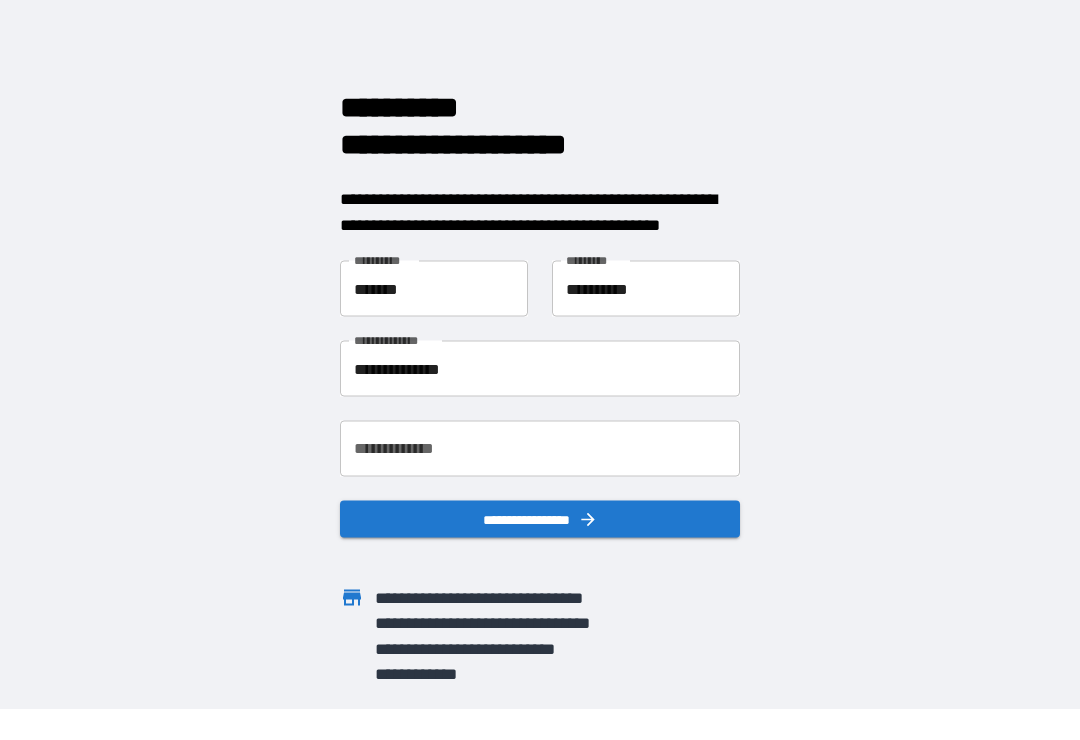 click on "**********" at bounding box center (540, 449) 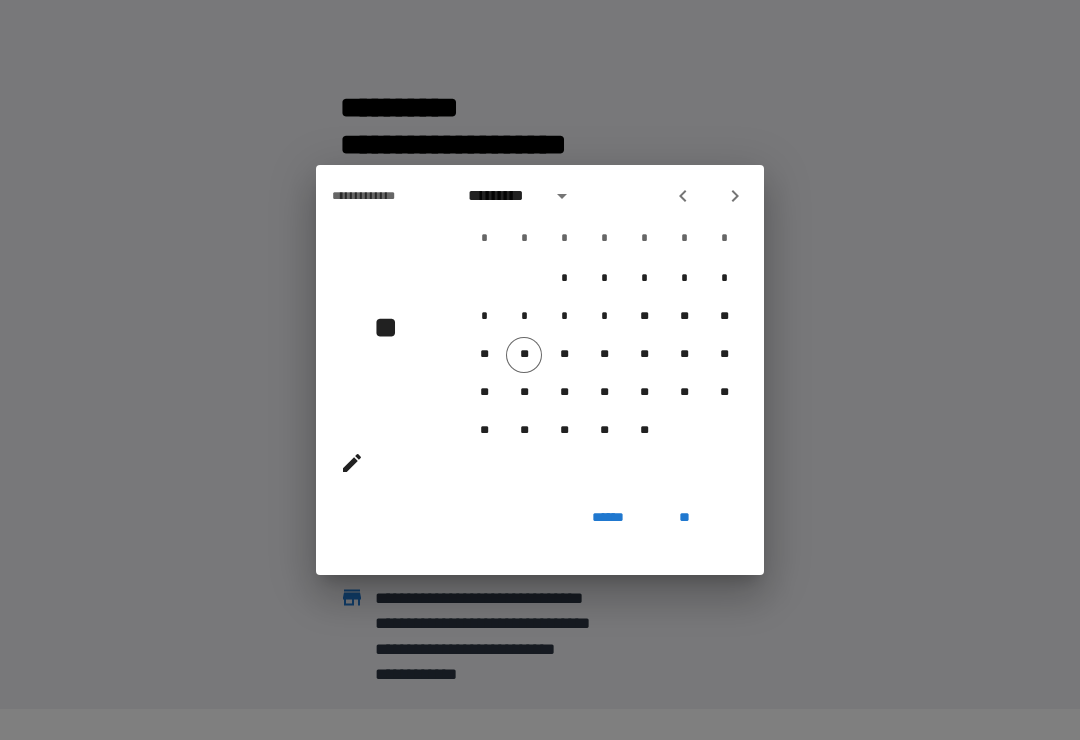 click 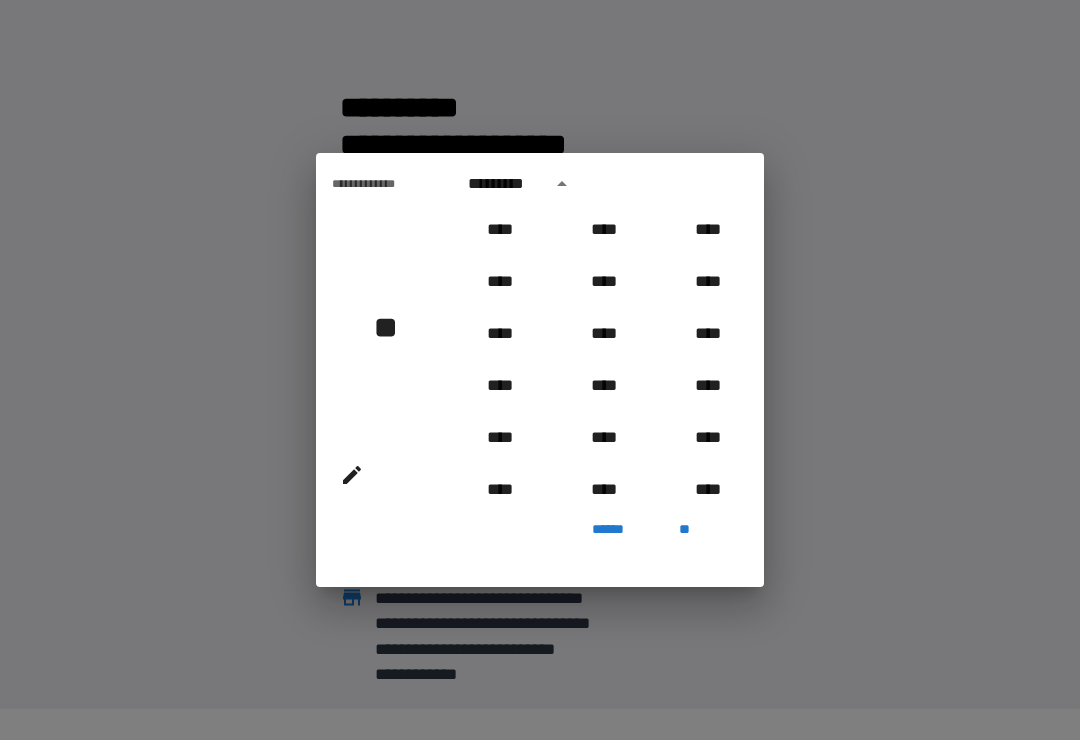 scroll, scrollTop: 940, scrollLeft: 0, axis: vertical 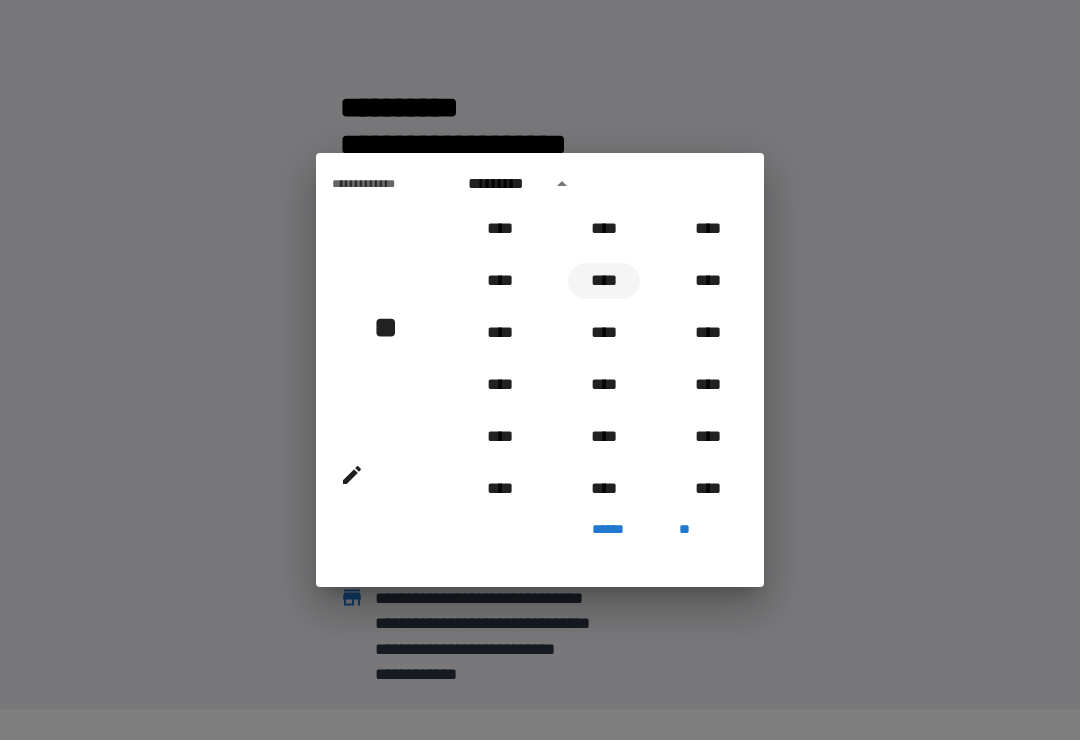 click on "****" at bounding box center (604, 281) 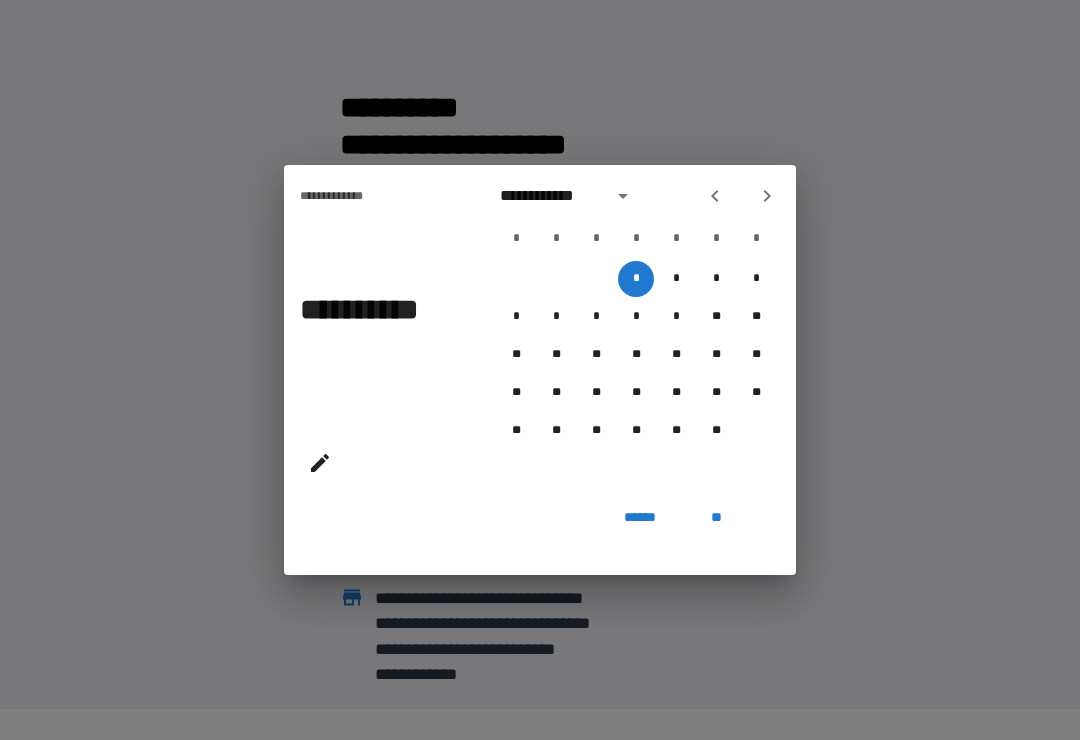 click 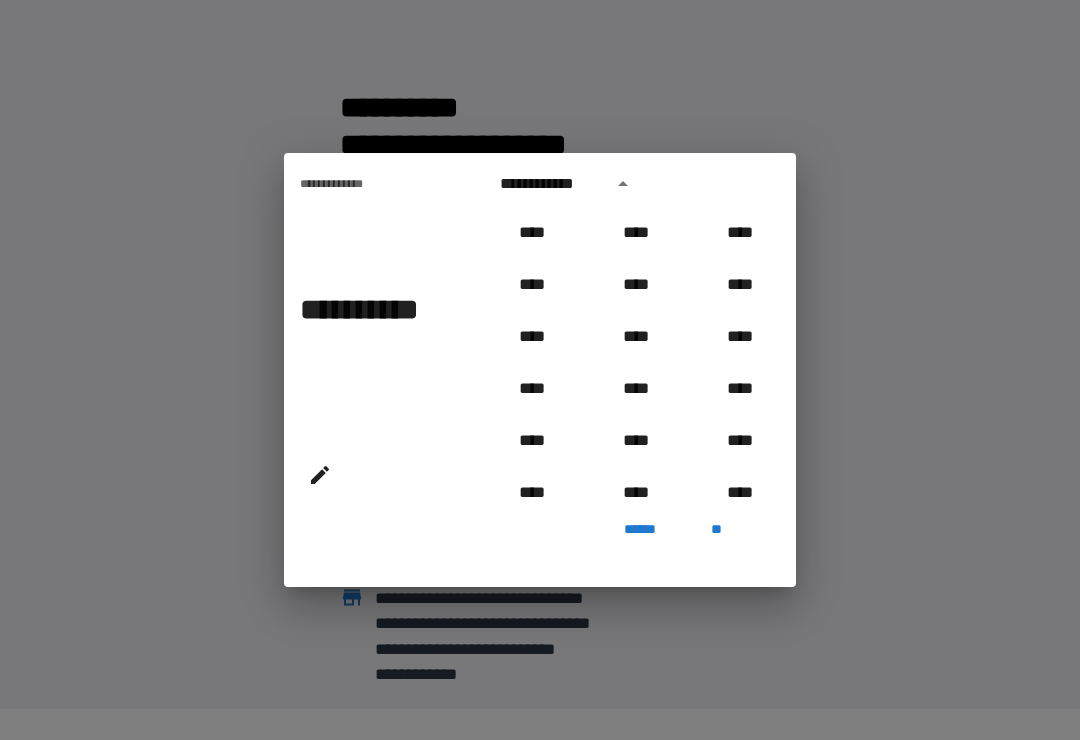 scroll, scrollTop: 862, scrollLeft: 0, axis: vertical 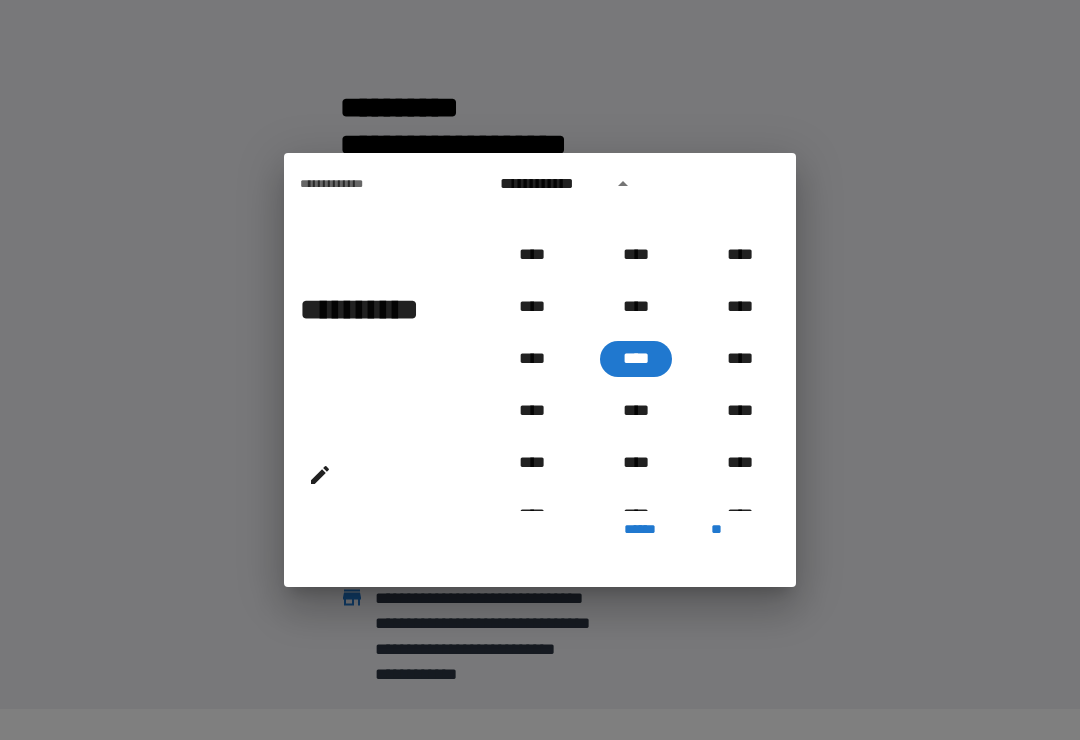 click on "****" at bounding box center (636, 359) 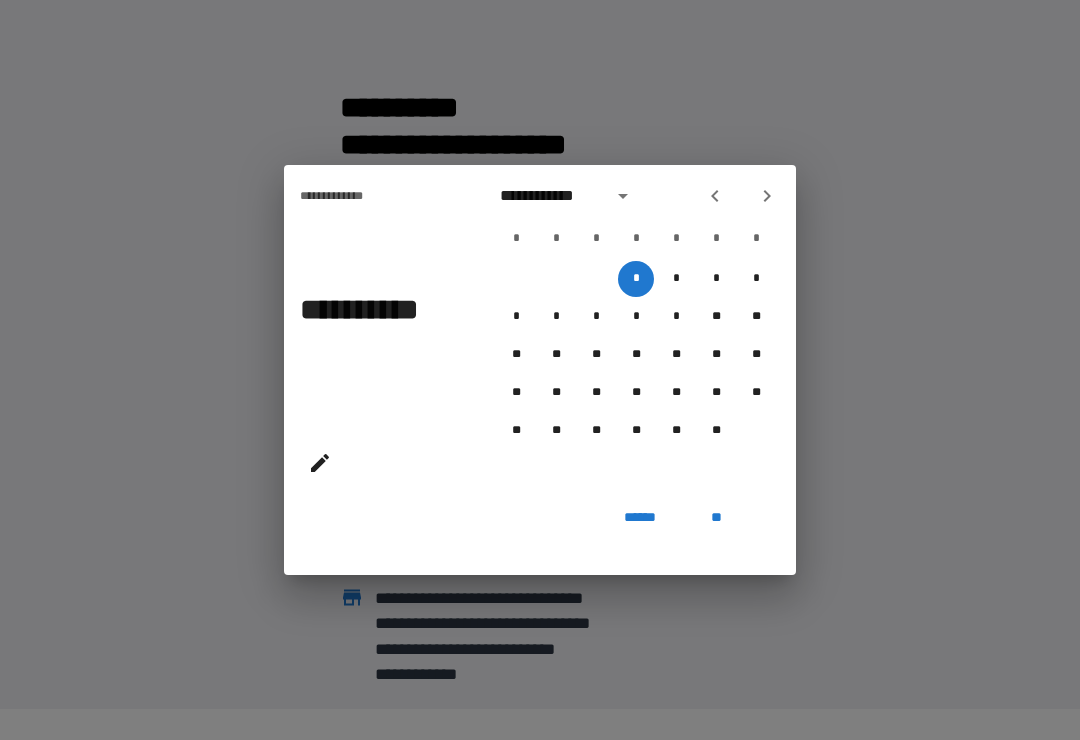 click 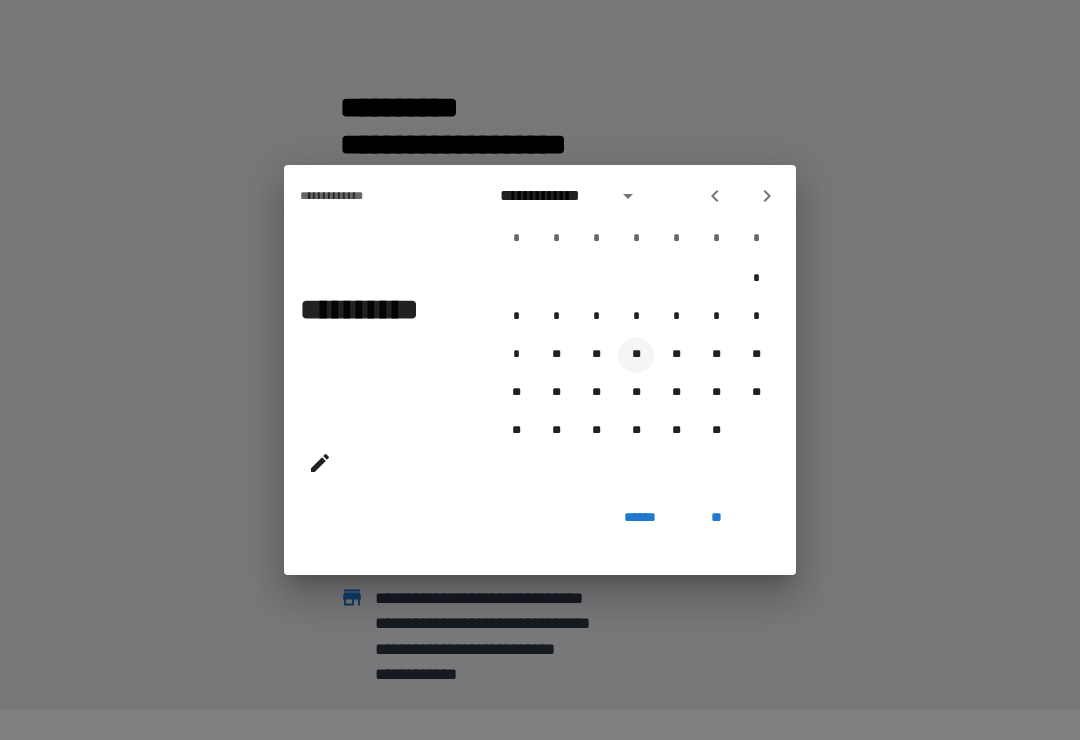 click on "**" at bounding box center (636, 355) 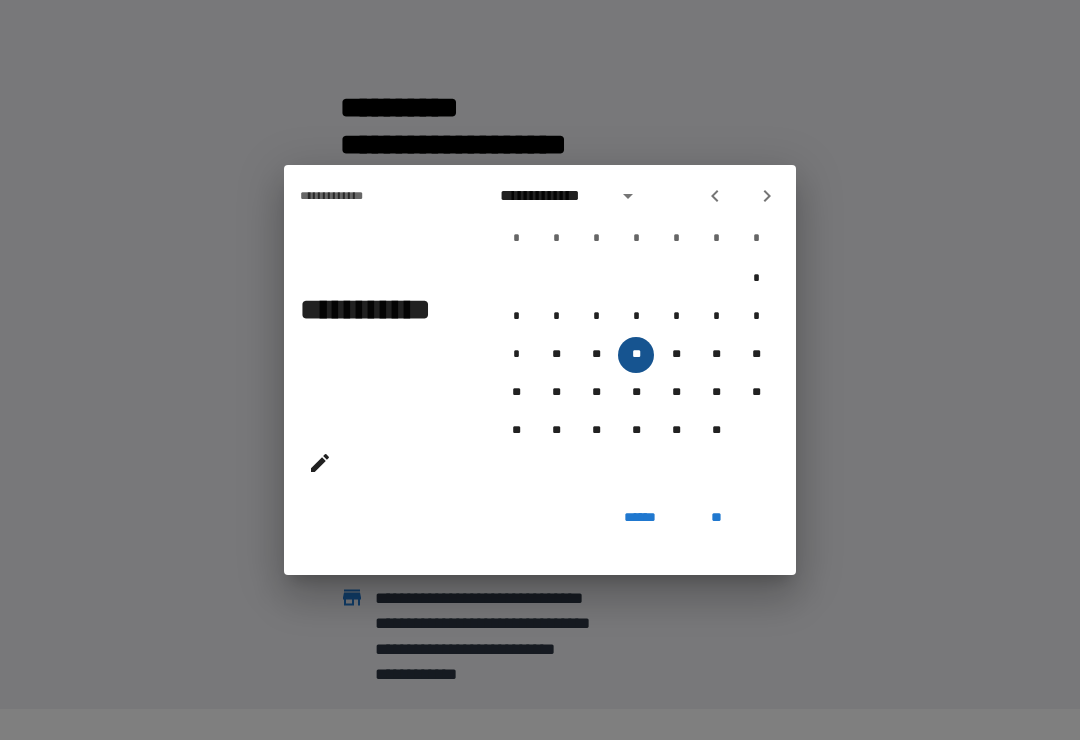 type on "**********" 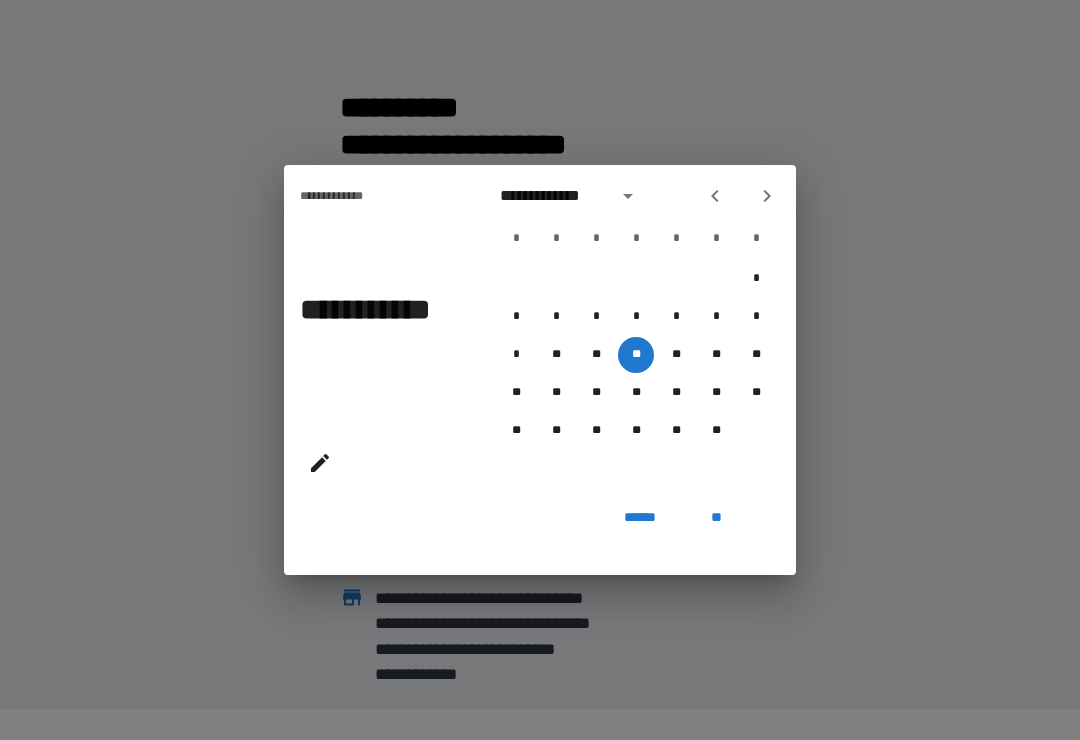 click on "**" at bounding box center [716, 517] 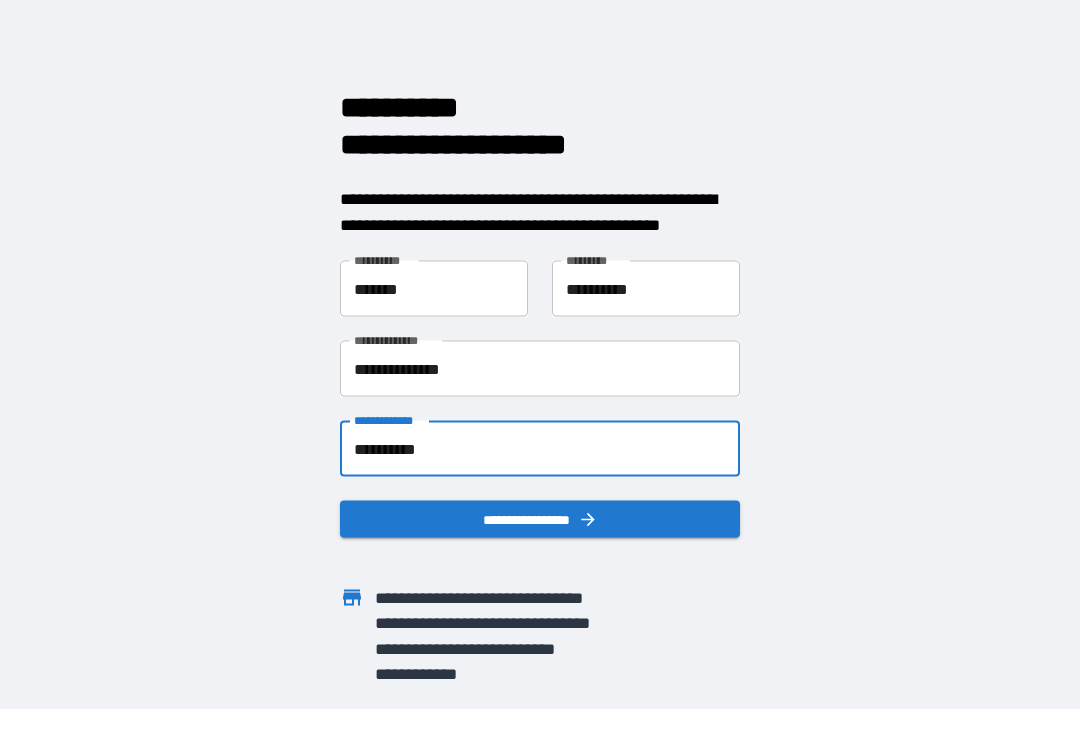 click 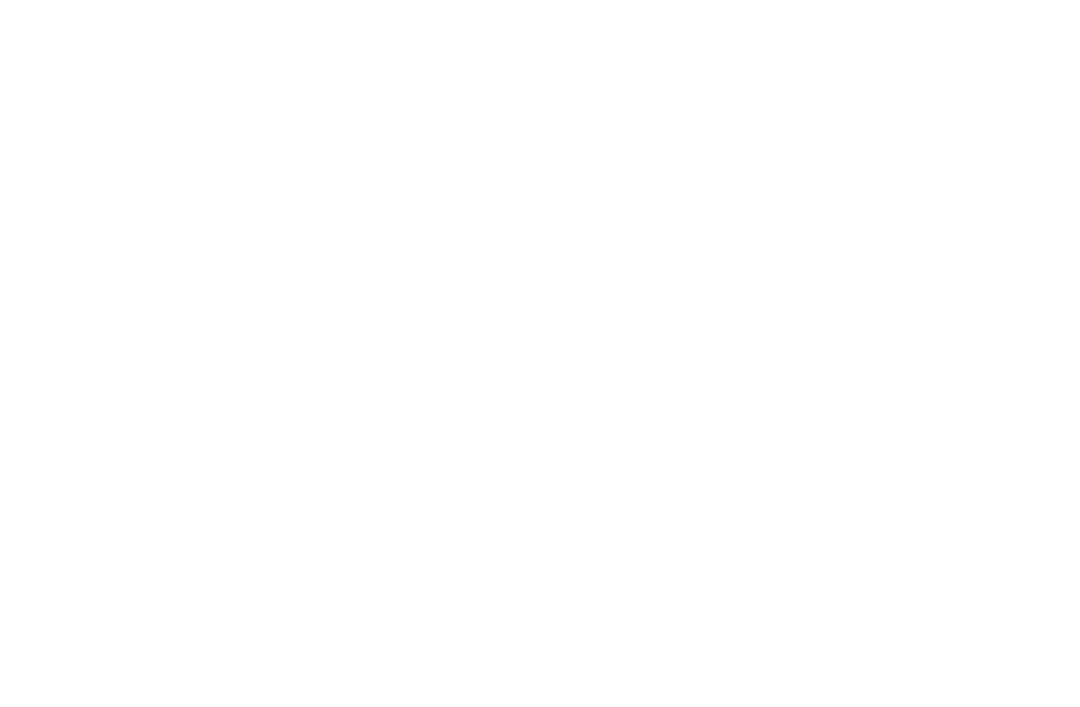 scroll, scrollTop: 0, scrollLeft: 0, axis: both 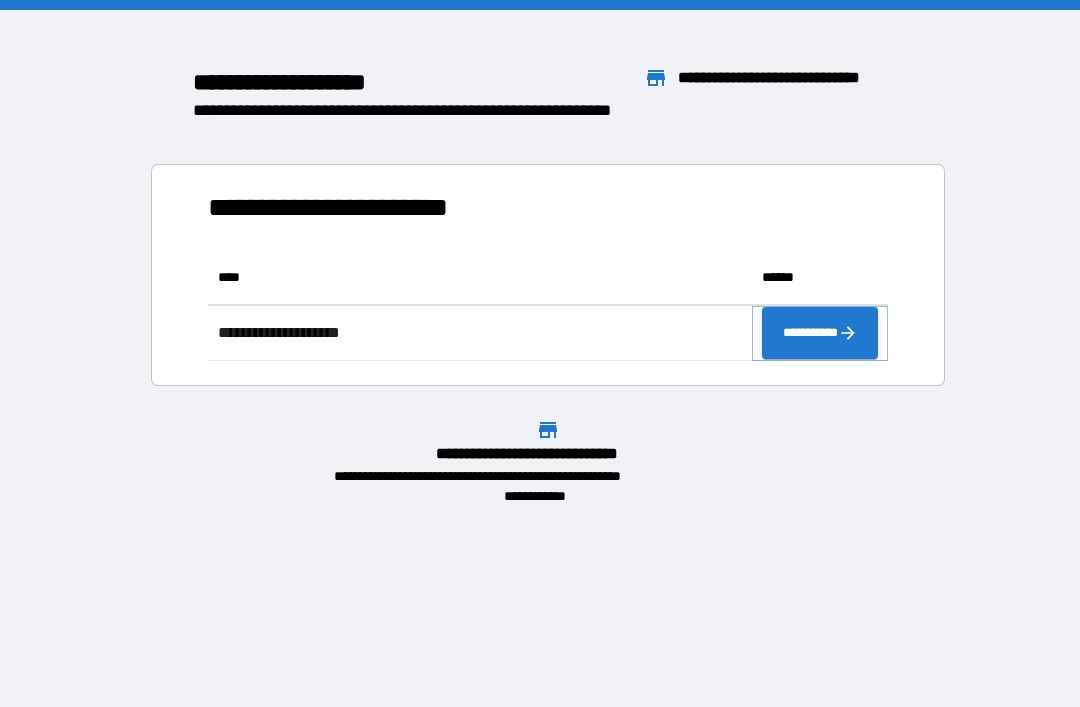click 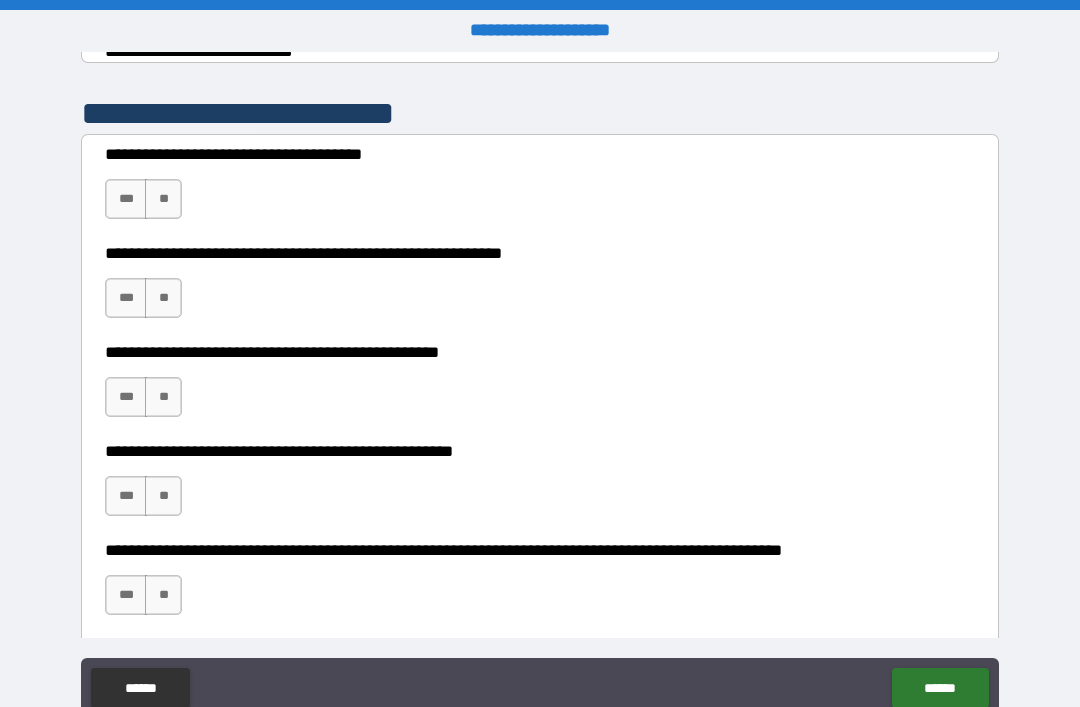 scroll, scrollTop: 383, scrollLeft: 0, axis: vertical 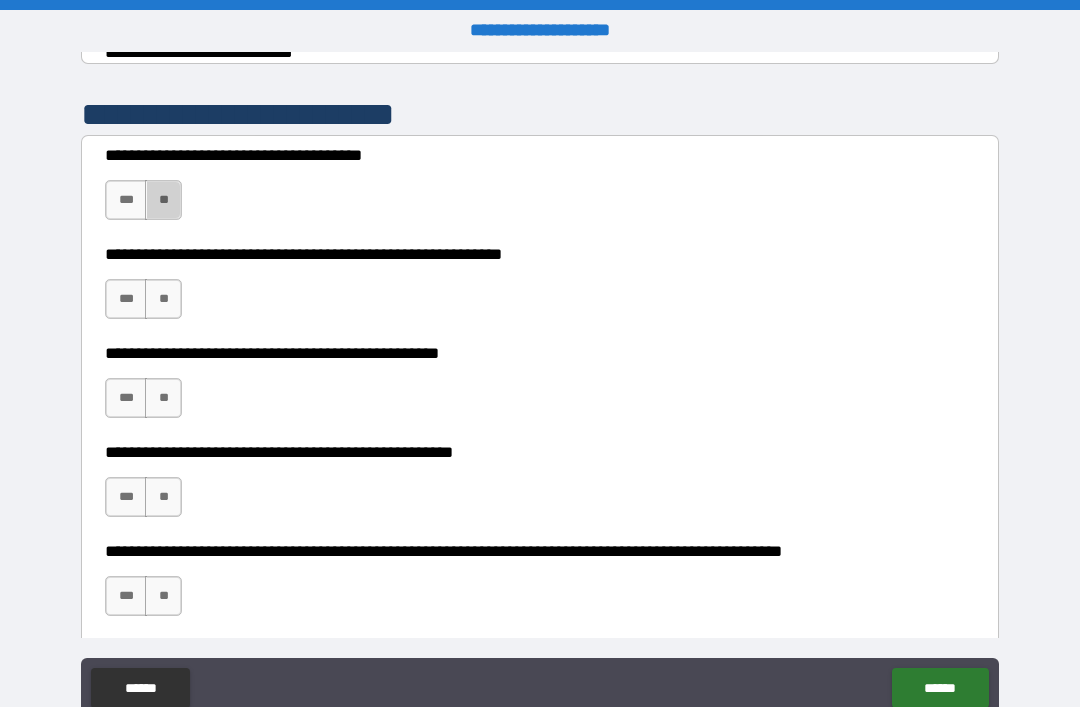 click on "**" at bounding box center [163, 200] 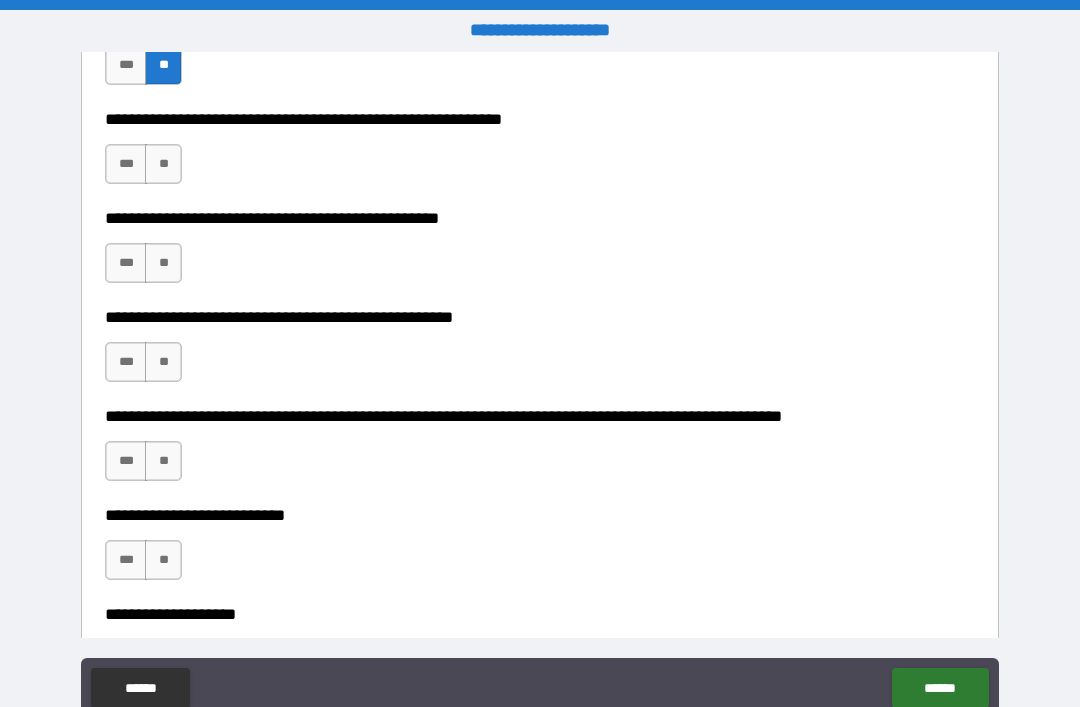 scroll, scrollTop: 517, scrollLeft: 0, axis: vertical 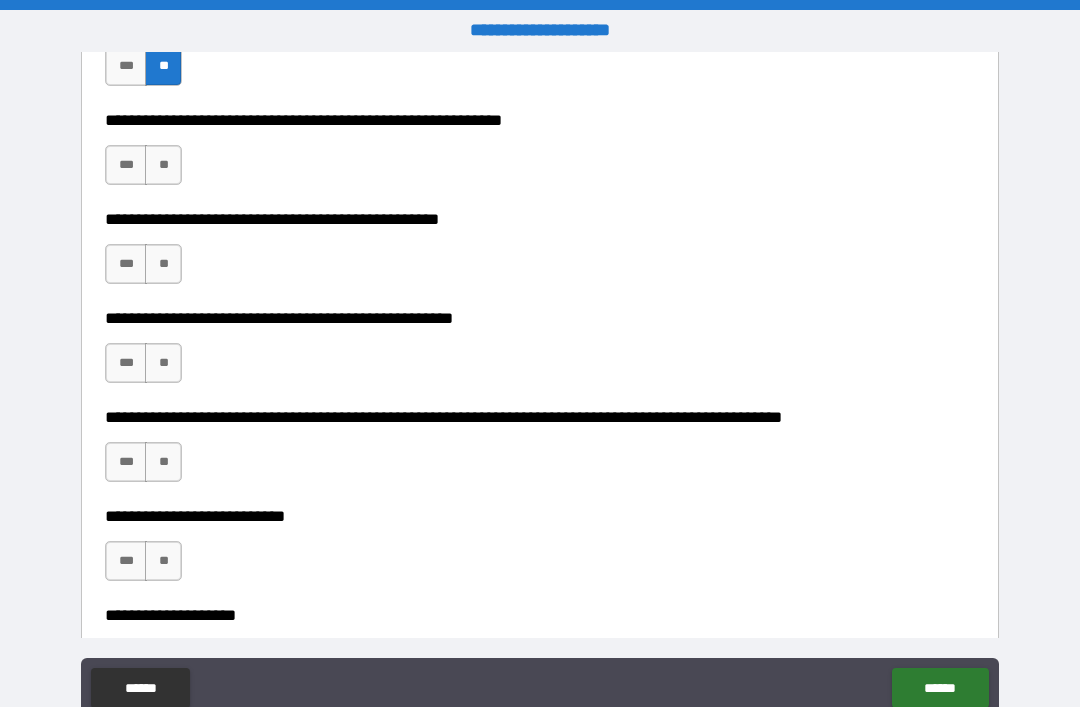click on "***" at bounding box center [126, 165] 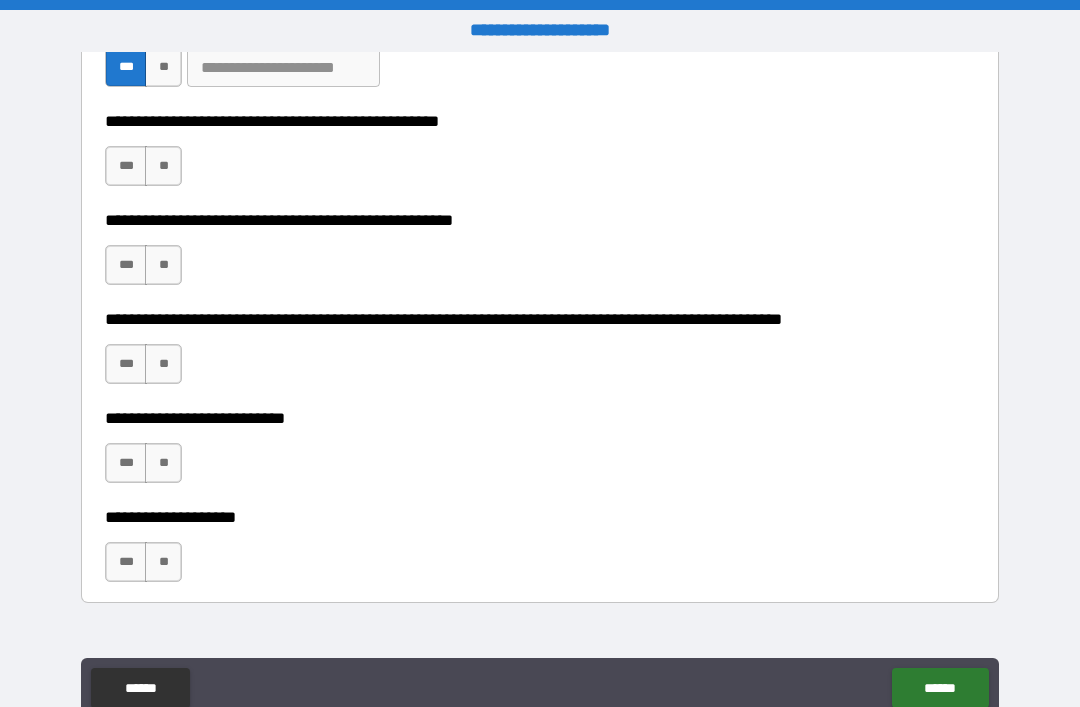 scroll, scrollTop: 613, scrollLeft: 0, axis: vertical 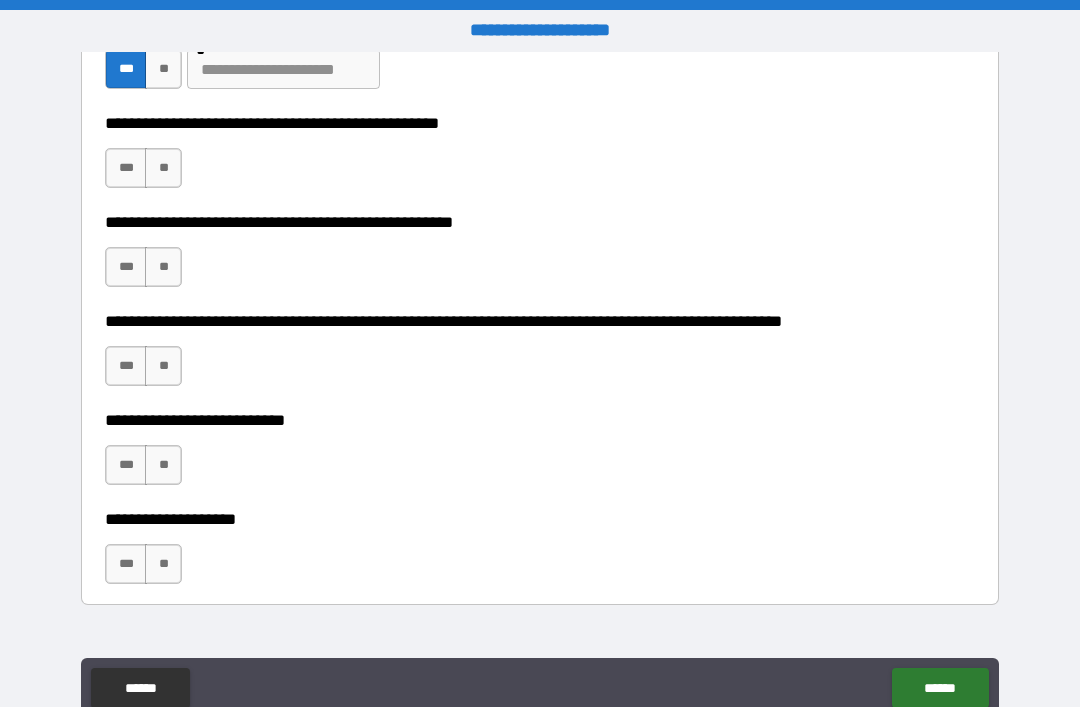 click on "**" at bounding box center [163, 168] 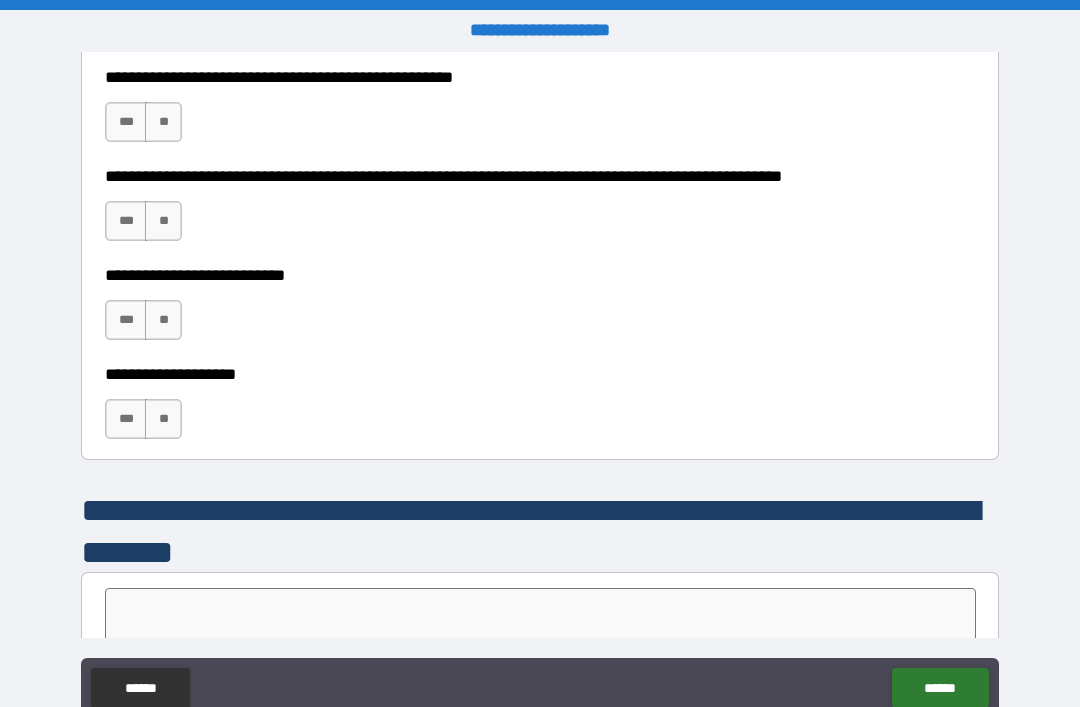 scroll, scrollTop: 752, scrollLeft: 0, axis: vertical 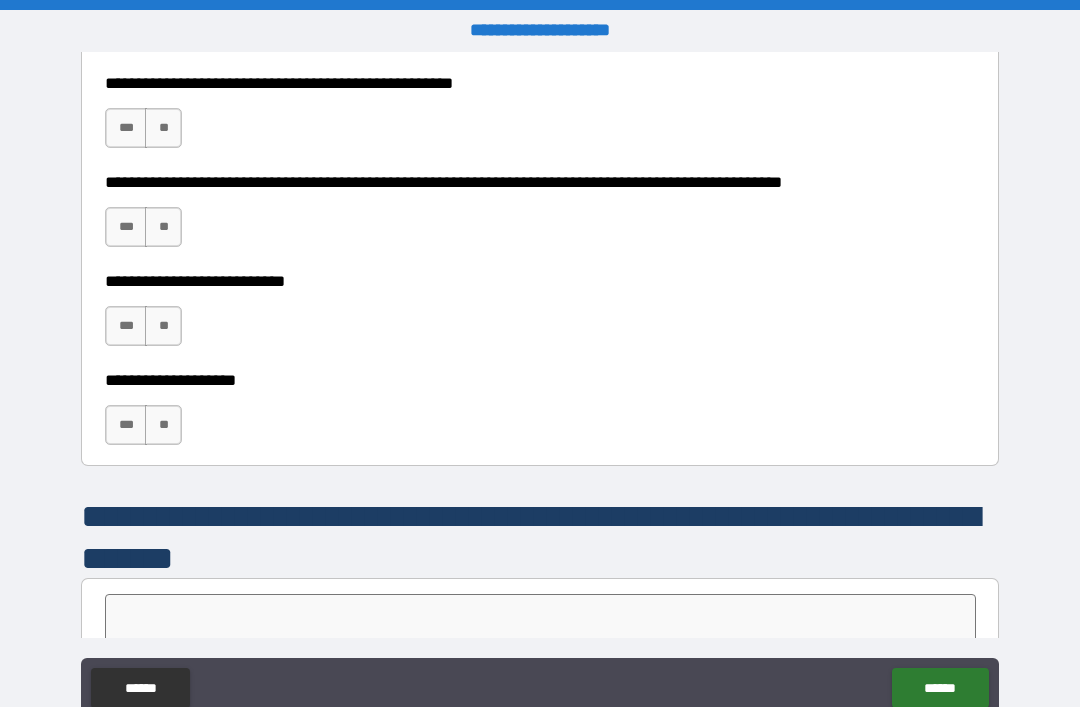 click on "**" at bounding box center [163, 128] 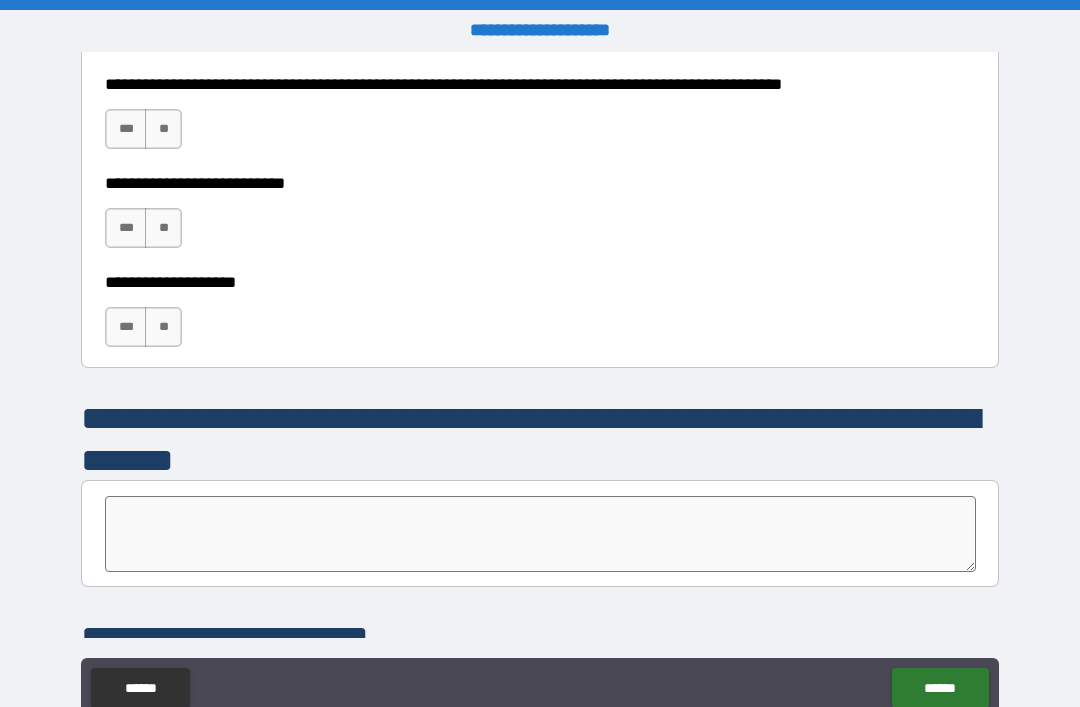 scroll, scrollTop: 847, scrollLeft: 0, axis: vertical 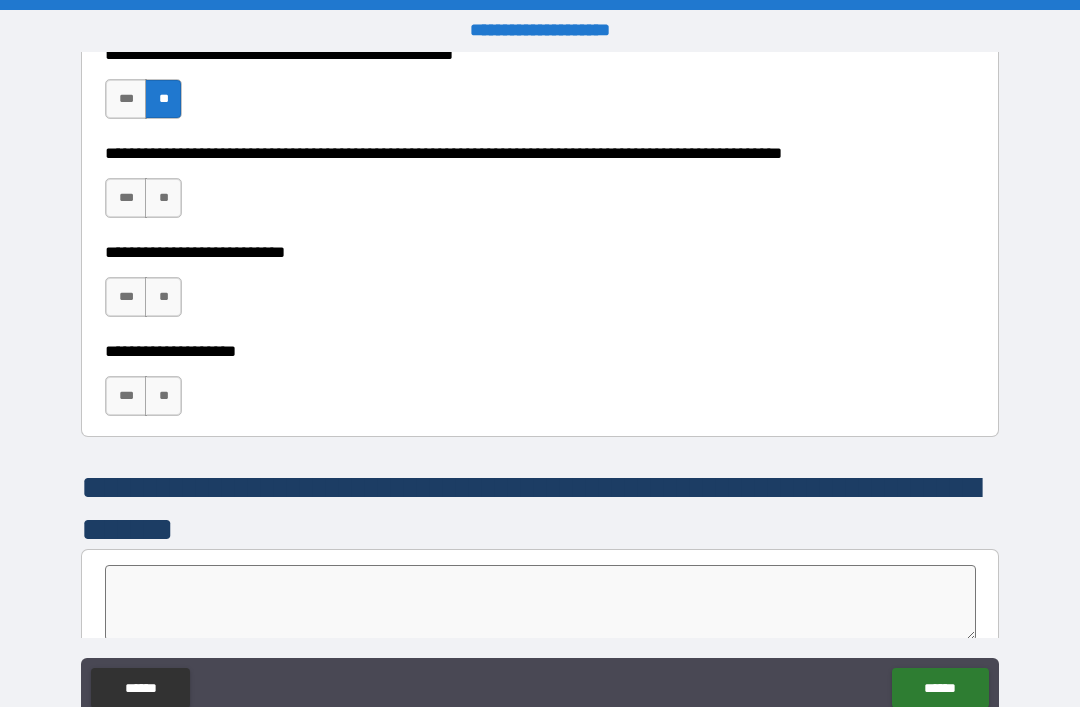 click on "**" at bounding box center (163, 198) 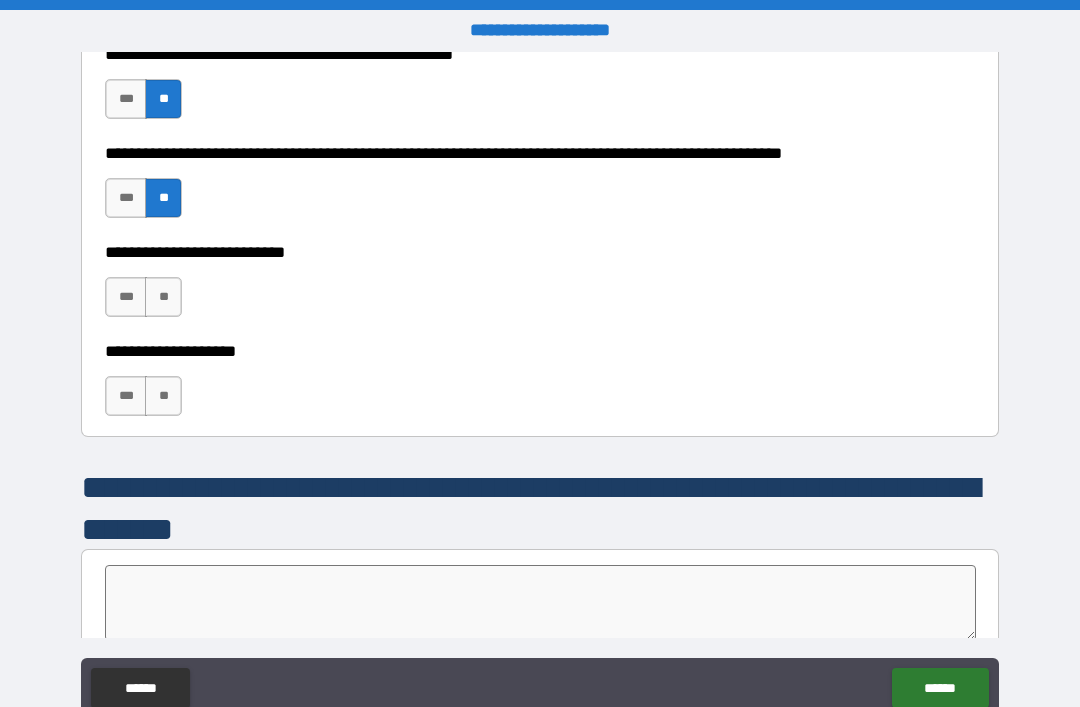 click on "**" at bounding box center (163, 297) 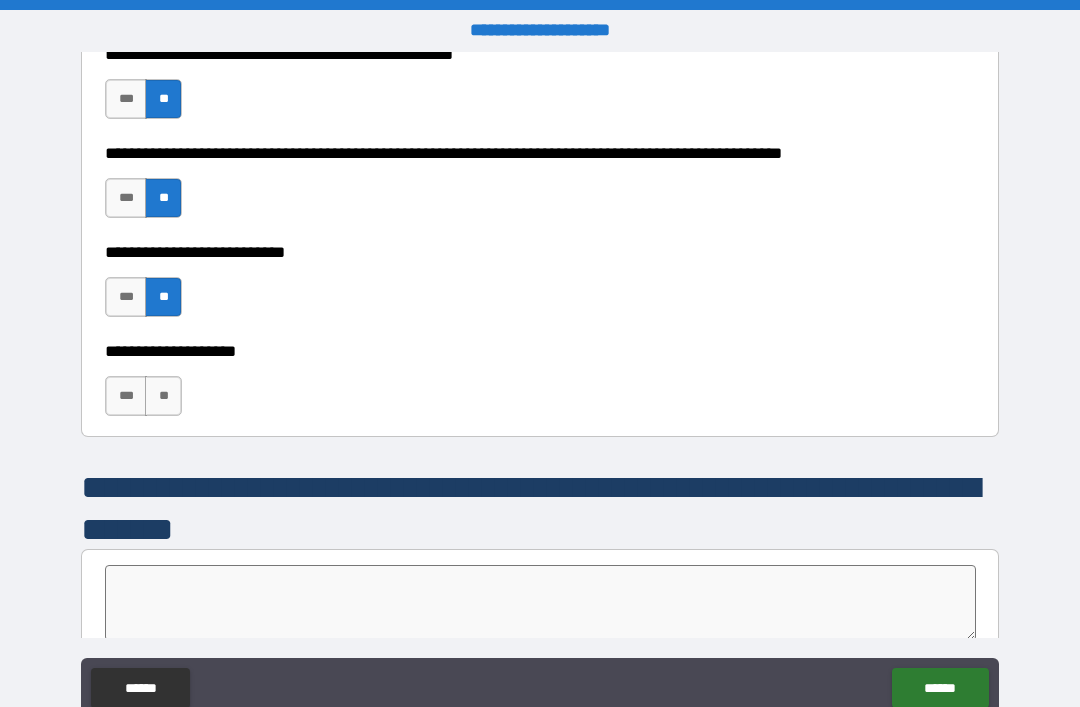 click on "**" at bounding box center (163, 396) 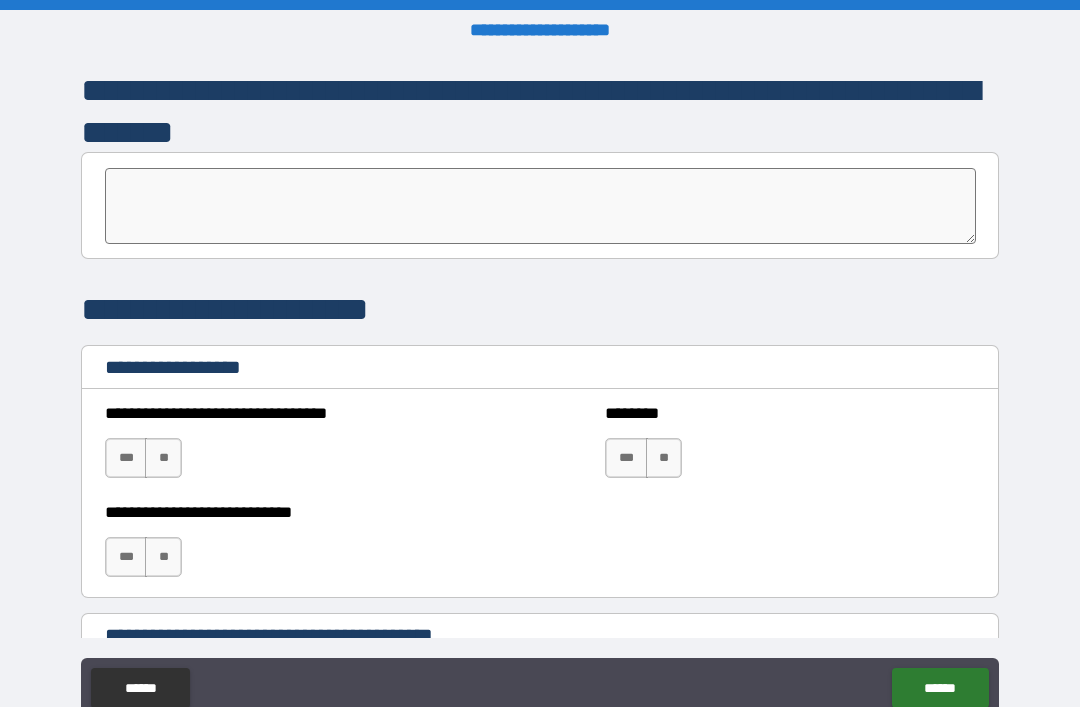 scroll, scrollTop: 1174, scrollLeft: 0, axis: vertical 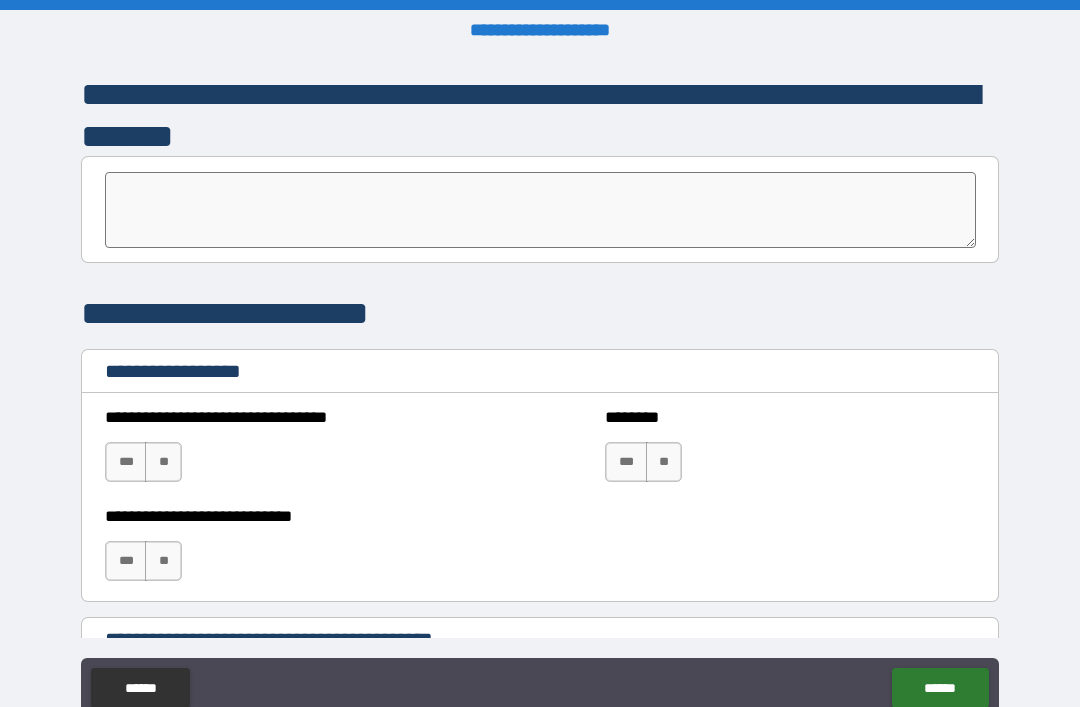click at bounding box center (540, 210) 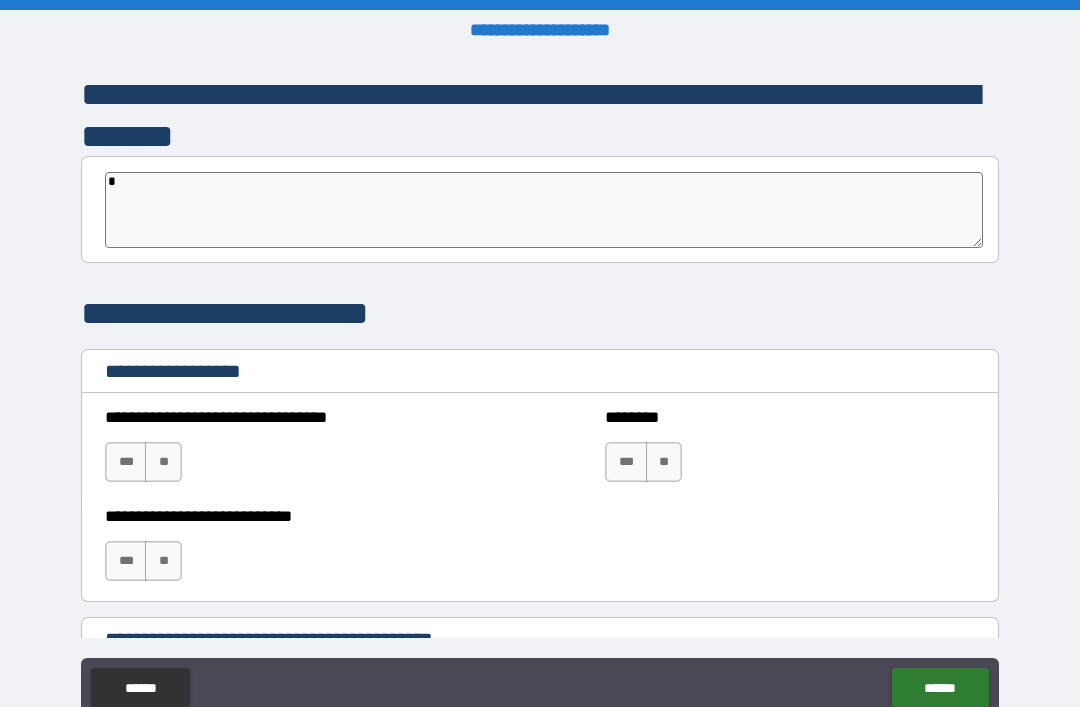 type on "*" 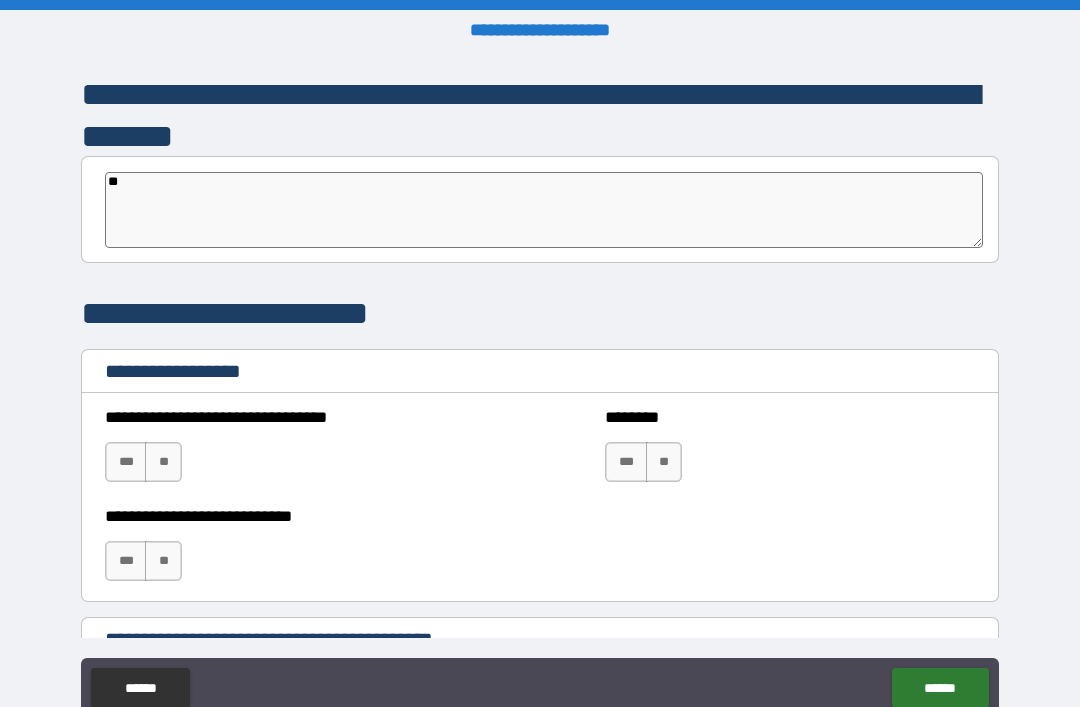 type on "*" 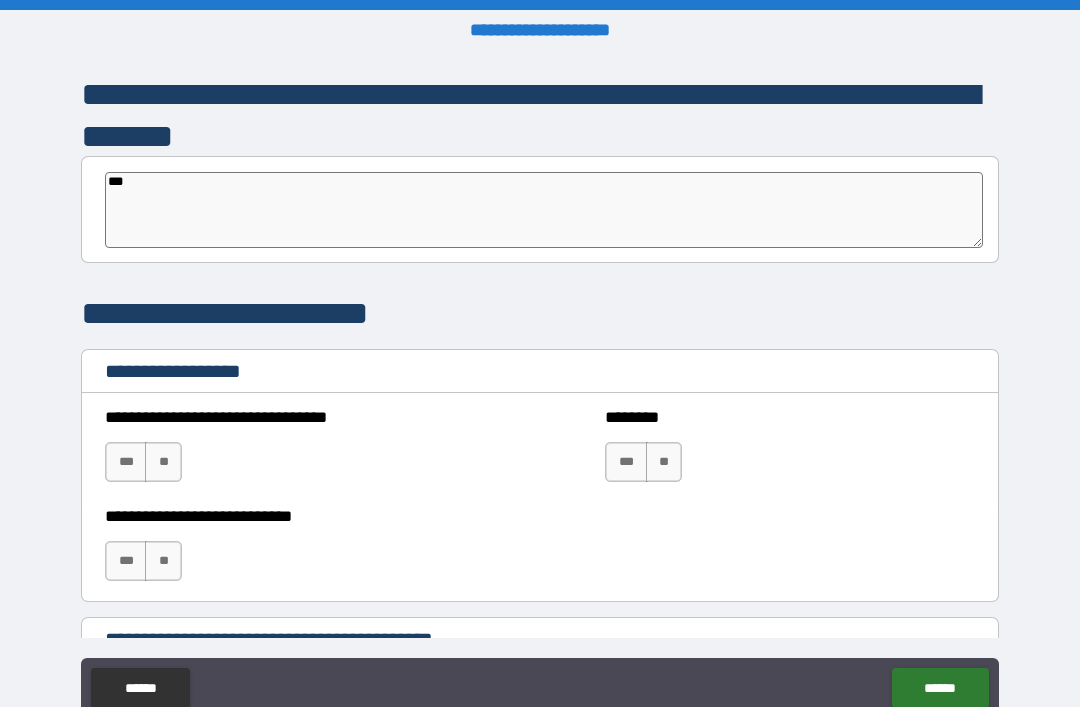 type on "*" 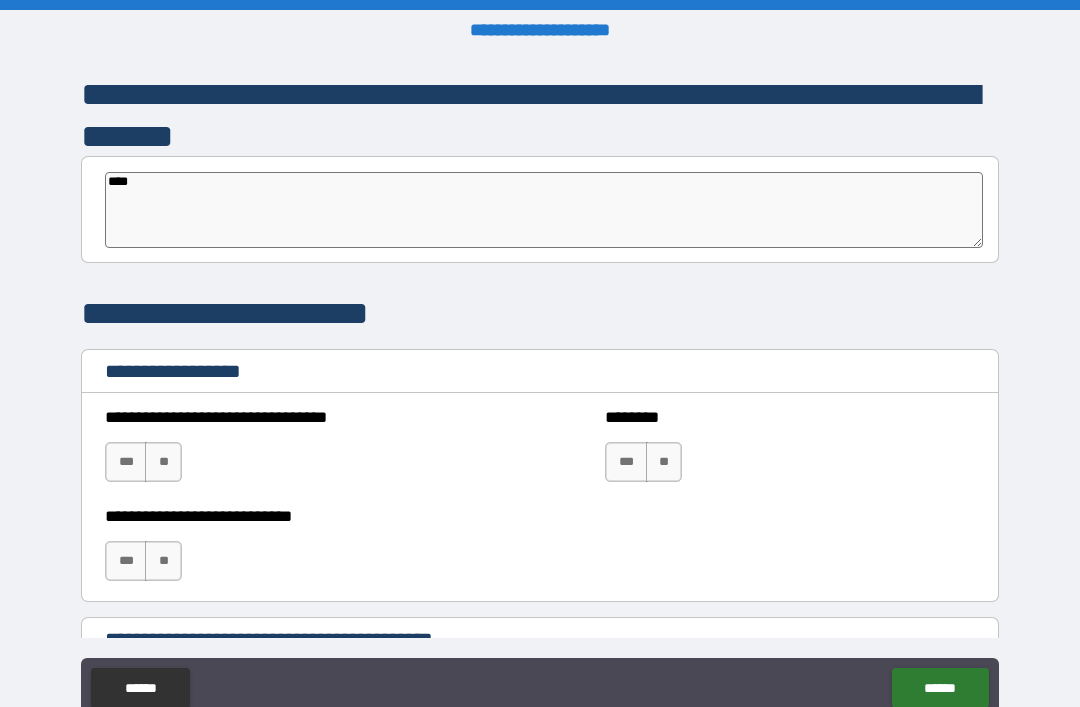 type on "*" 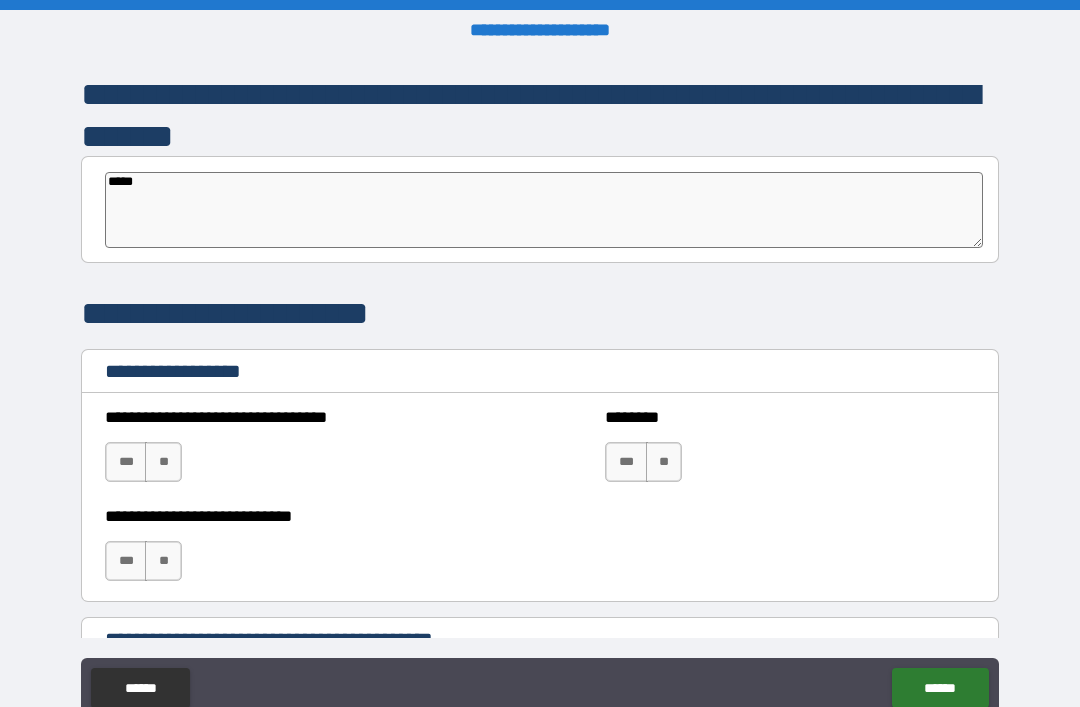 type on "*" 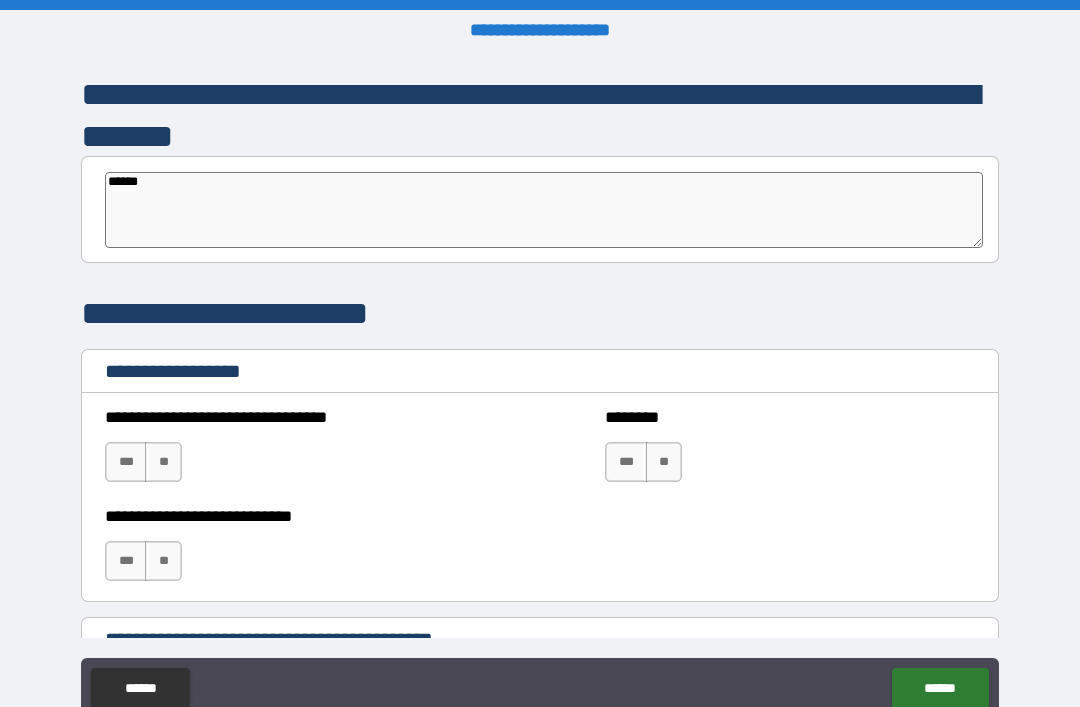 type on "*" 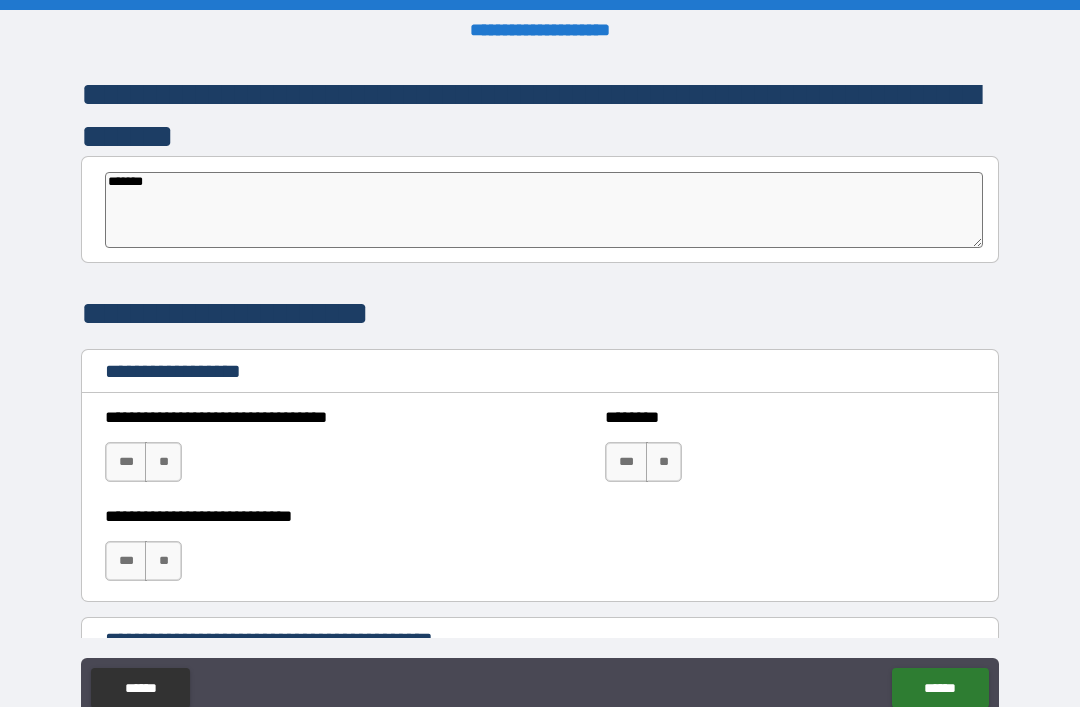 type on "*" 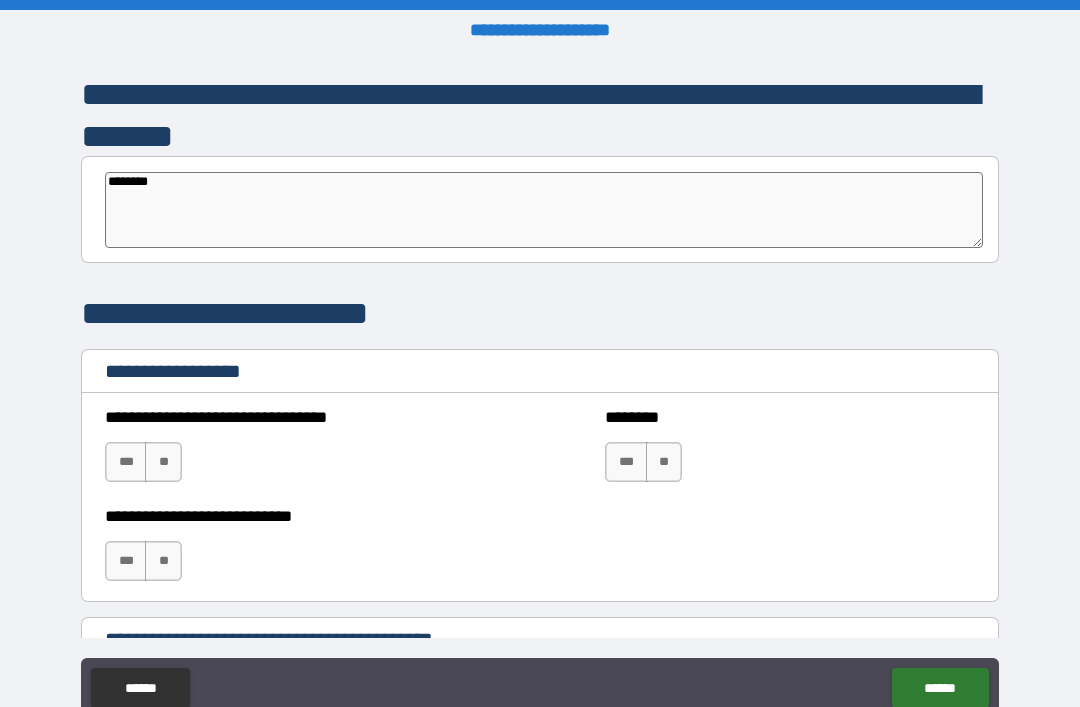 type on "*" 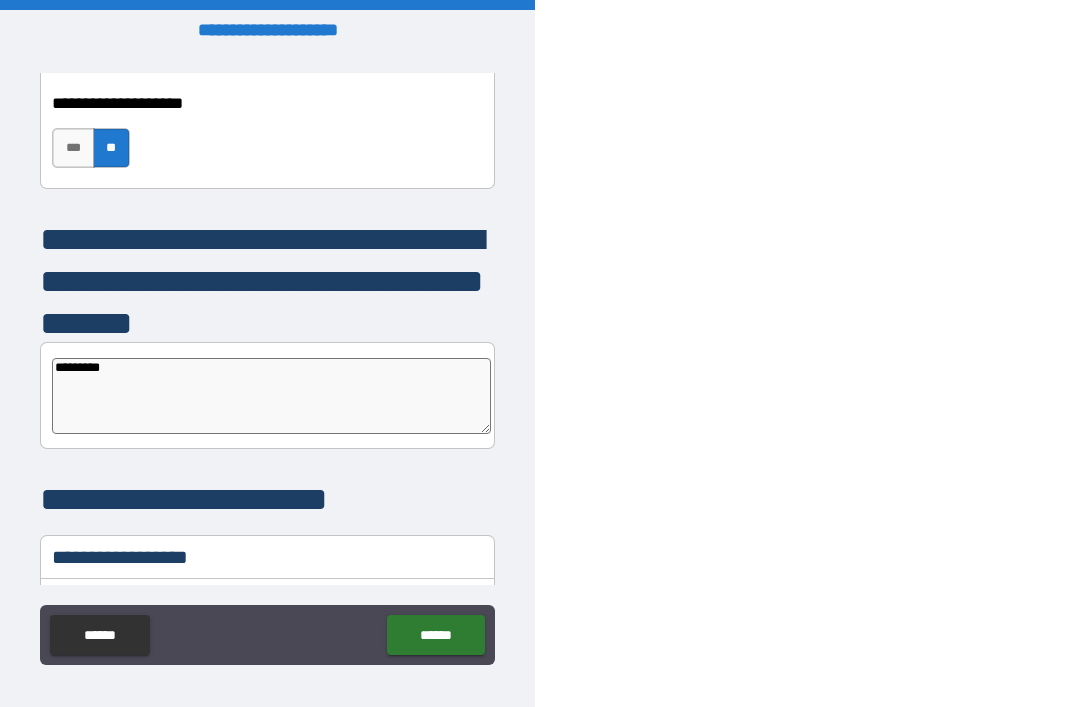 type on "*" 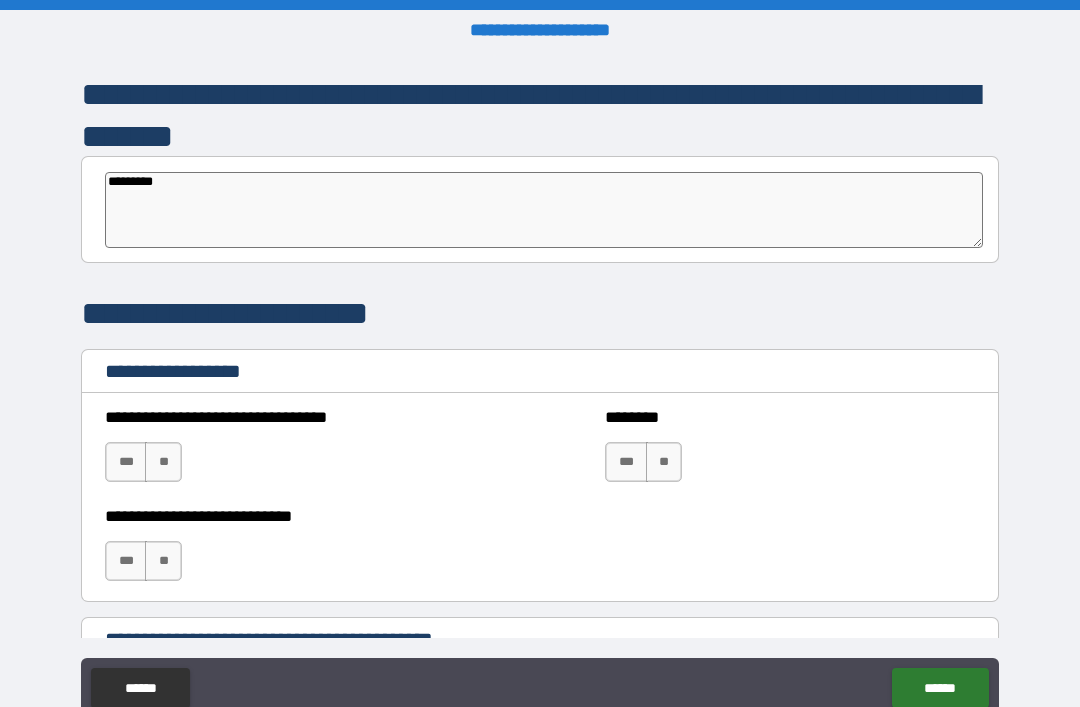 type on "********" 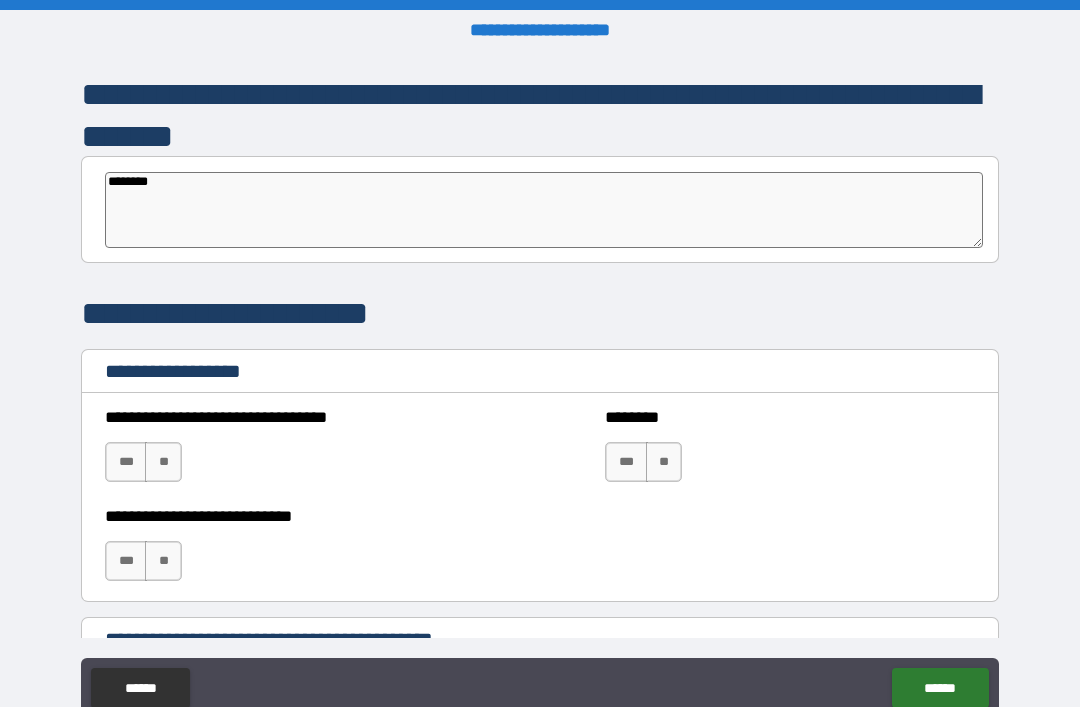 type on "*" 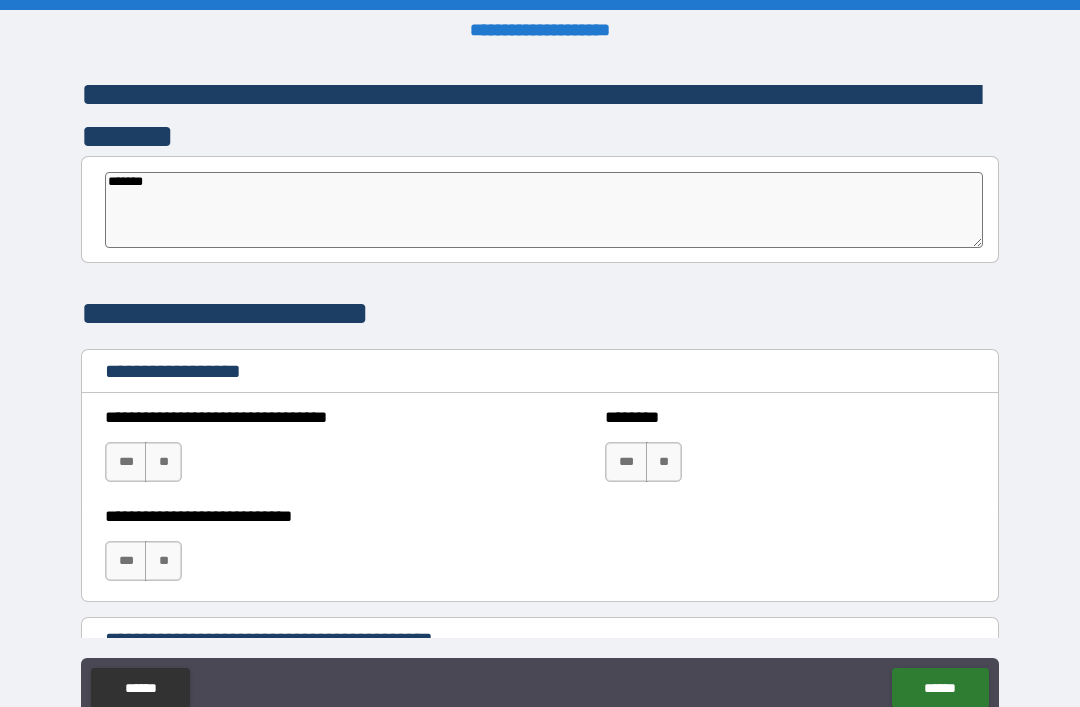 type on "*" 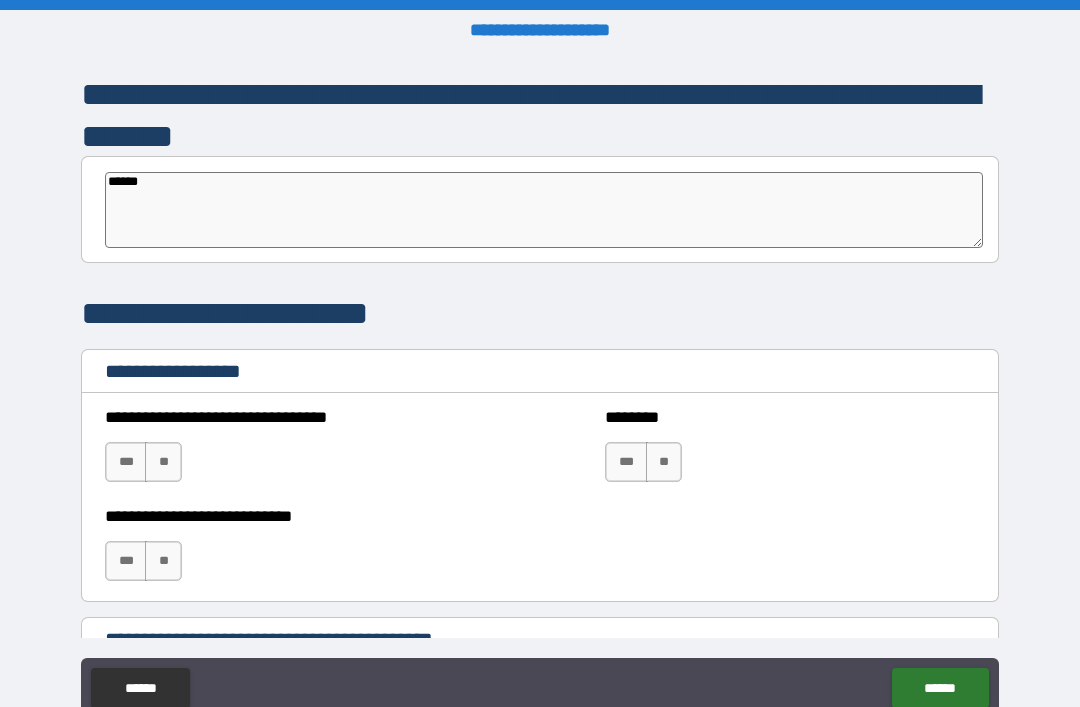 type on "*****" 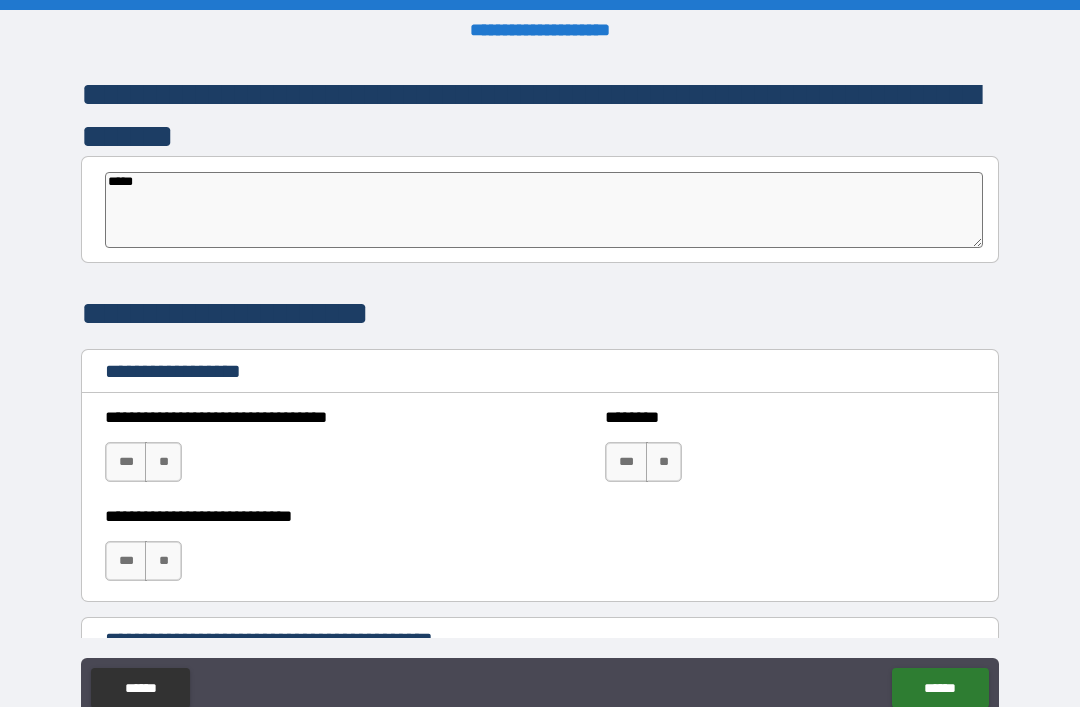 type on "****" 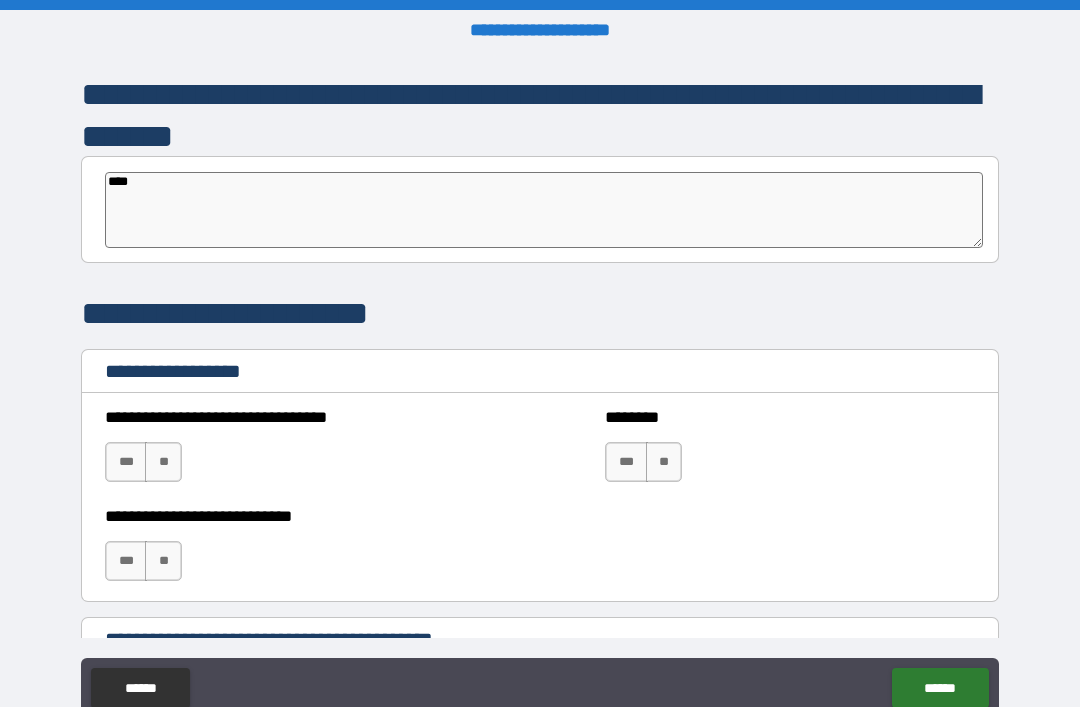 type on "***" 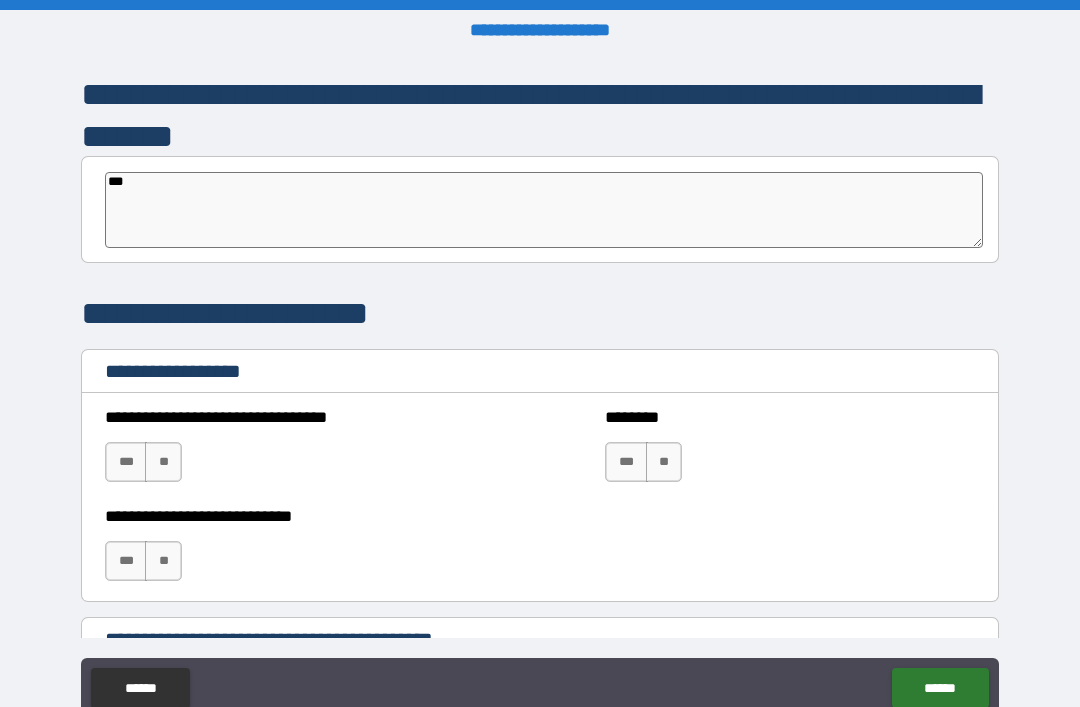 type on "**" 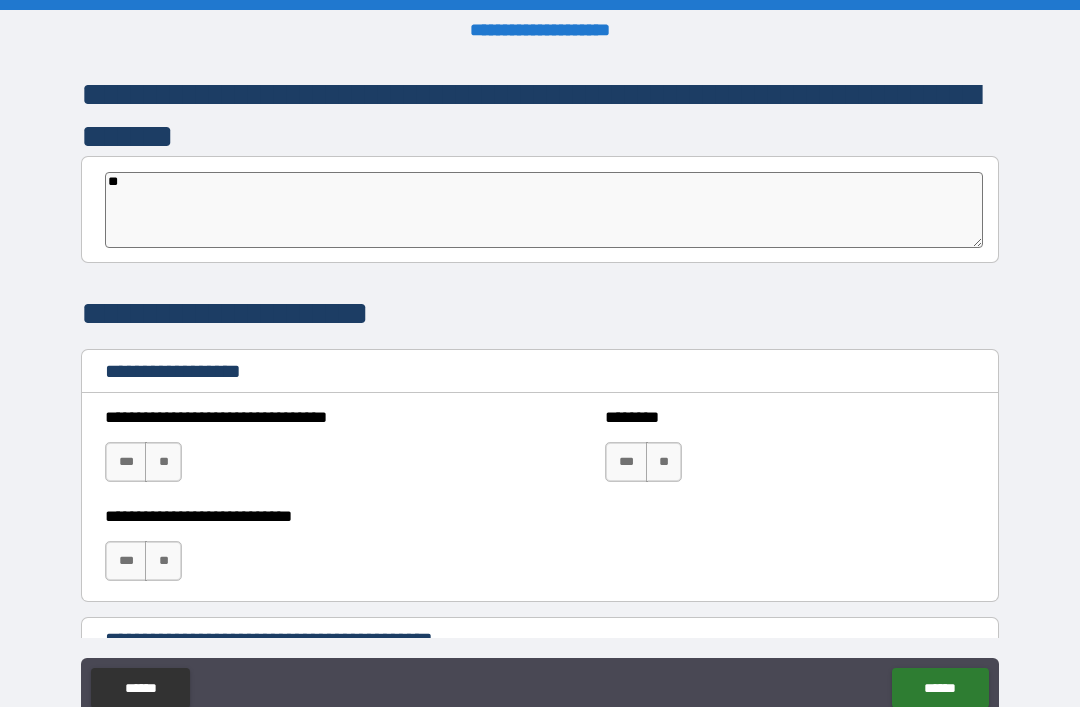 type on "*" 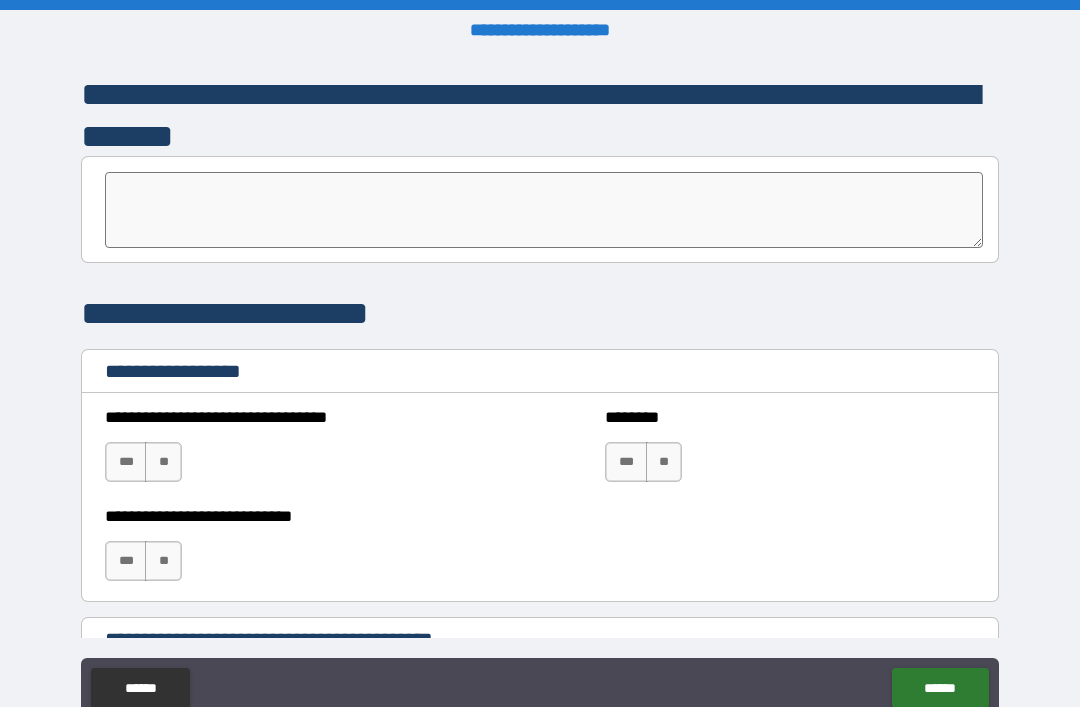 paste on "**********" 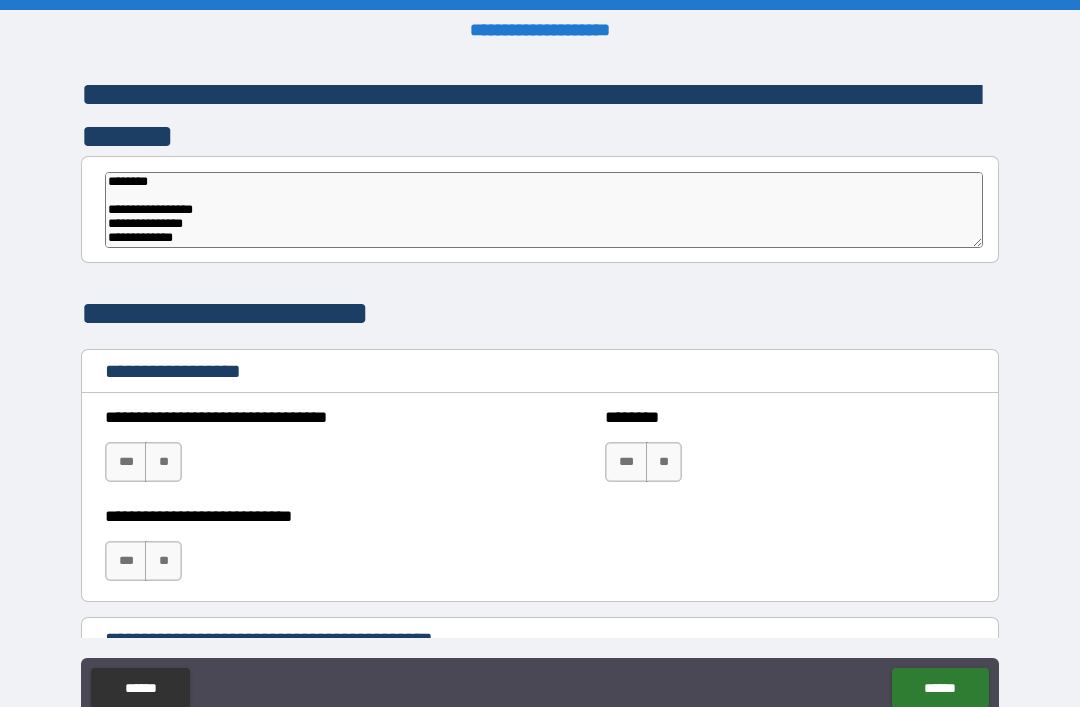 scroll, scrollTop: 140, scrollLeft: 0, axis: vertical 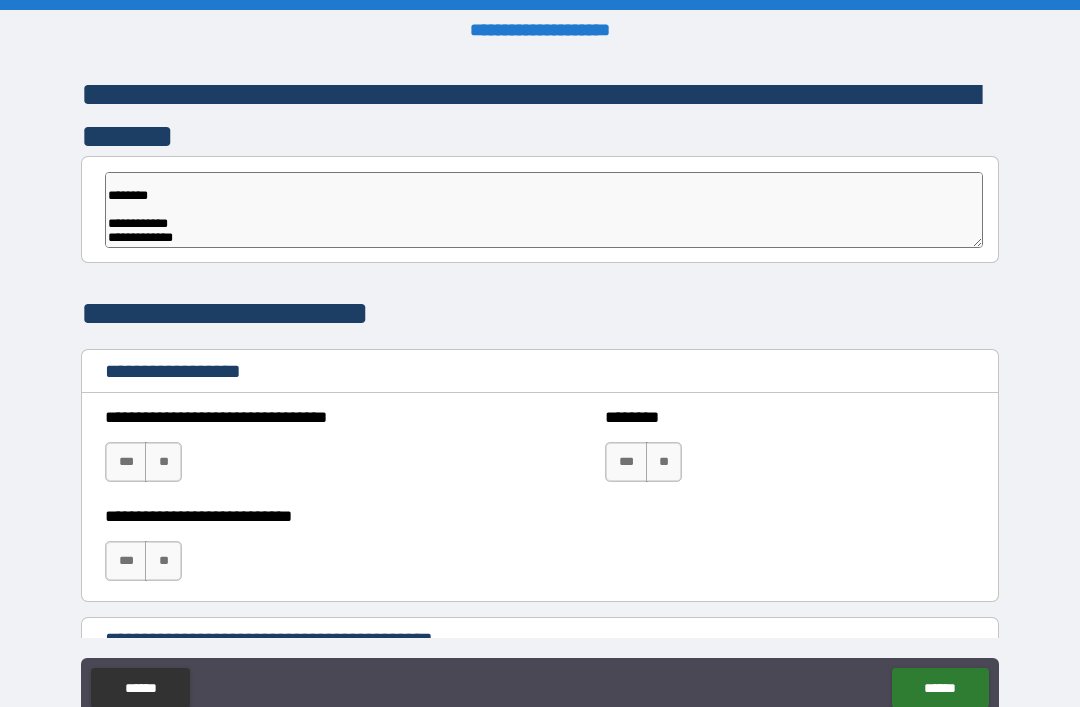 type on "*" 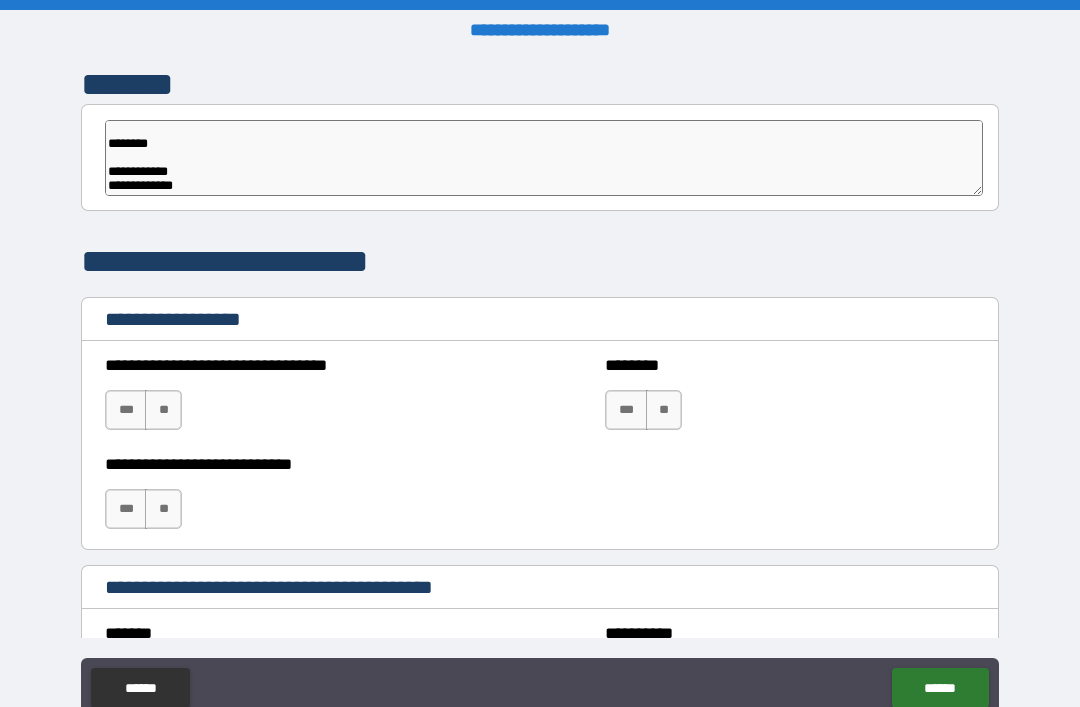 scroll, scrollTop: 140, scrollLeft: 0, axis: vertical 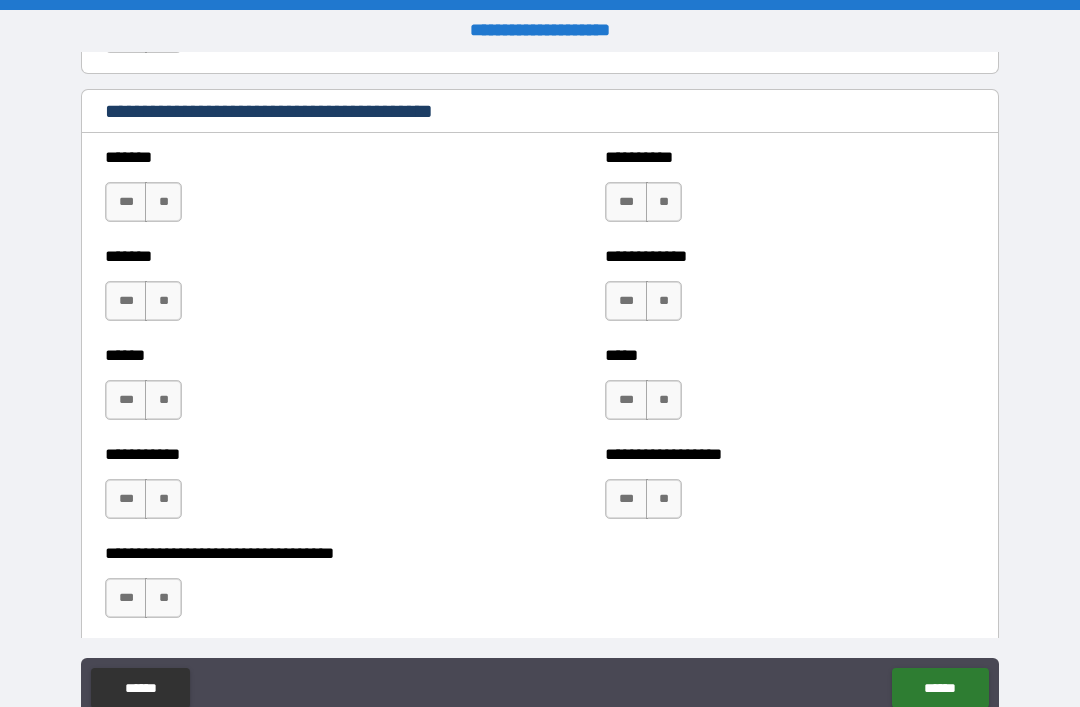 type on "**********" 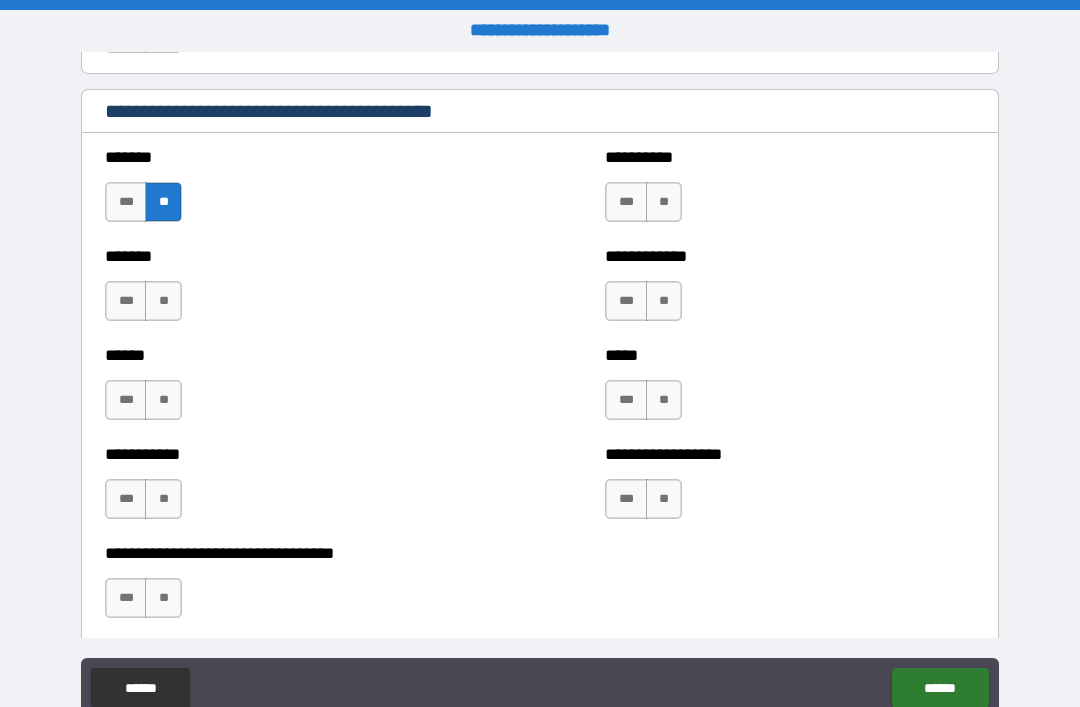 click on "**********" at bounding box center (790, 291) 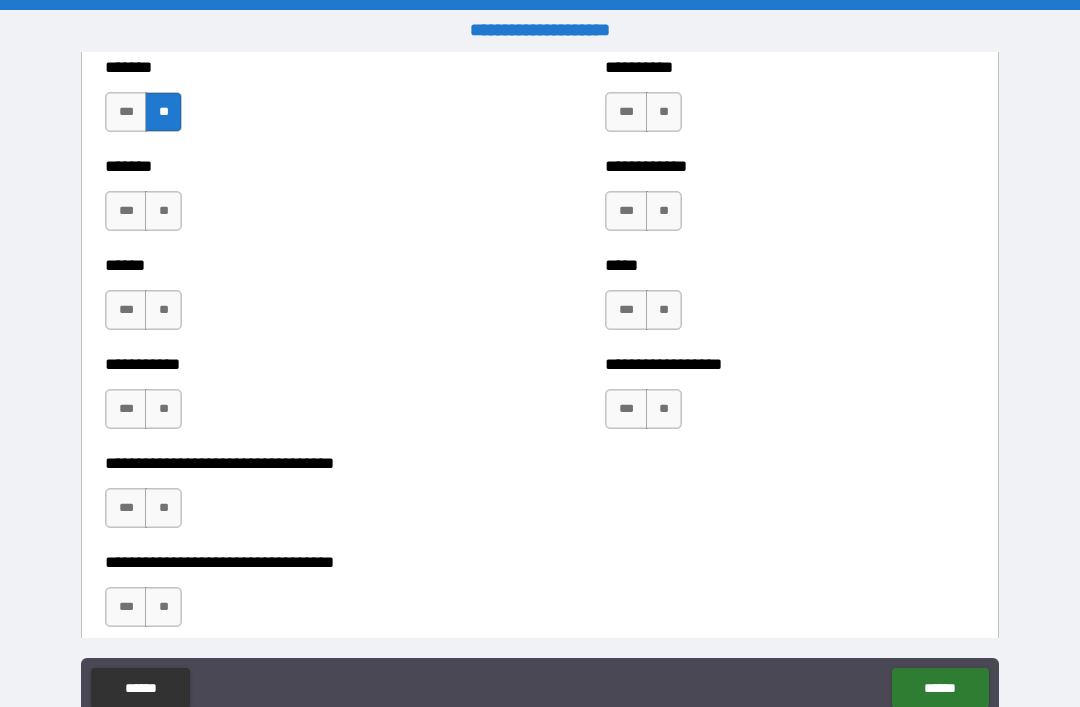 scroll, scrollTop: 1795, scrollLeft: 0, axis: vertical 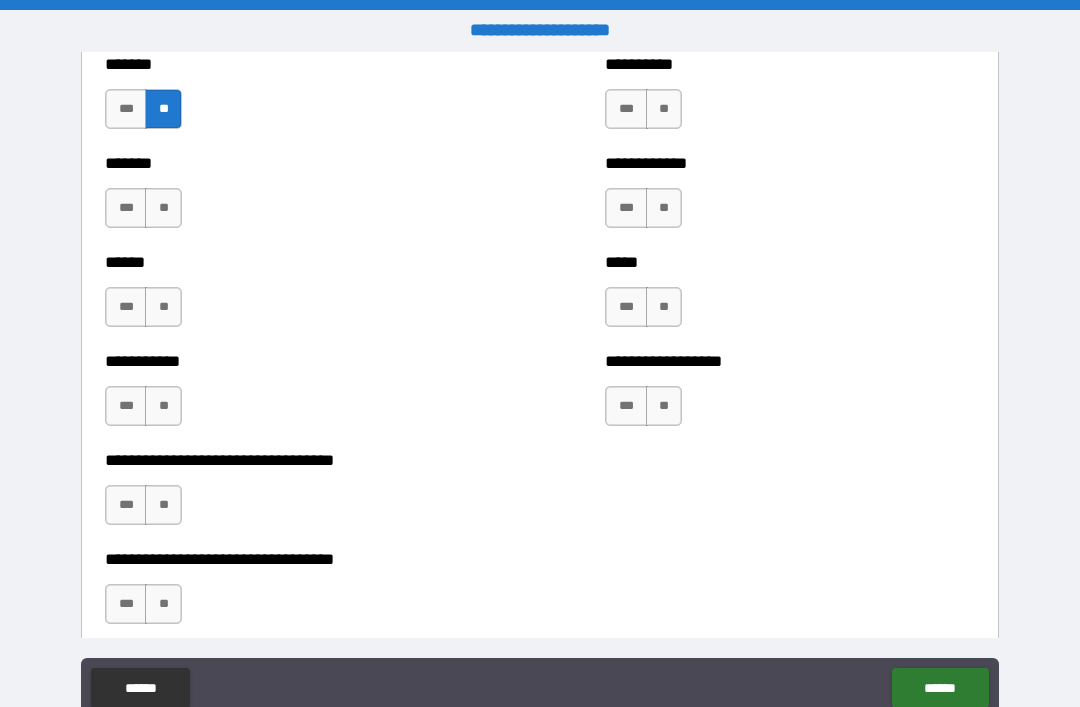 click on "**" at bounding box center (163, 208) 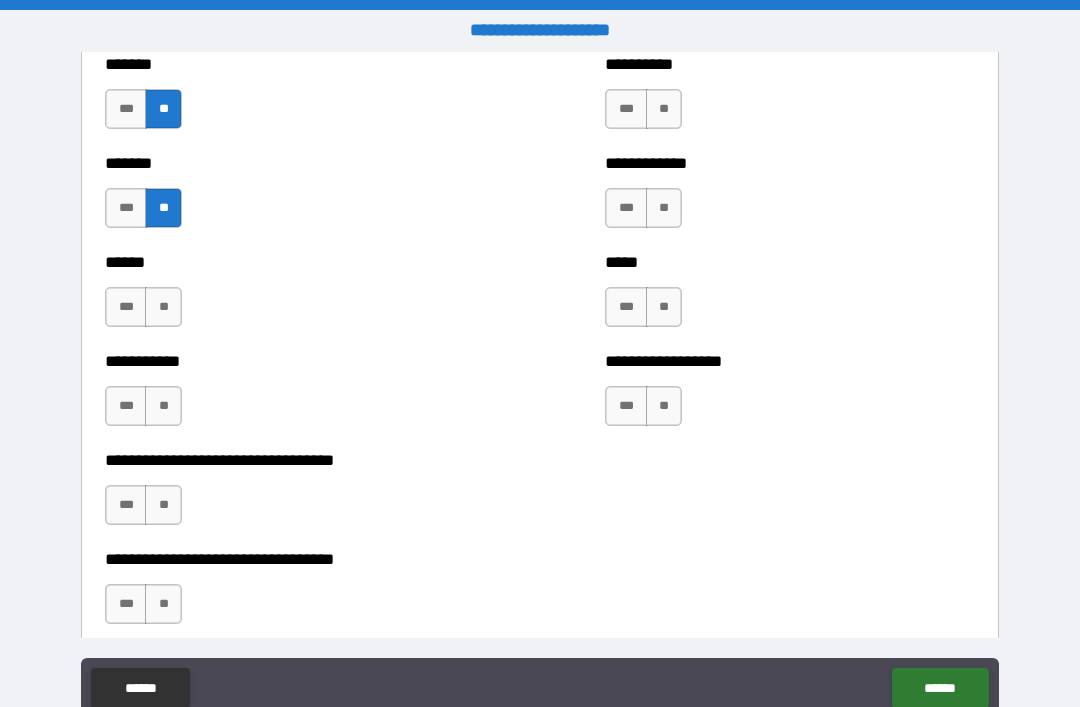 click on "**" at bounding box center [163, 307] 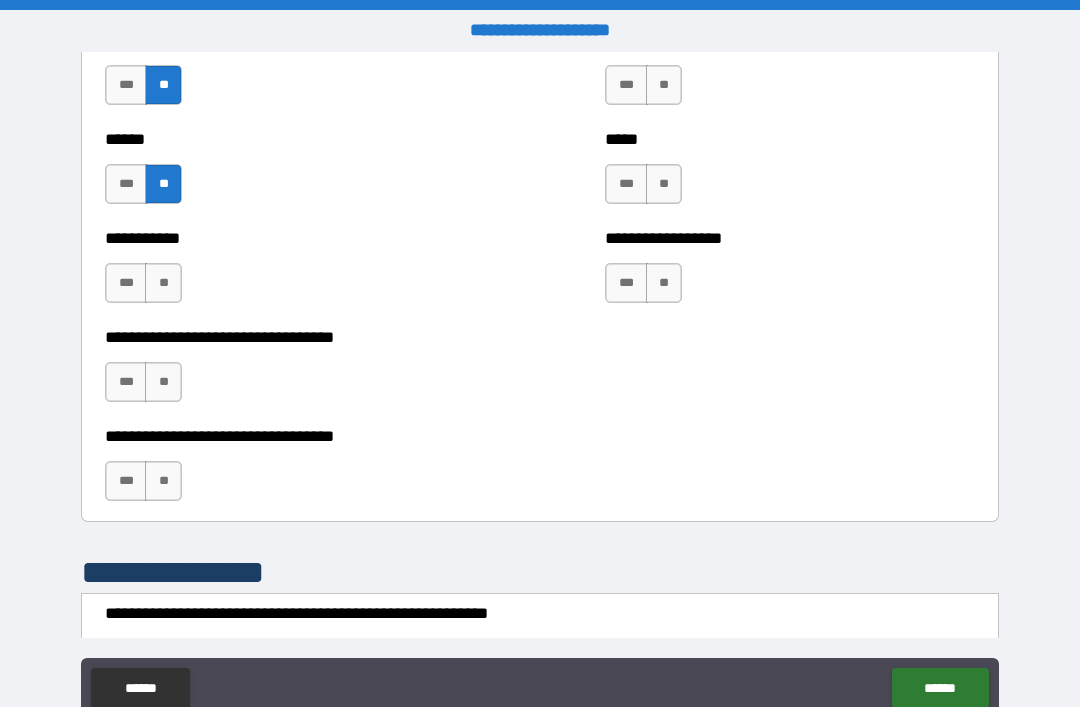 scroll, scrollTop: 1915, scrollLeft: 0, axis: vertical 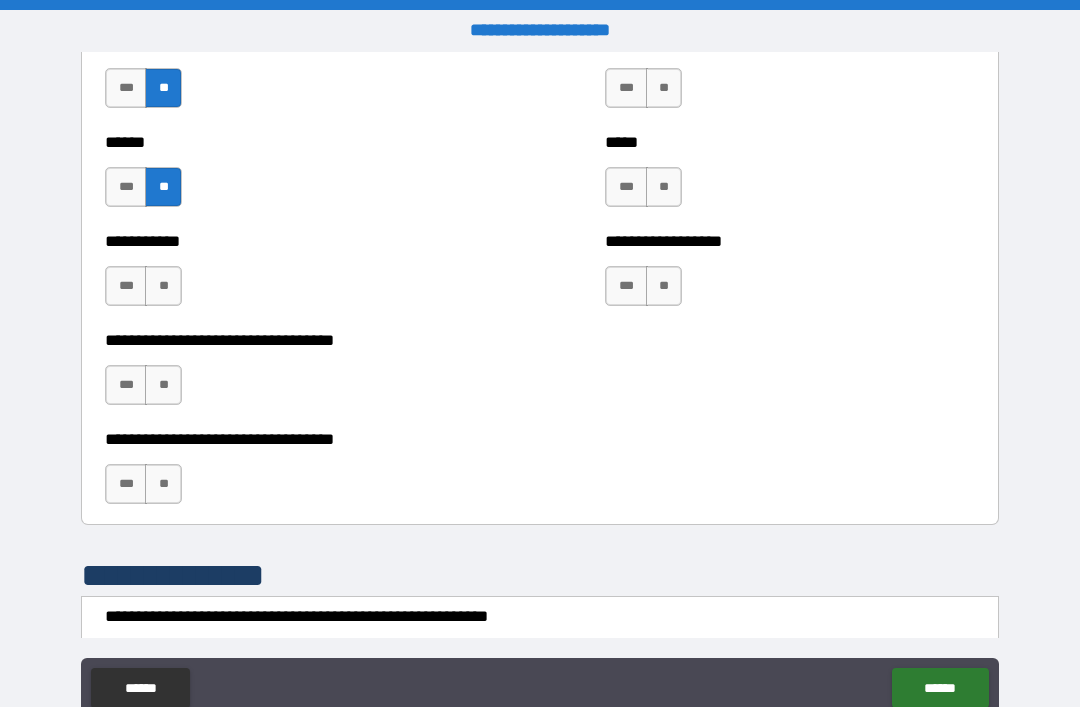 click on "***" at bounding box center (126, 286) 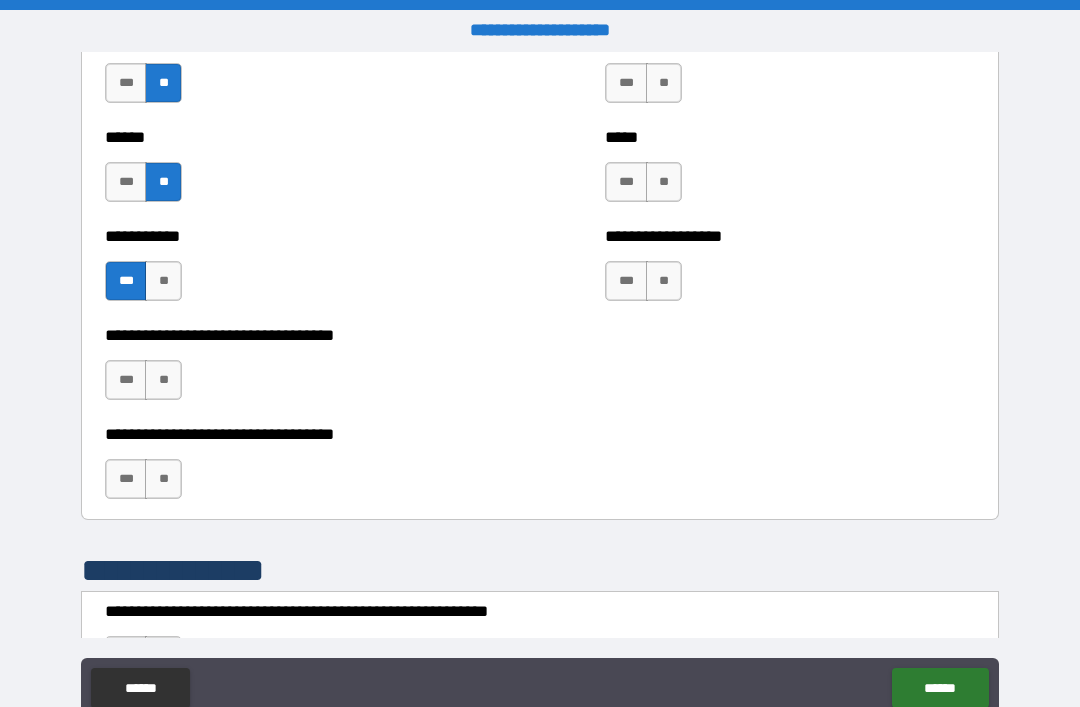 scroll, scrollTop: 1919, scrollLeft: 0, axis: vertical 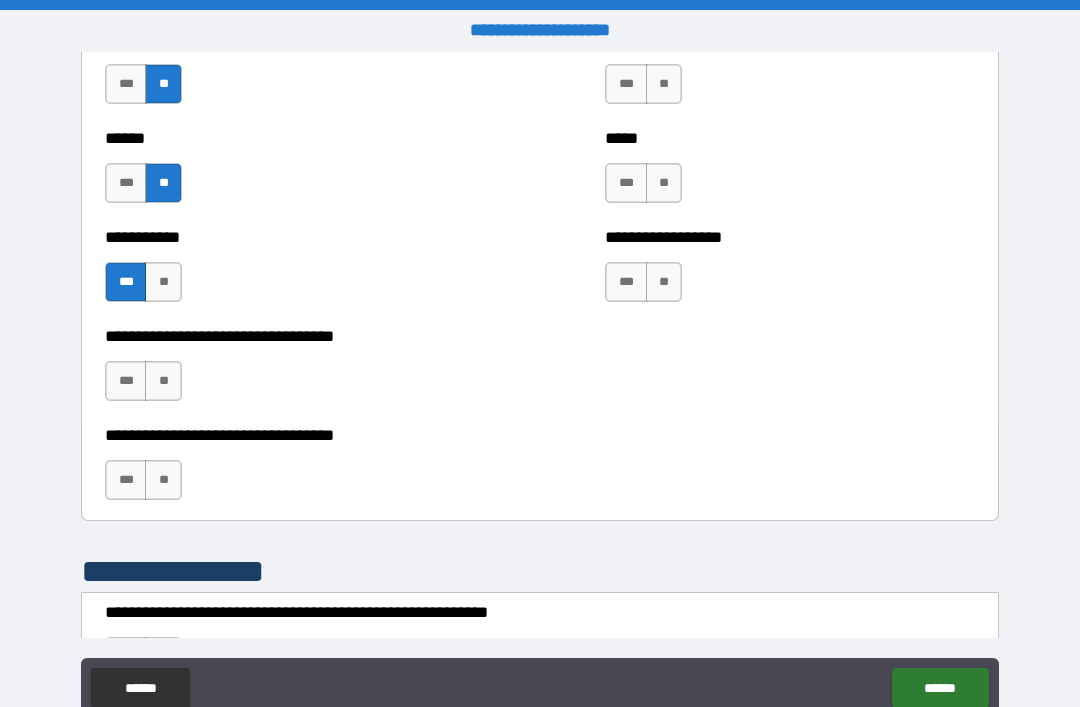 click on "***" at bounding box center [126, 381] 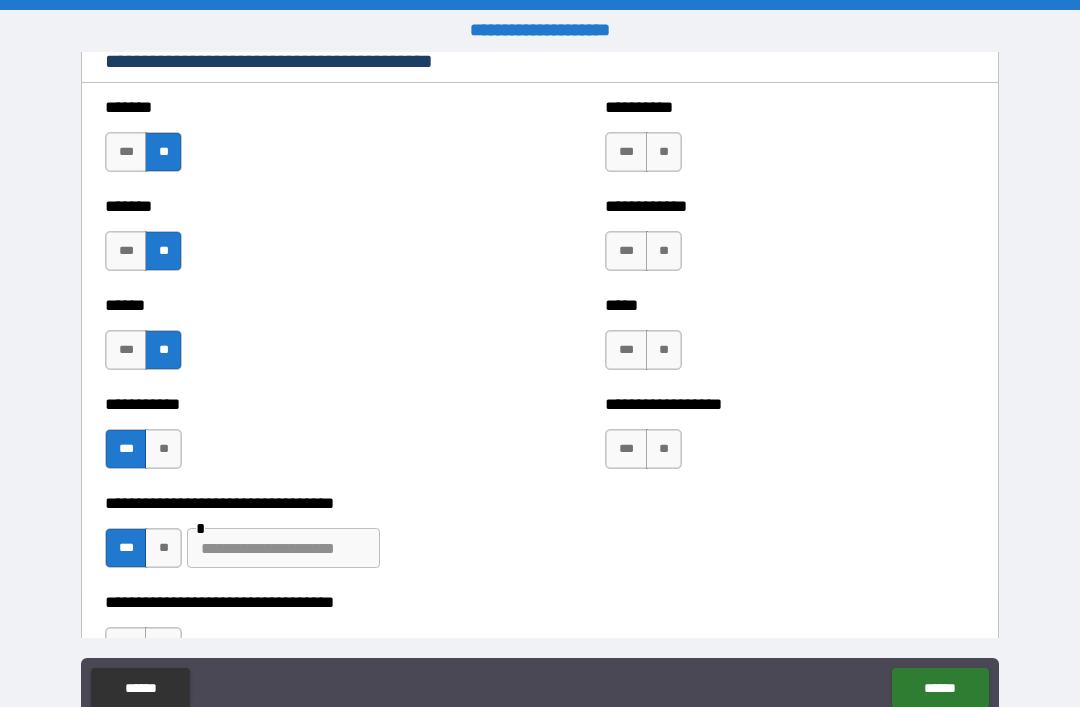 scroll, scrollTop: 1749, scrollLeft: 0, axis: vertical 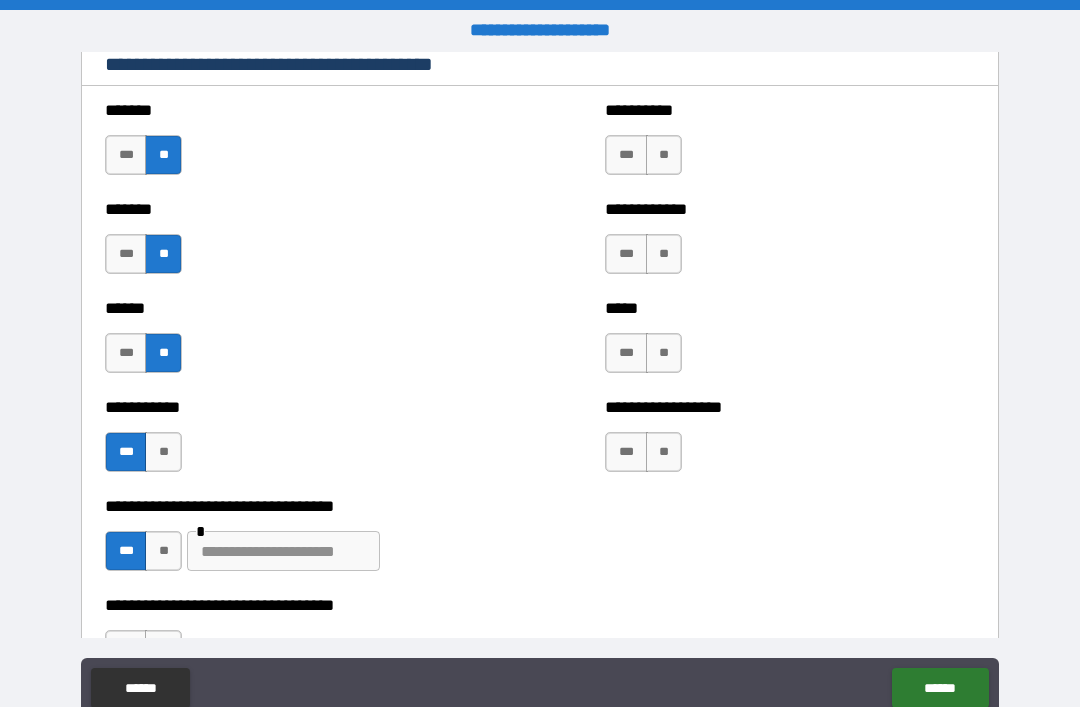 click on "**" at bounding box center [664, 155] 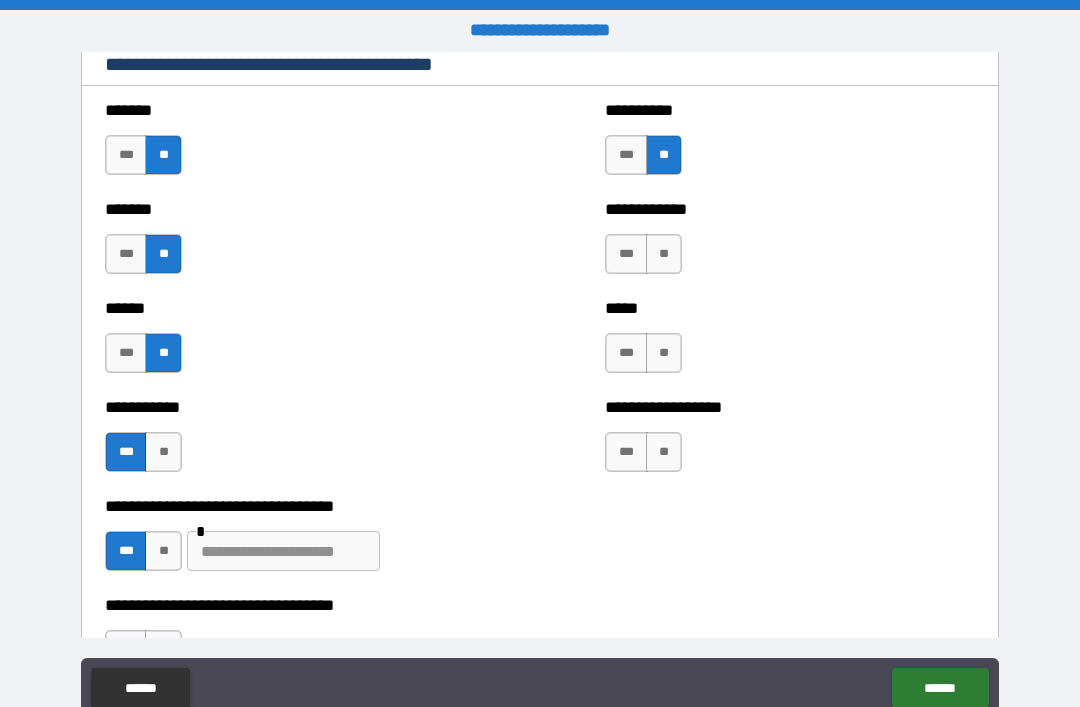 click on "**" at bounding box center [664, 254] 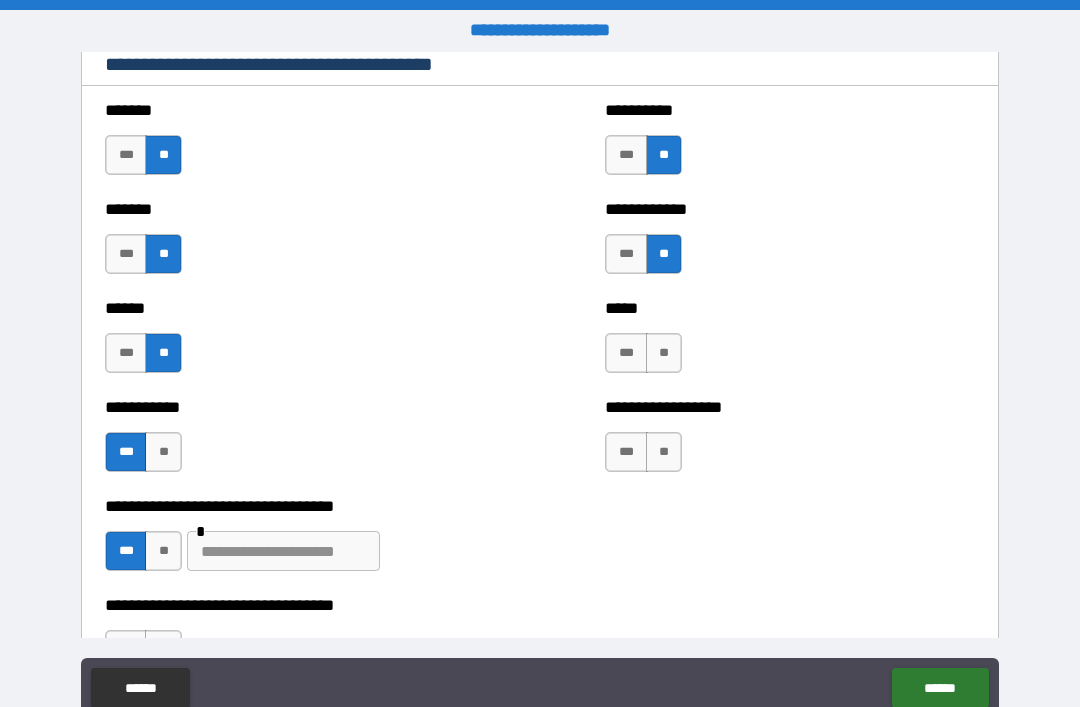 click on "**" at bounding box center (664, 353) 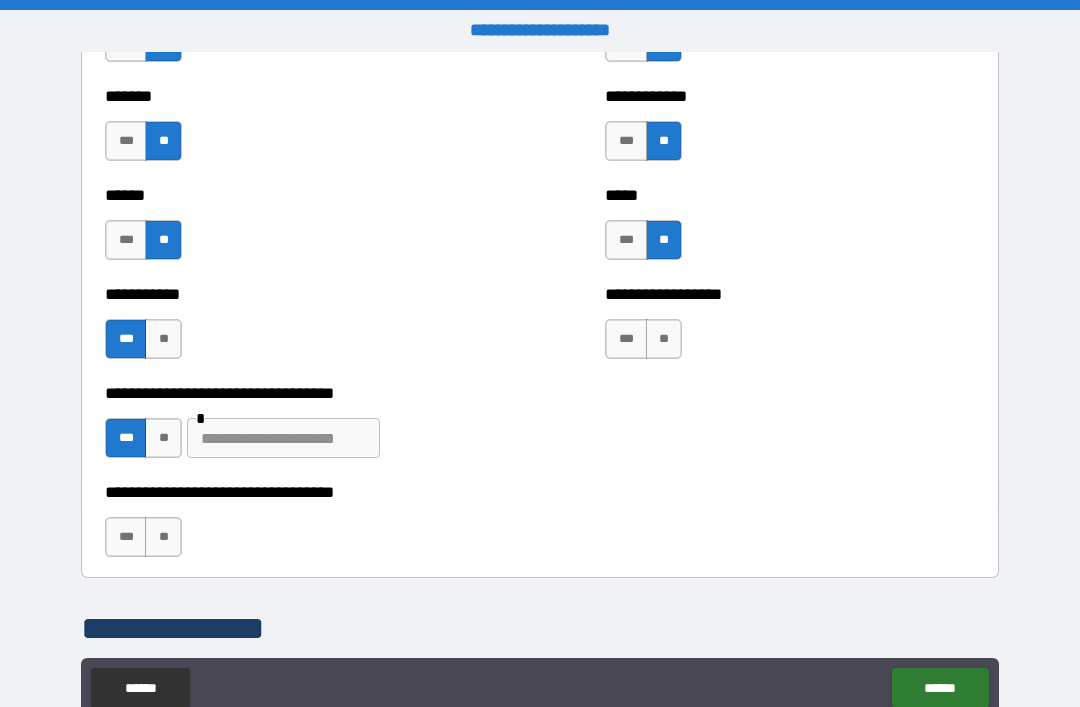 scroll, scrollTop: 1882, scrollLeft: 0, axis: vertical 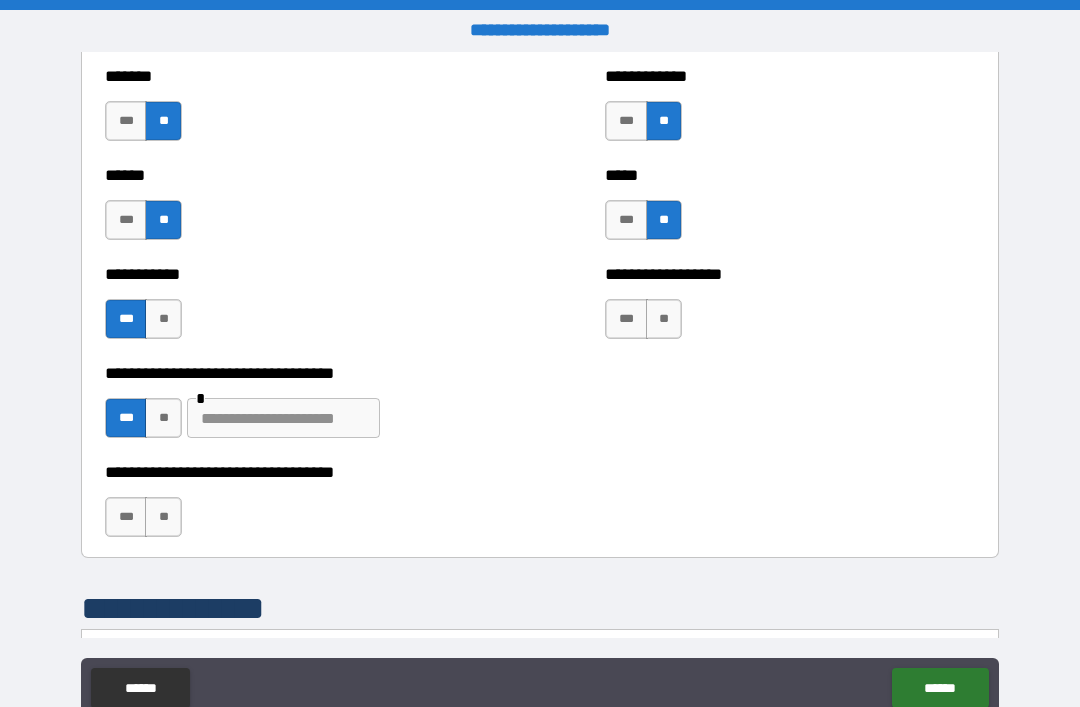 click on "**" at bounding box center [664, 319] 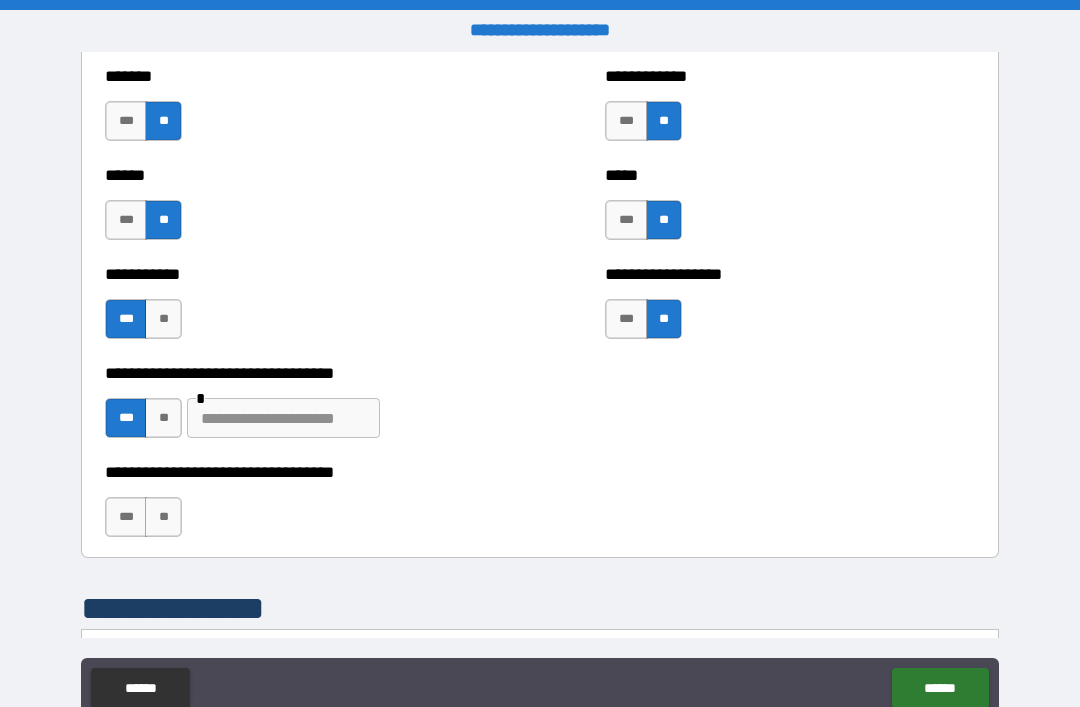 type on "*" 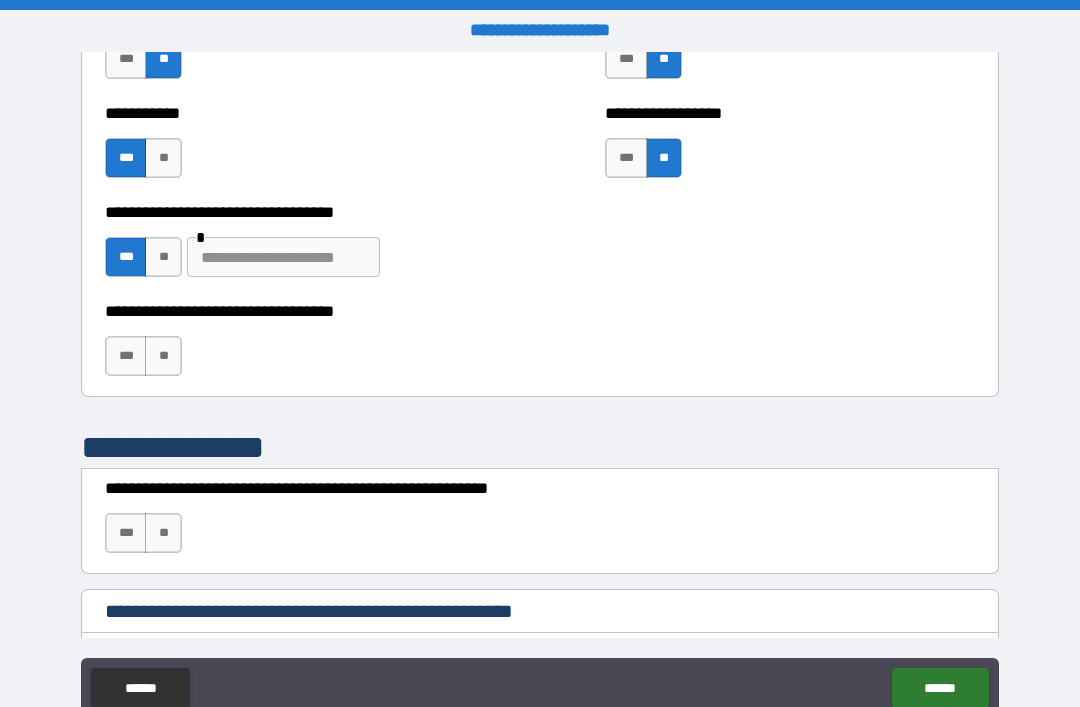 scroll, scrollTop: 2043, scrollLeft: 0, axis: vertical 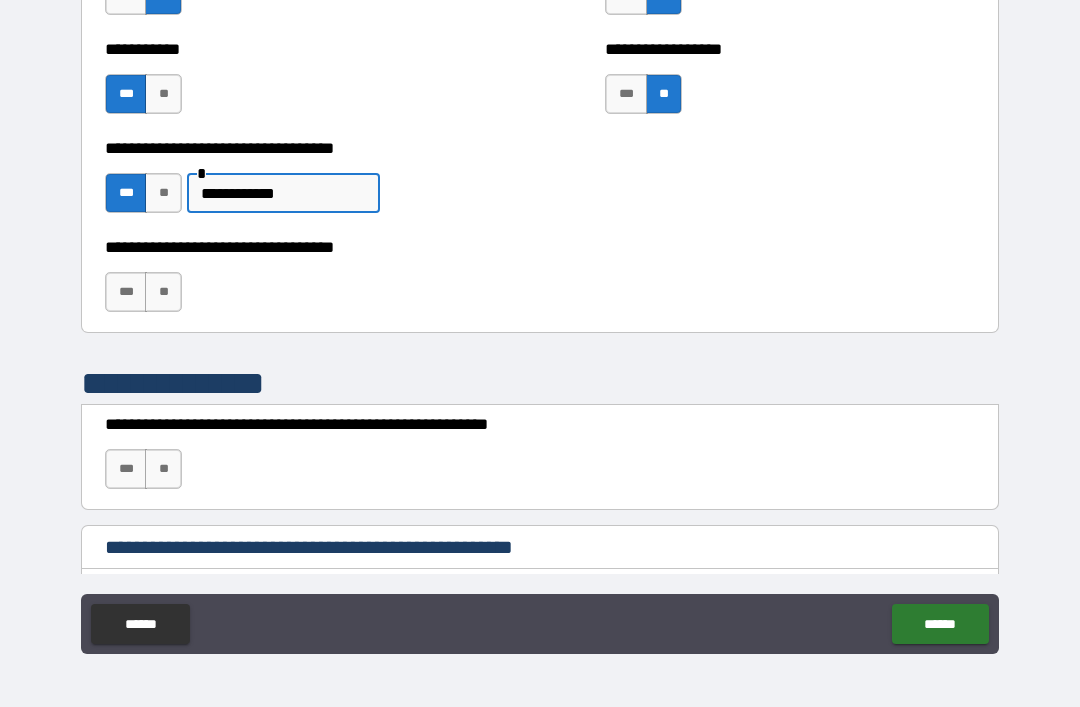 click on "**********" at bounding box center (283, 193) 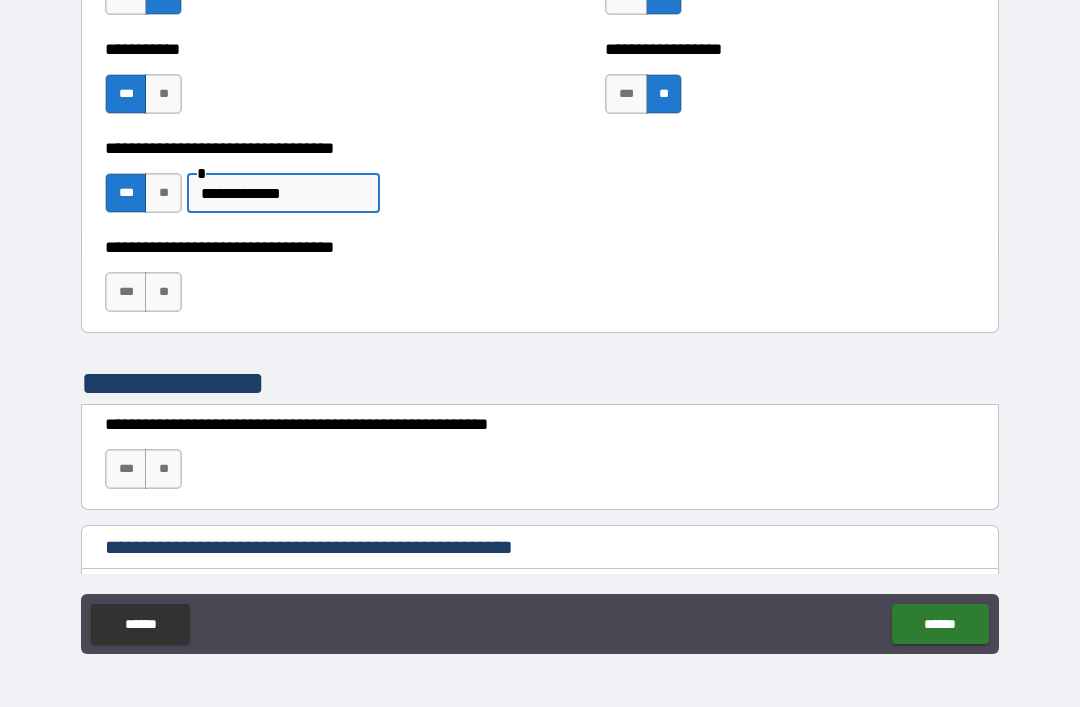 click on "**********" at bounding box center [283, 193] 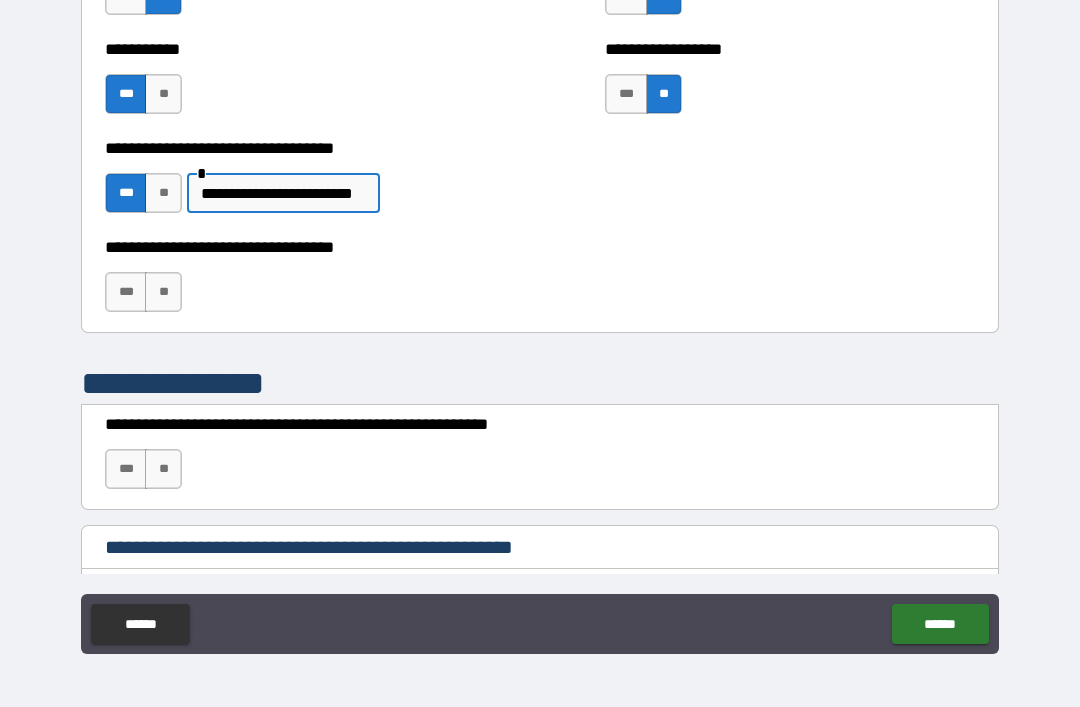 type on "**********" 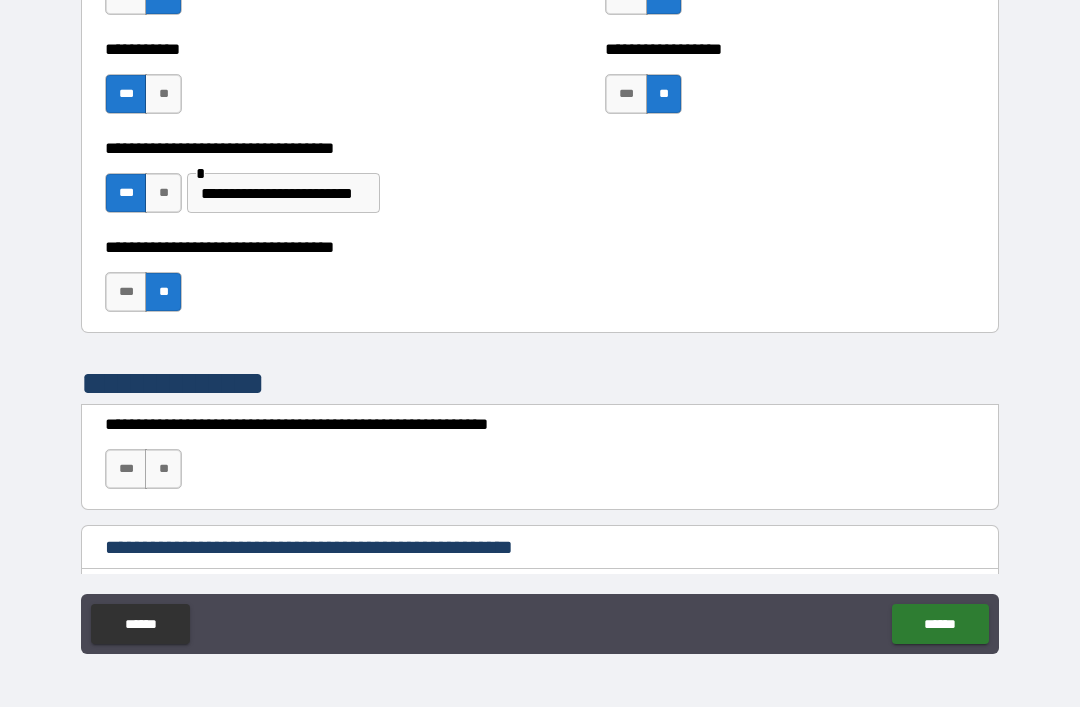 type on "*" 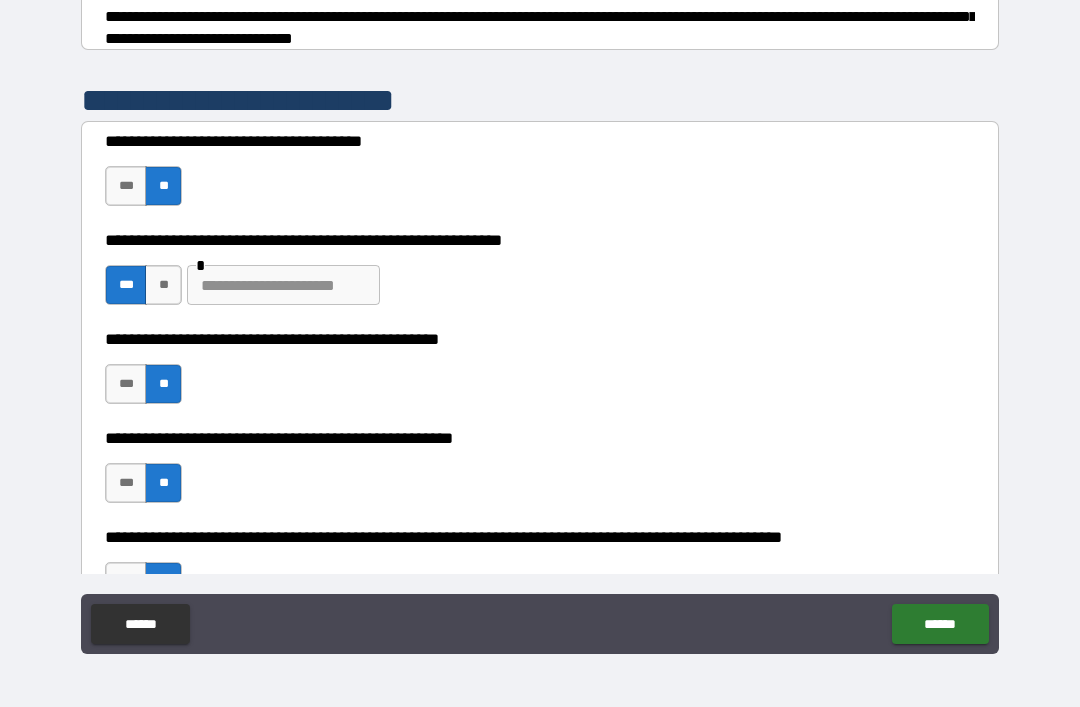 scroll, scrollTop: 324, scrollLeft: 0, axis: vertical 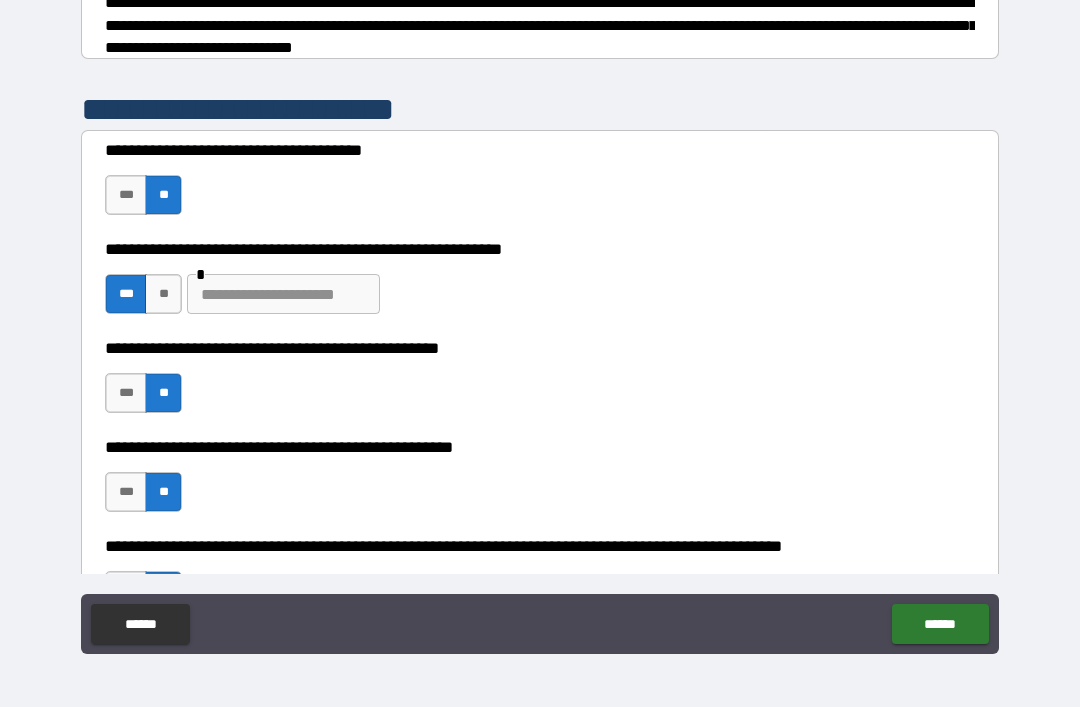 click at bounding box center (283, 294) 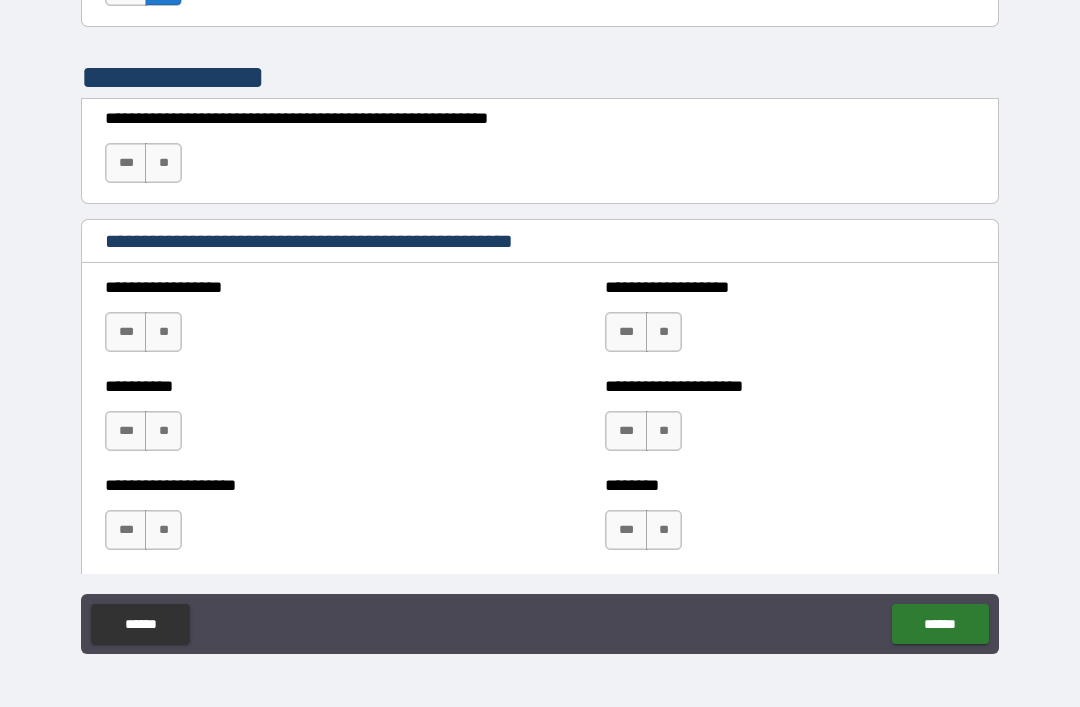 scroll, scrollTop: 2354, scrollLeft: 0, axis: vertical 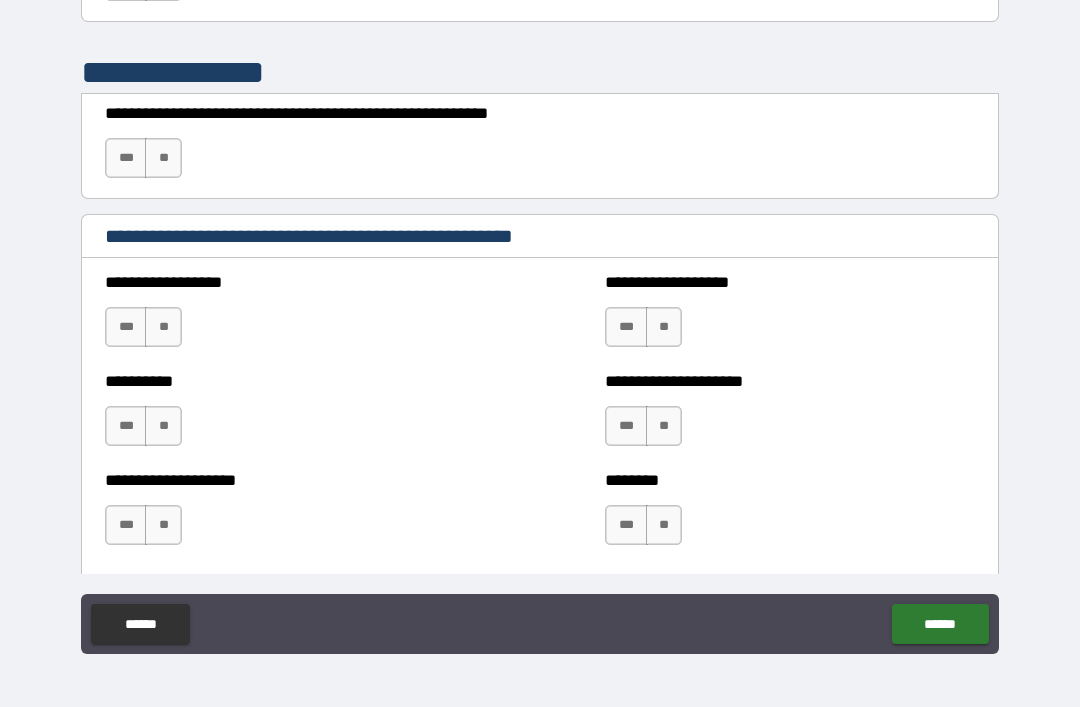 type on "**********" 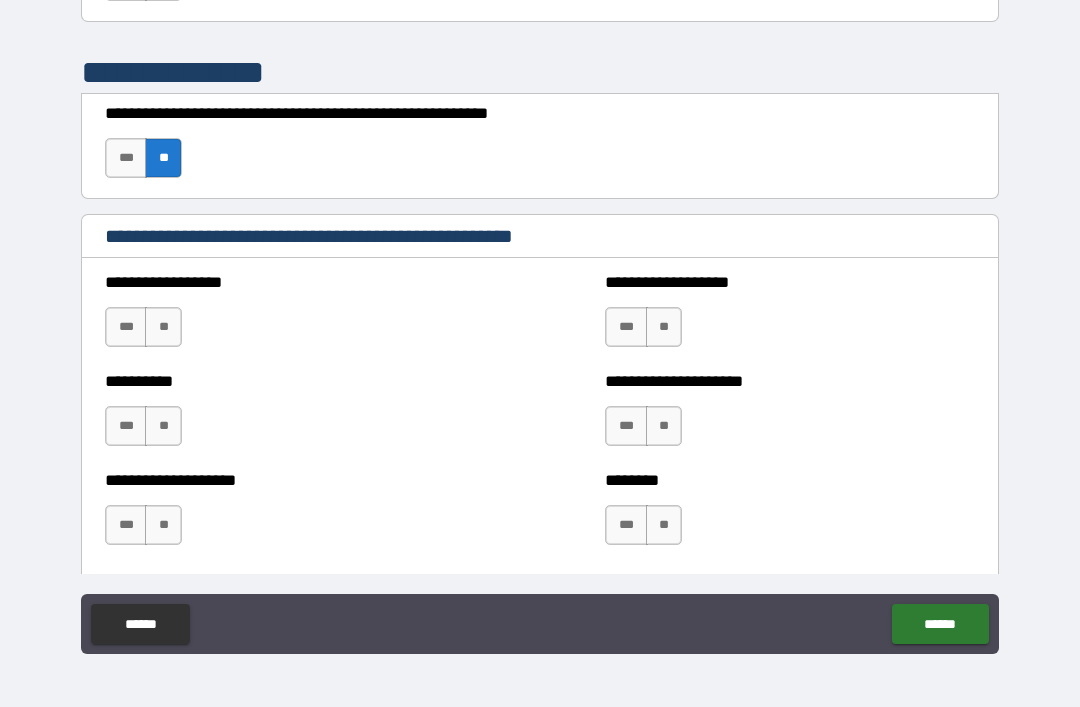 click on "**" at bounding box center (163, 327) 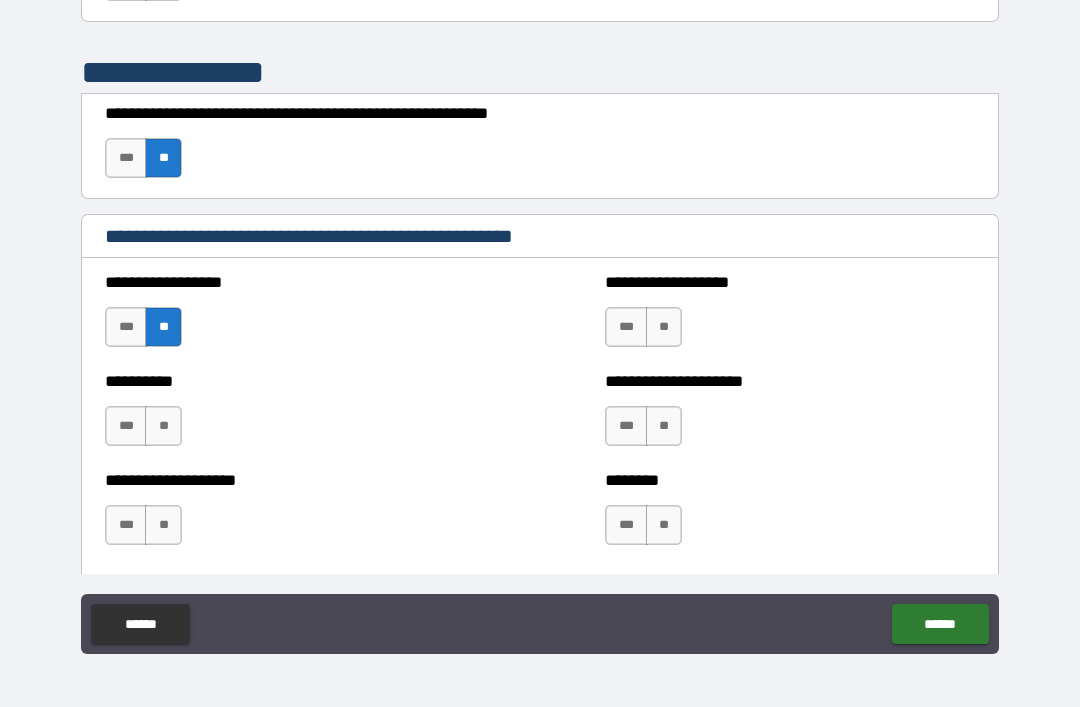 click on "**" at bounding box center (163, 426) 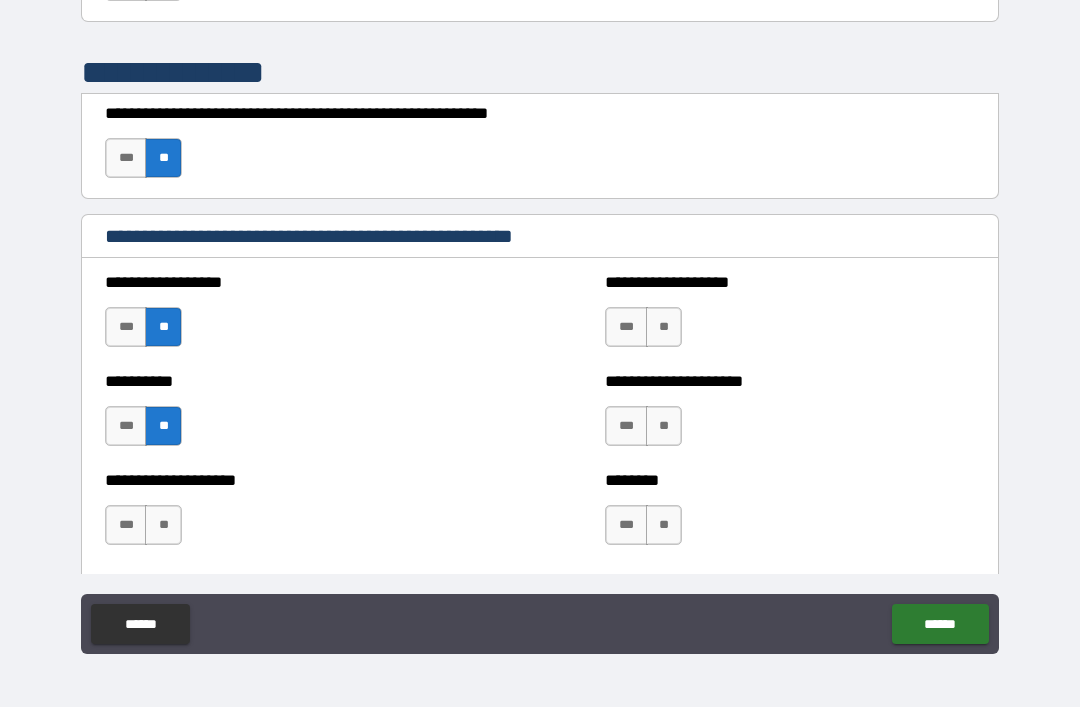 click on "**" at bounding box center (163, 525) 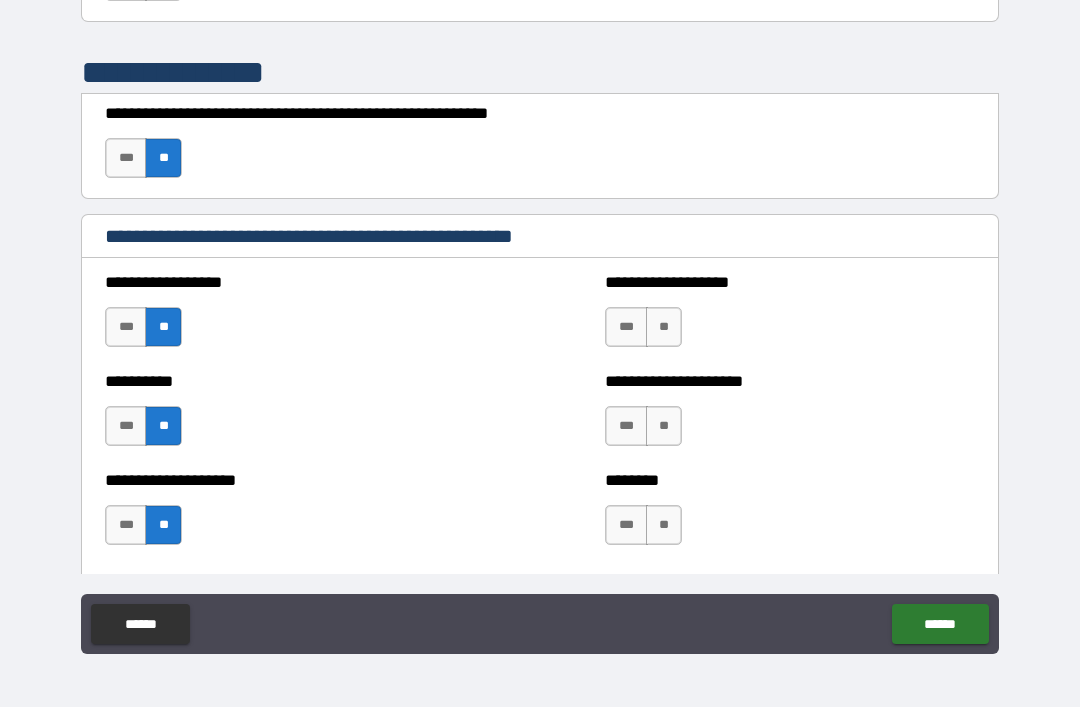 click on "**" at bounding box center [664, 327] 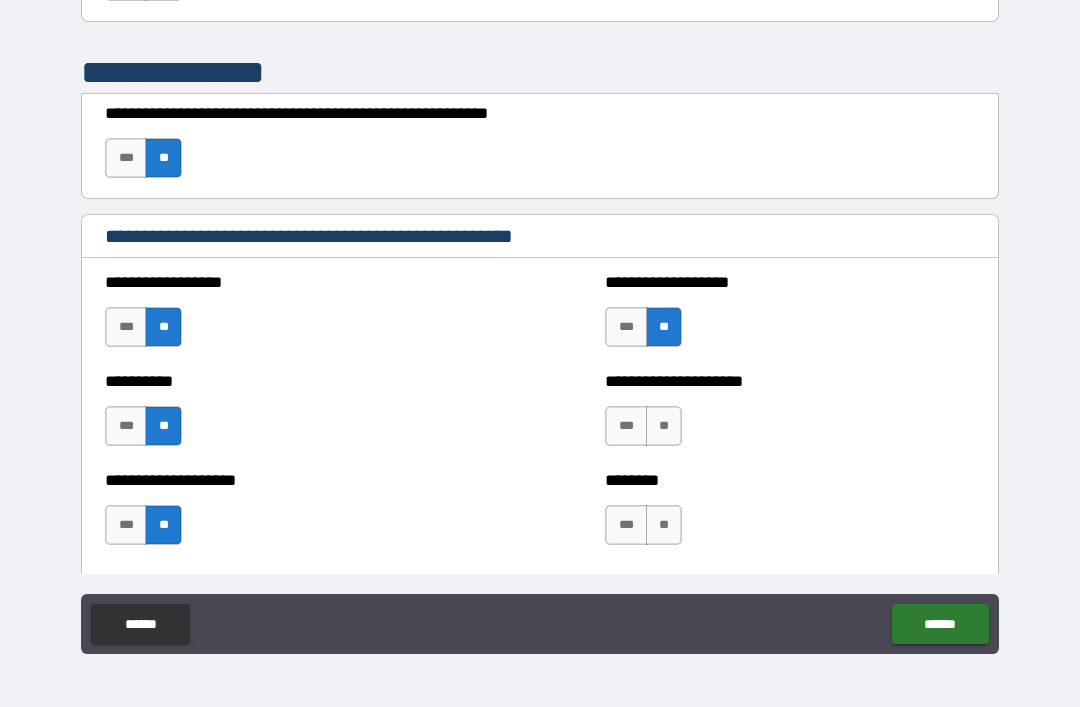 click on "**" at bounding box center (664, 426) 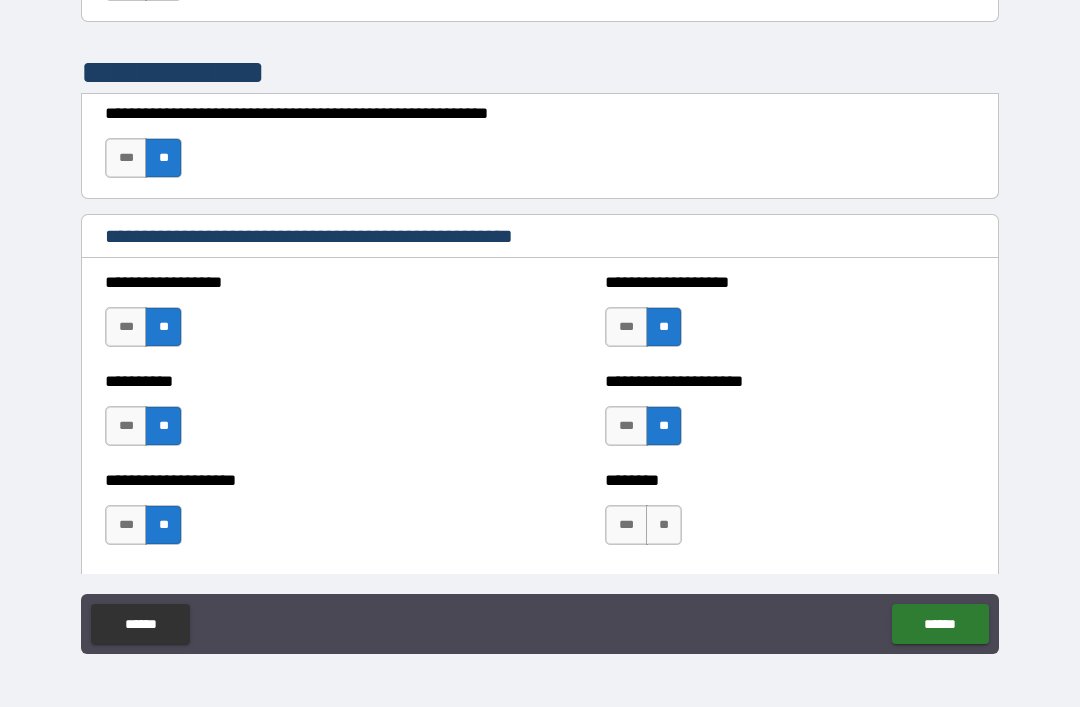 click on "**" at bounding box center (664, 525) 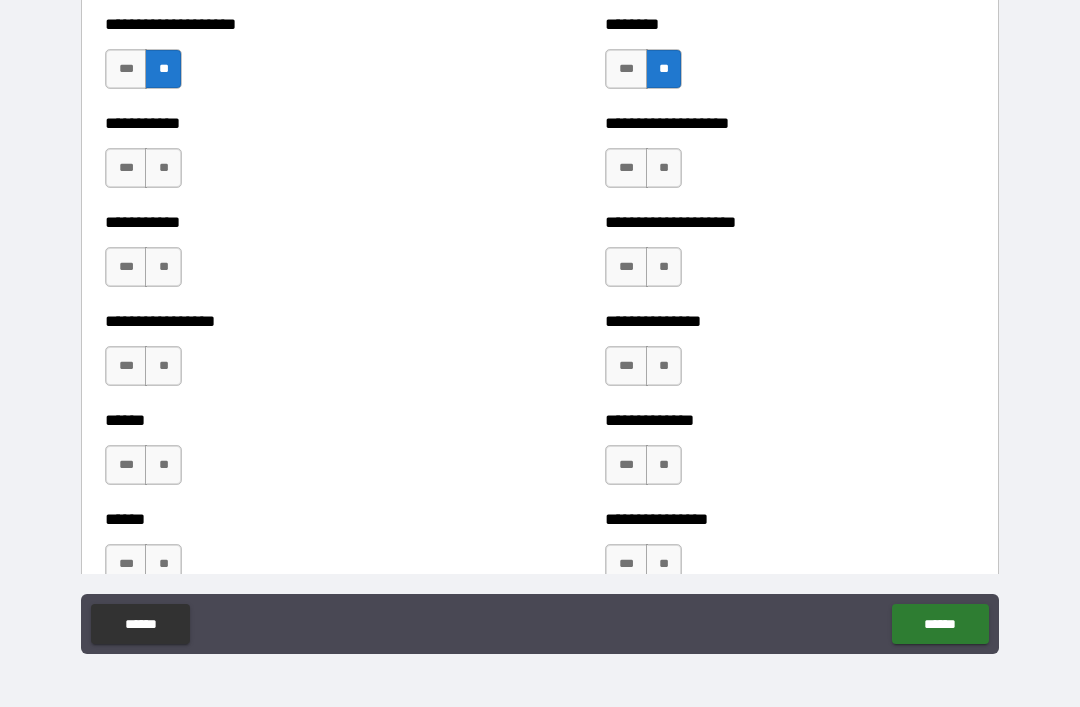 scroll, scrollTop: 2811, scrollLeft: 0, axis: vertical 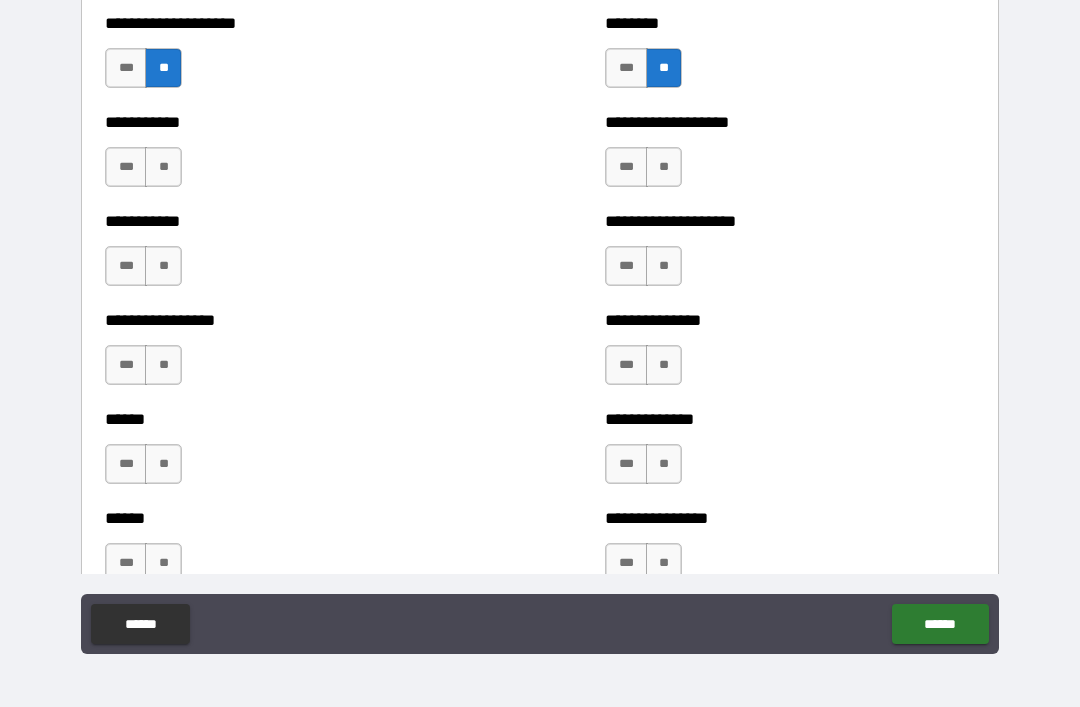 click on "**" at bounding box center (163, 167) 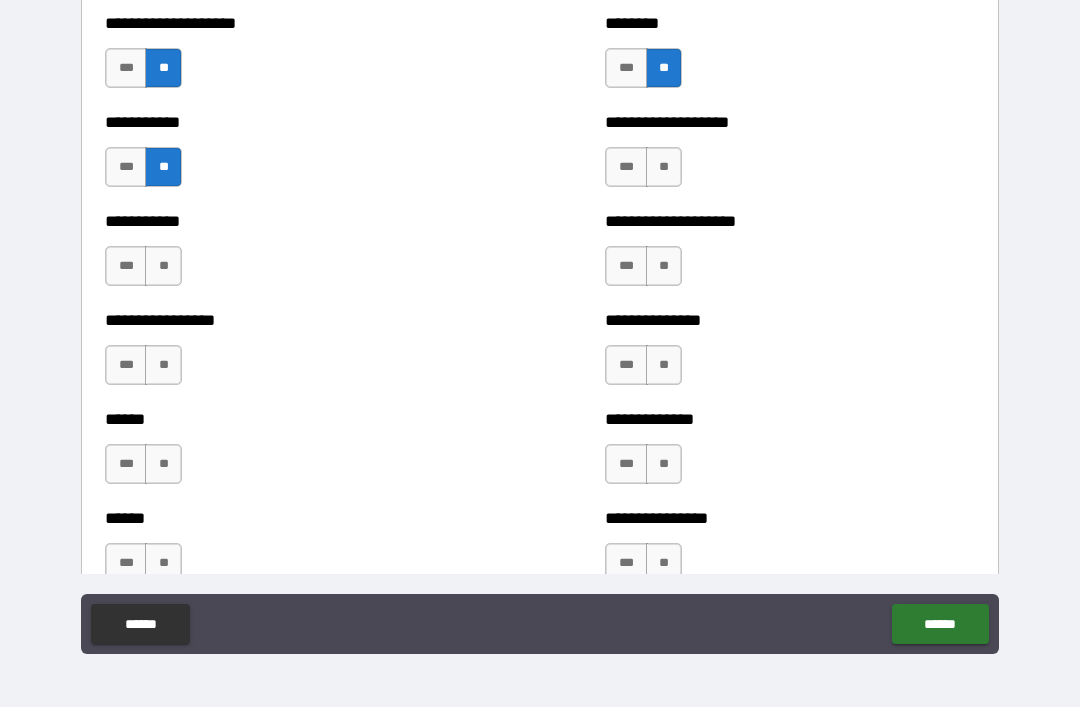 click on "**" at bounding box center [664, 167] 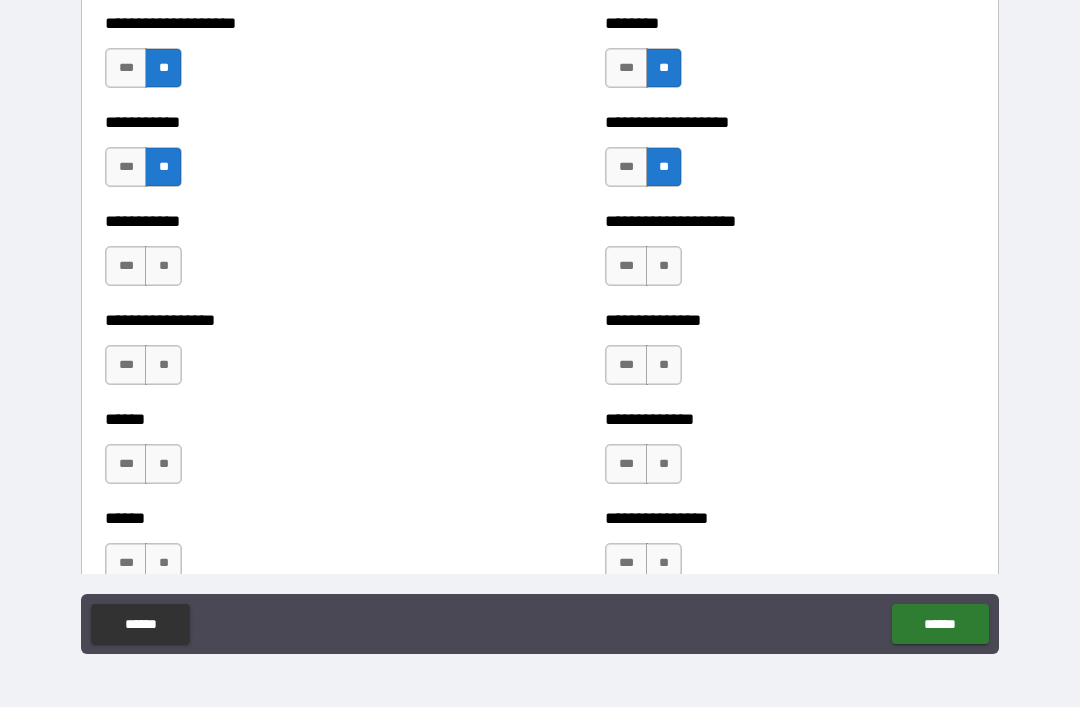 click on "**" at bounding box center (163, 266) 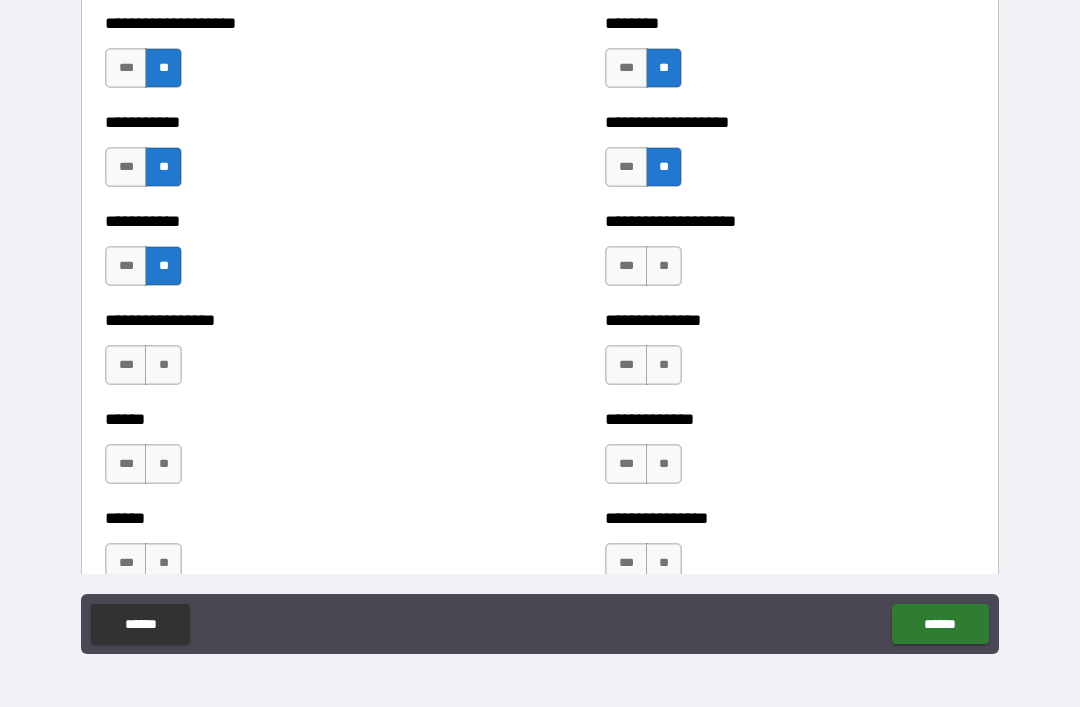 click on "**" at bounding box center (664, 266) 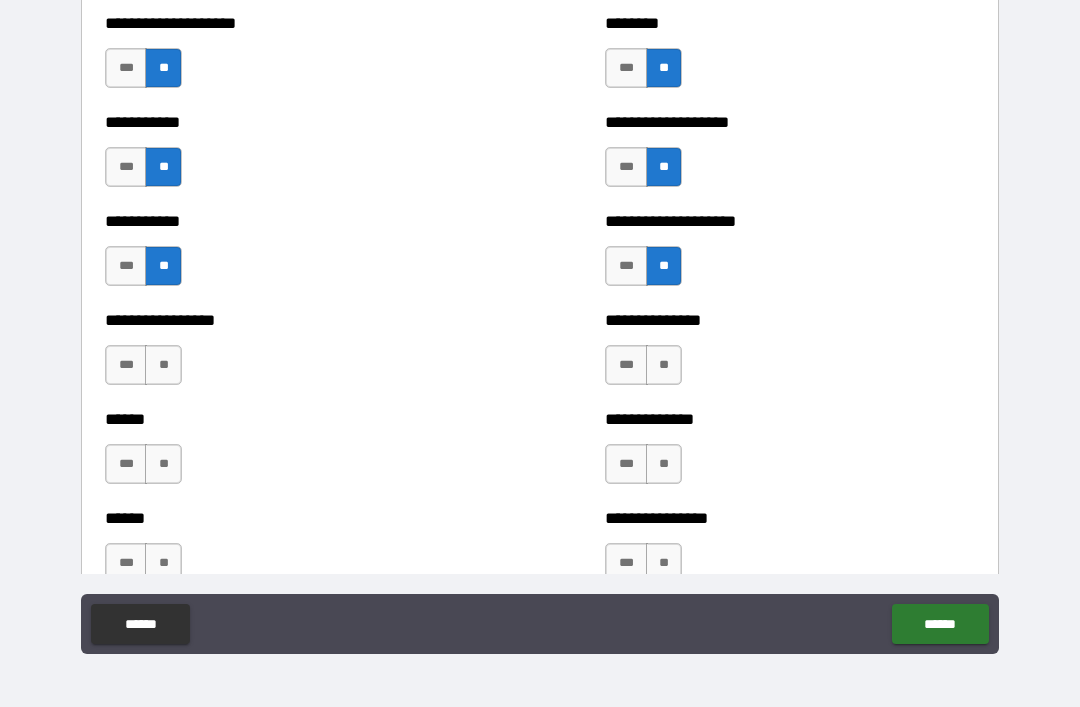 click on "**" at bounding box center (163, 365) 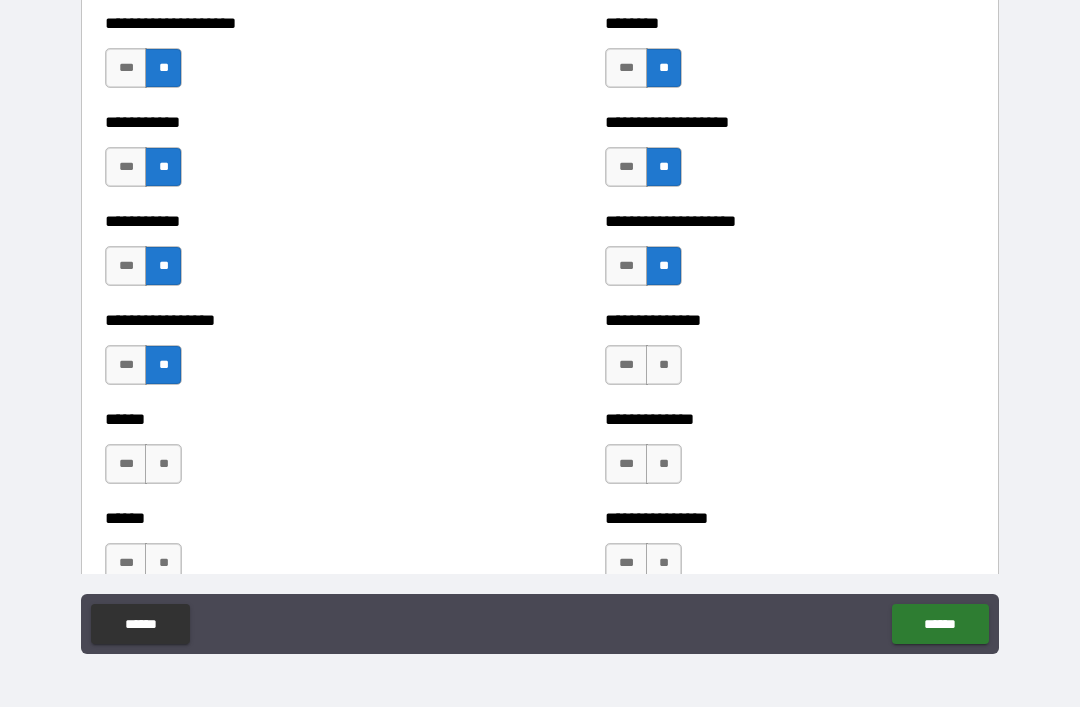 click on "**" at bounding box center [664, 365] 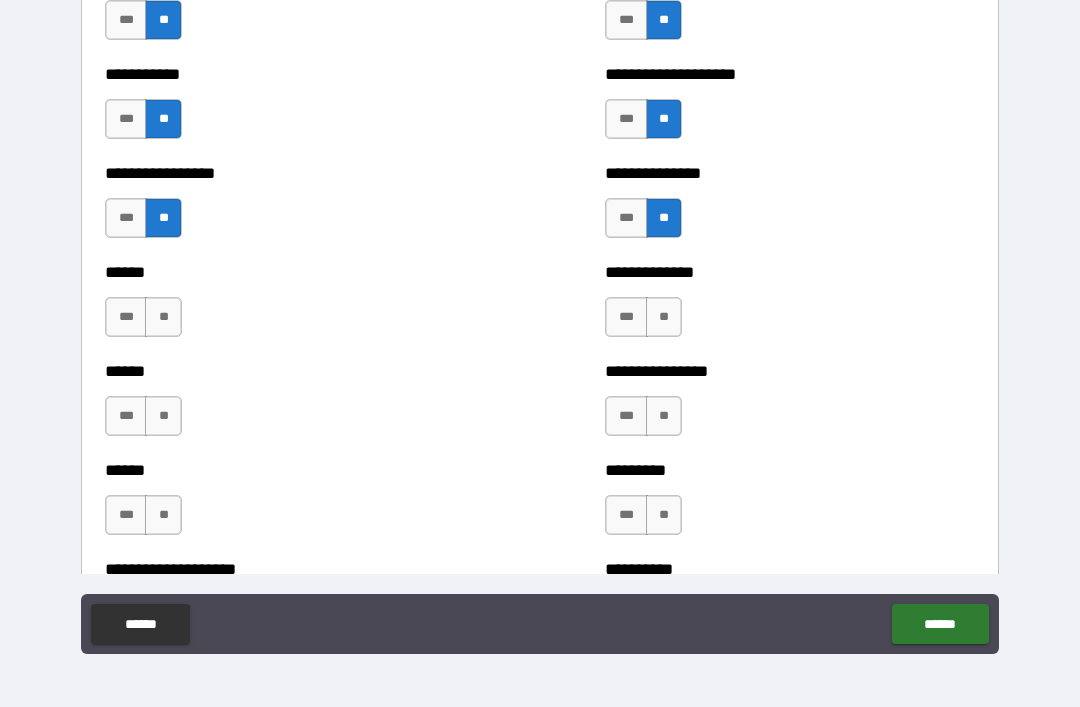scroll, scrollTop: 2962, scrollLeft: 0, axis: vertical 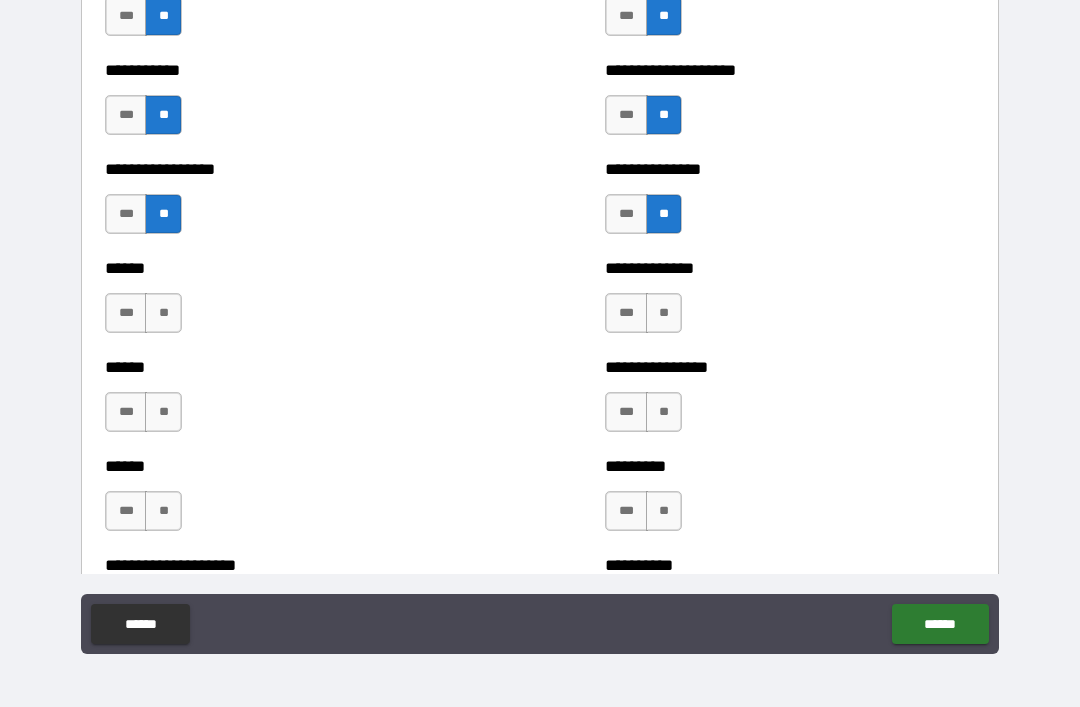 click on "**" at bounding box center (163, 313) 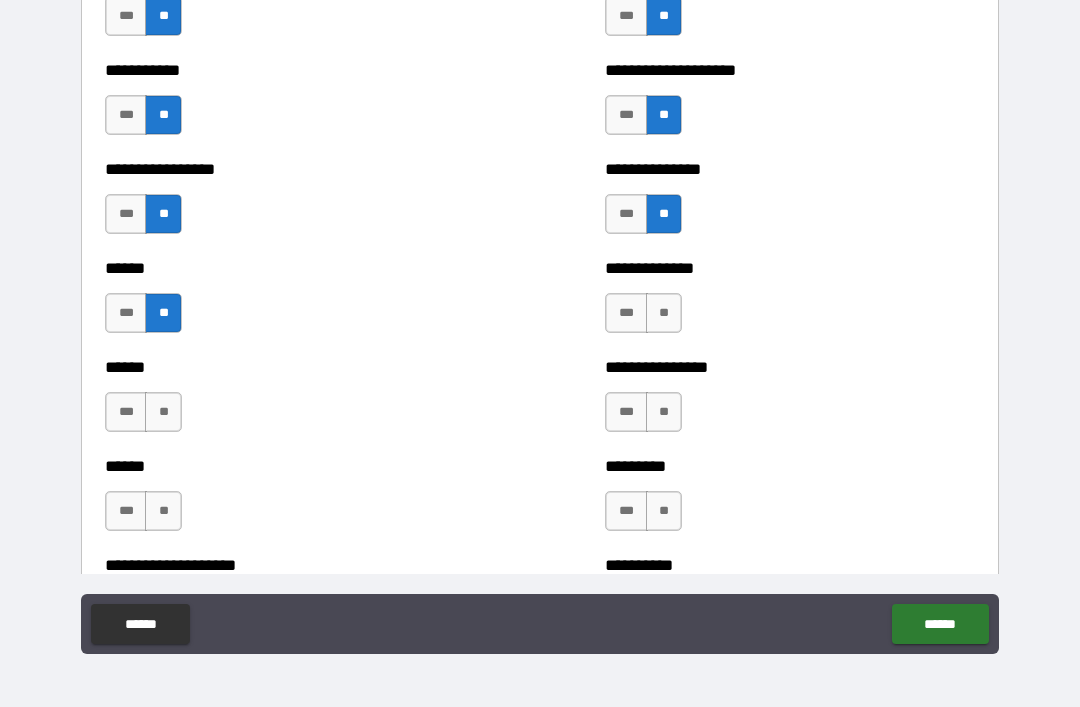 click on "**" at bounding box center (664, 313) 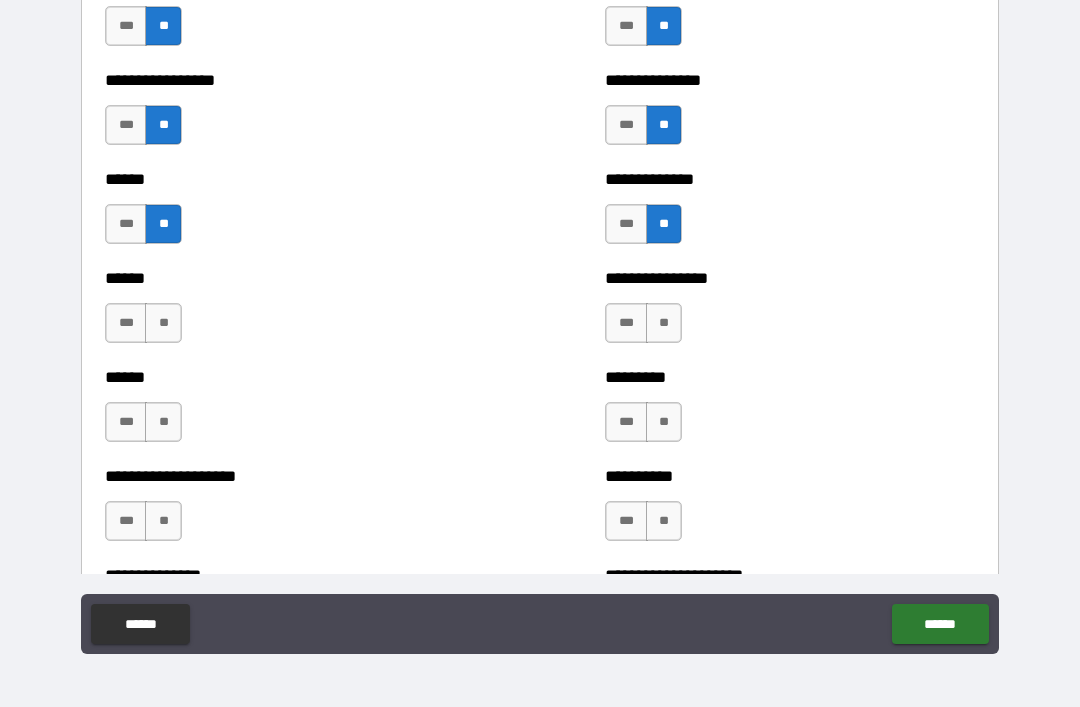 scroll, scrollTop: 3050, scrollLeft: 0, axis: vertical 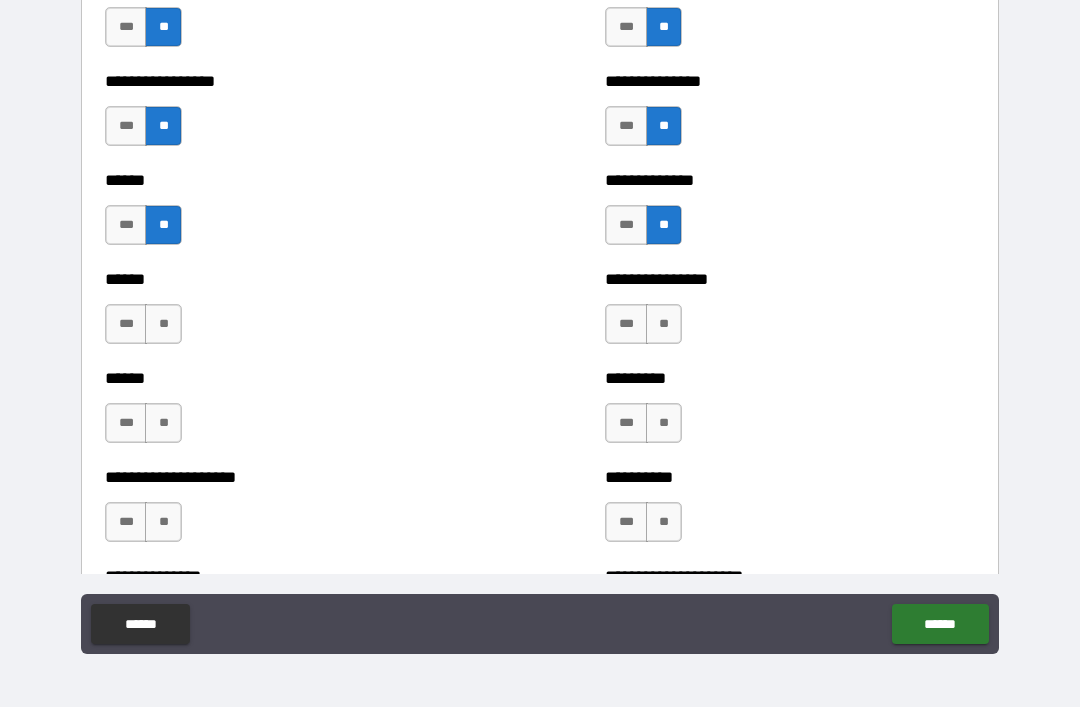 click on "**" at bounding box center (163, 324) 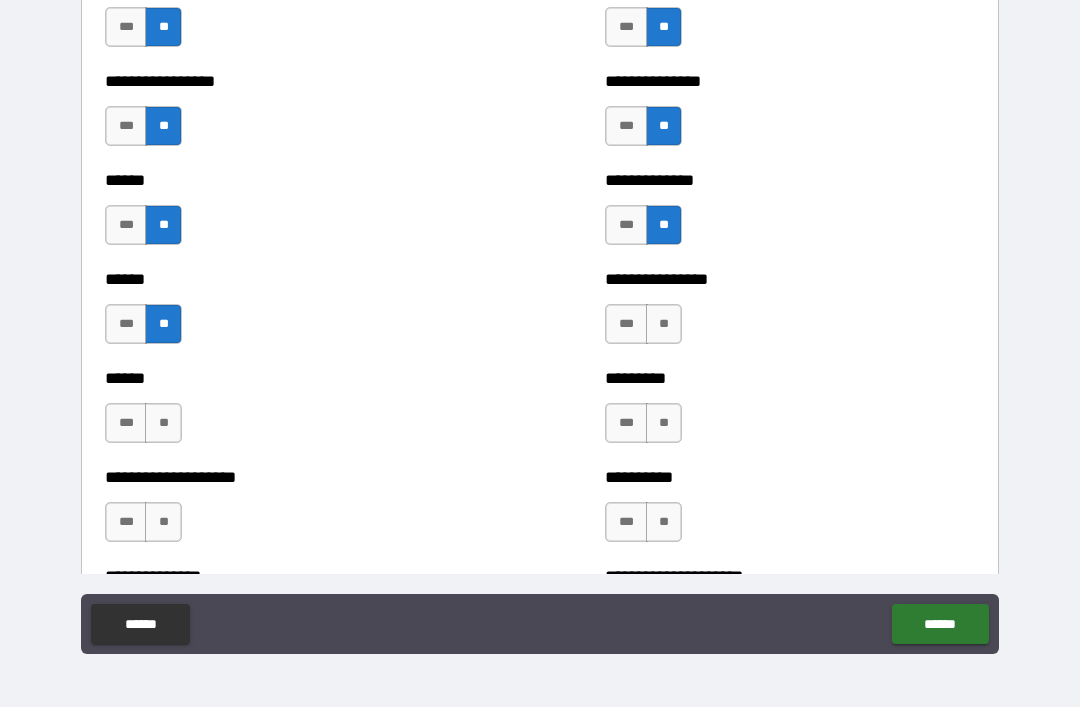 click on "**" at bounding box center (664, 324) 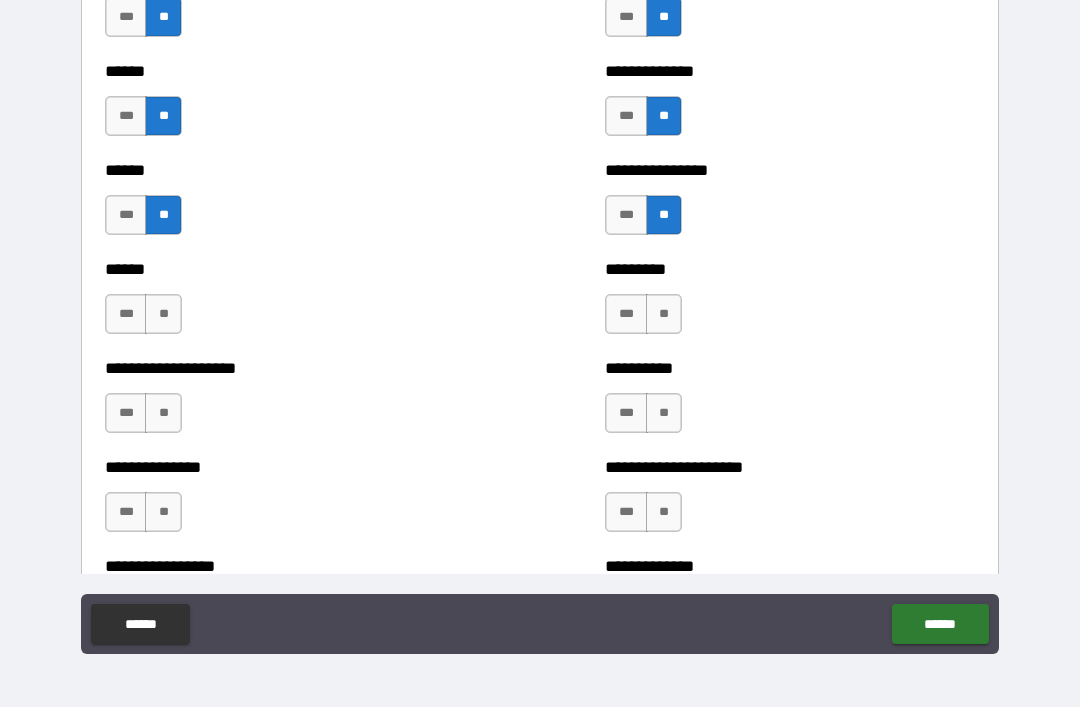 scroll, scrollTop: 3157, scrollLeft: 0, axis: vertical 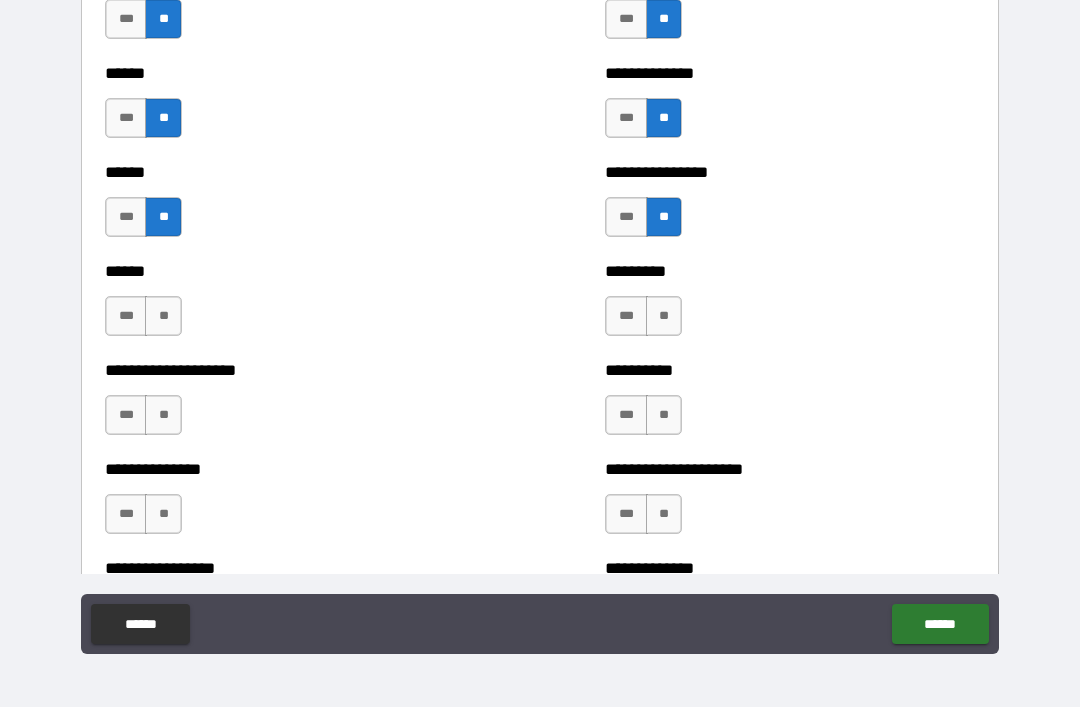 click on "**" at bounding box center (163, 316) 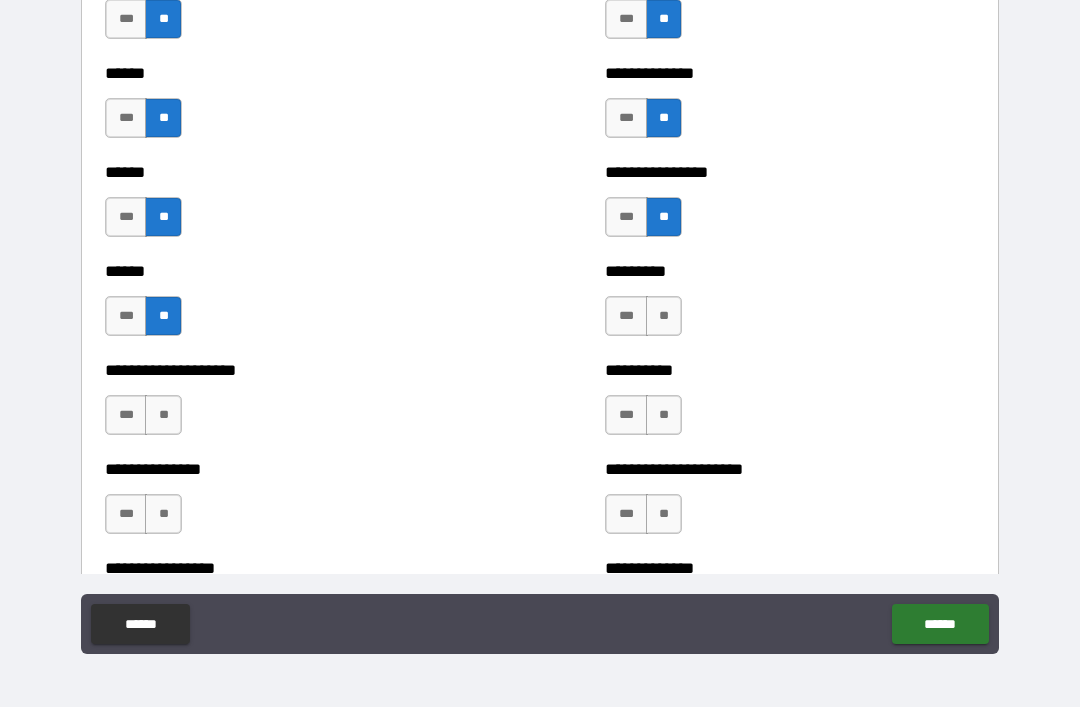 click on "**" at bounding box center [664, 316] 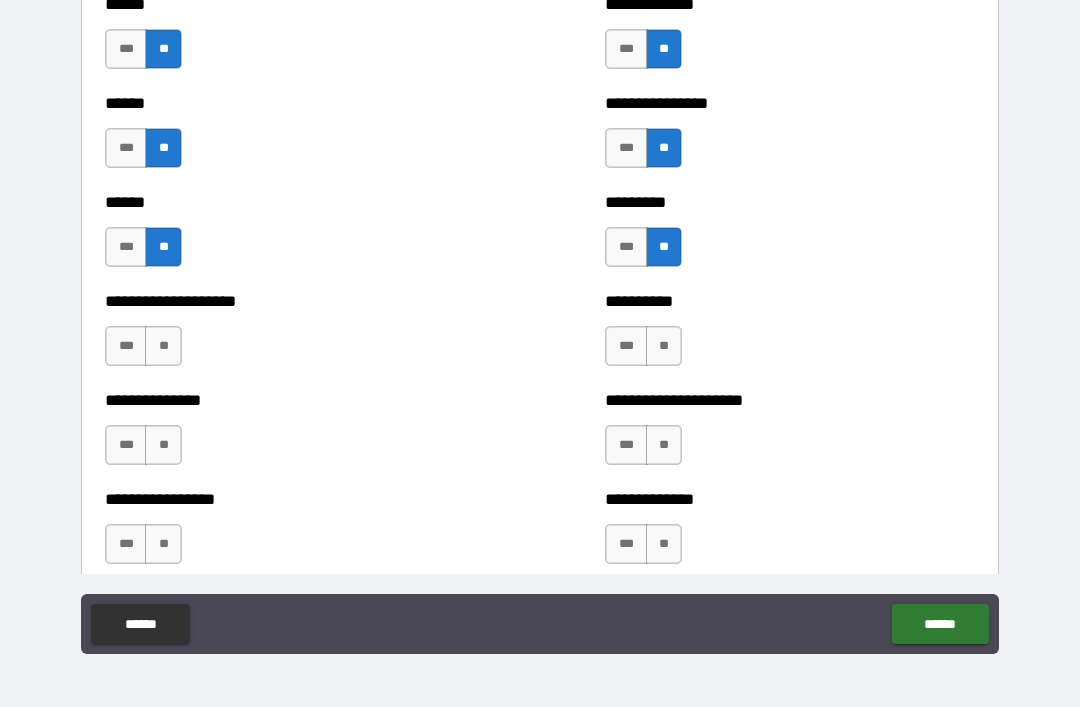 scroll, scrollTop: 3225, scrollLeft: 0, axis: vertical 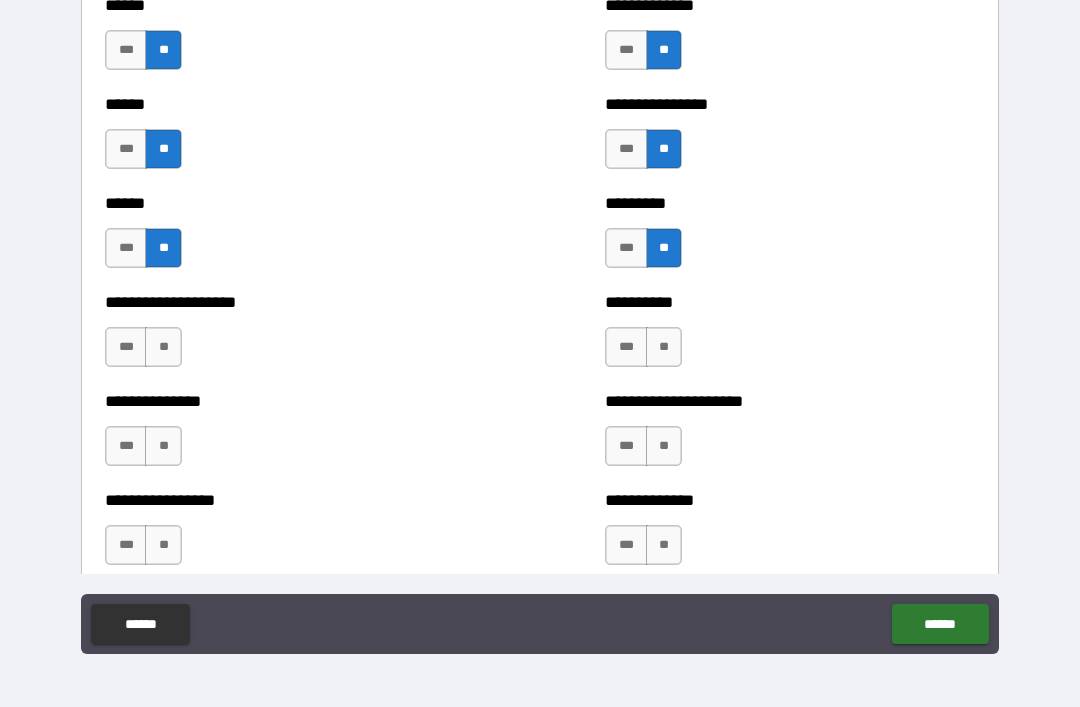click on "***" at bounding box center [126, 347] 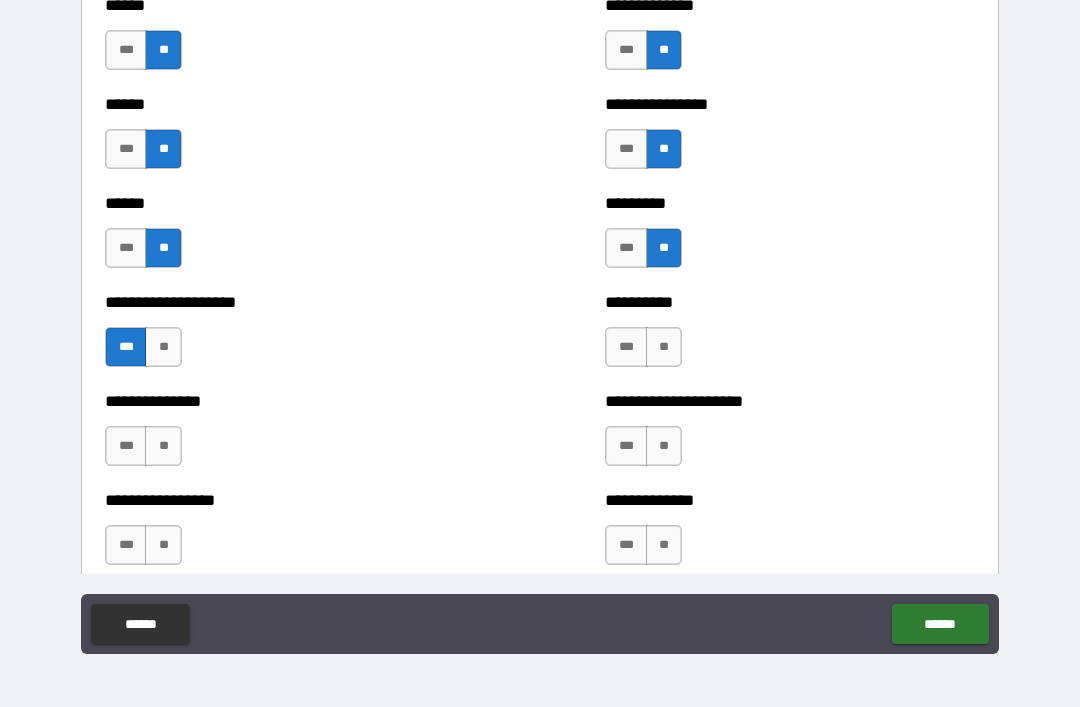click on "**********" at bounding box center [790, 337] 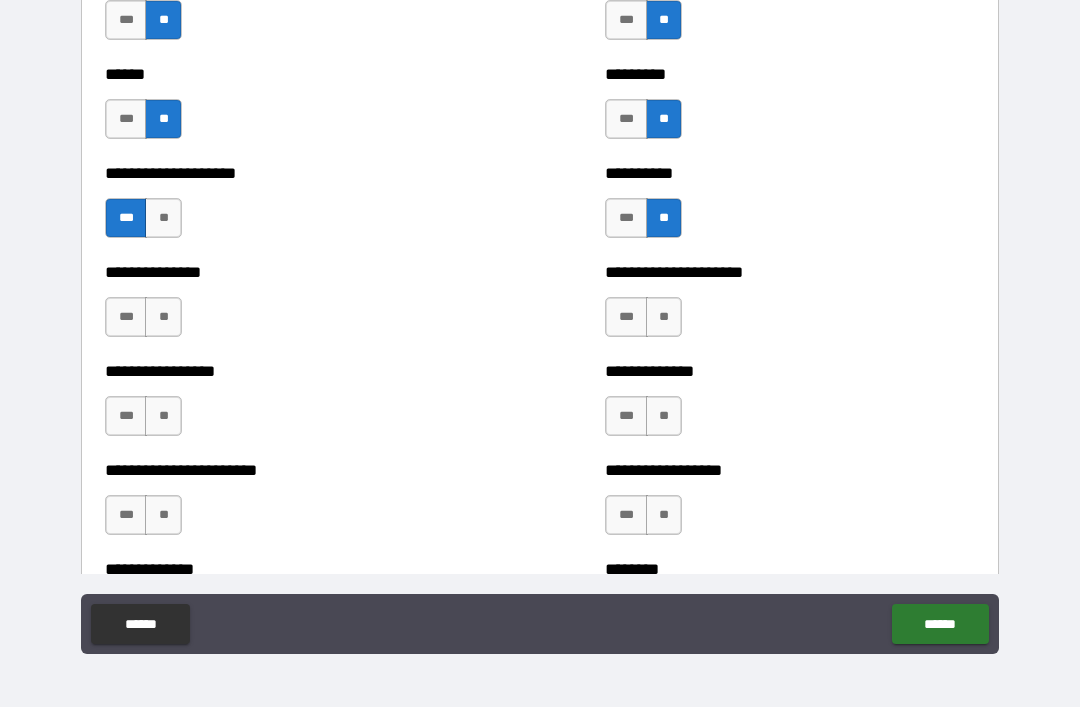 scroll, scrollTop: 3353, scrollLeft: 0, axis: vertical 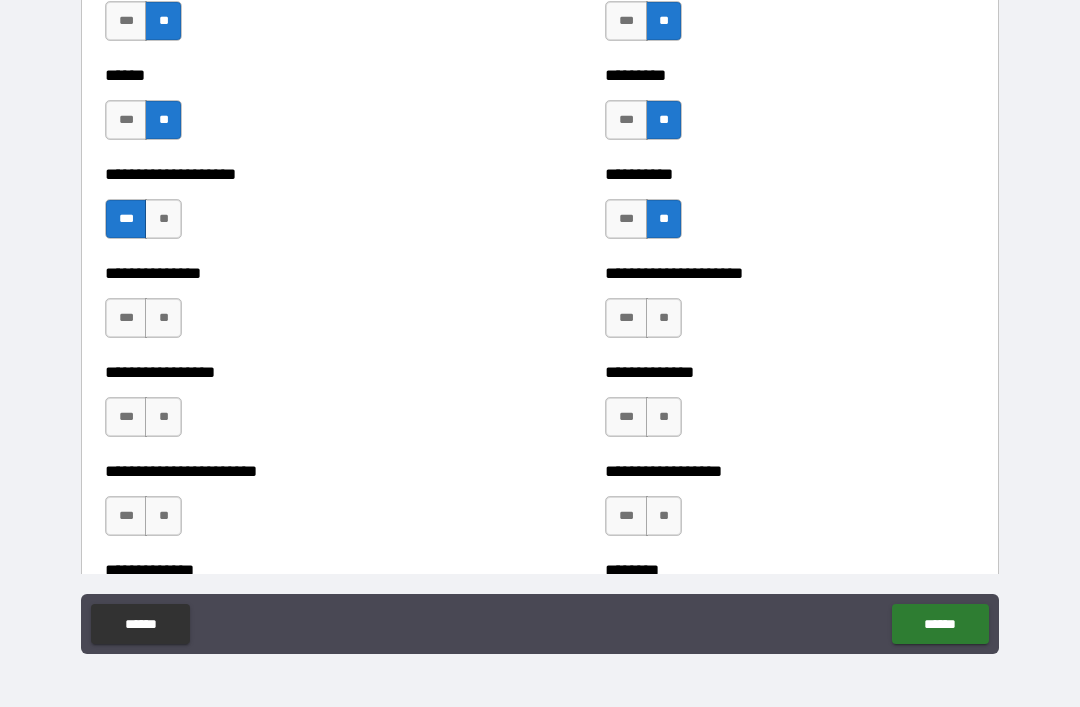 click on "**" at bounding box center (163, 318) 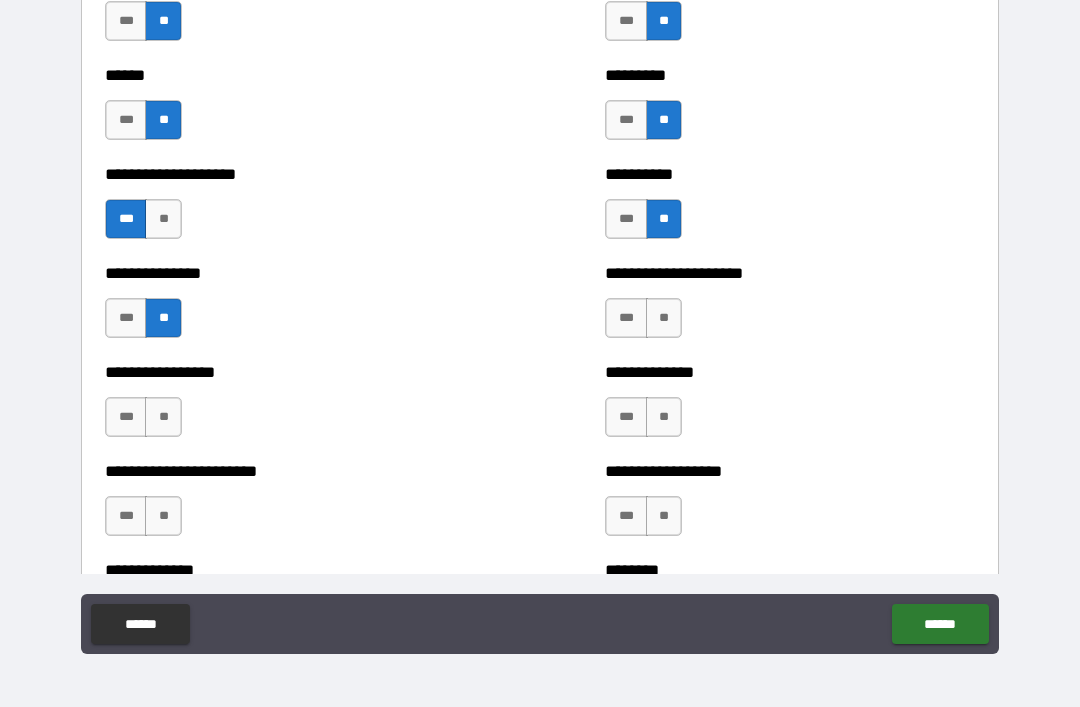click on "**" at bounding box center [664, 318] 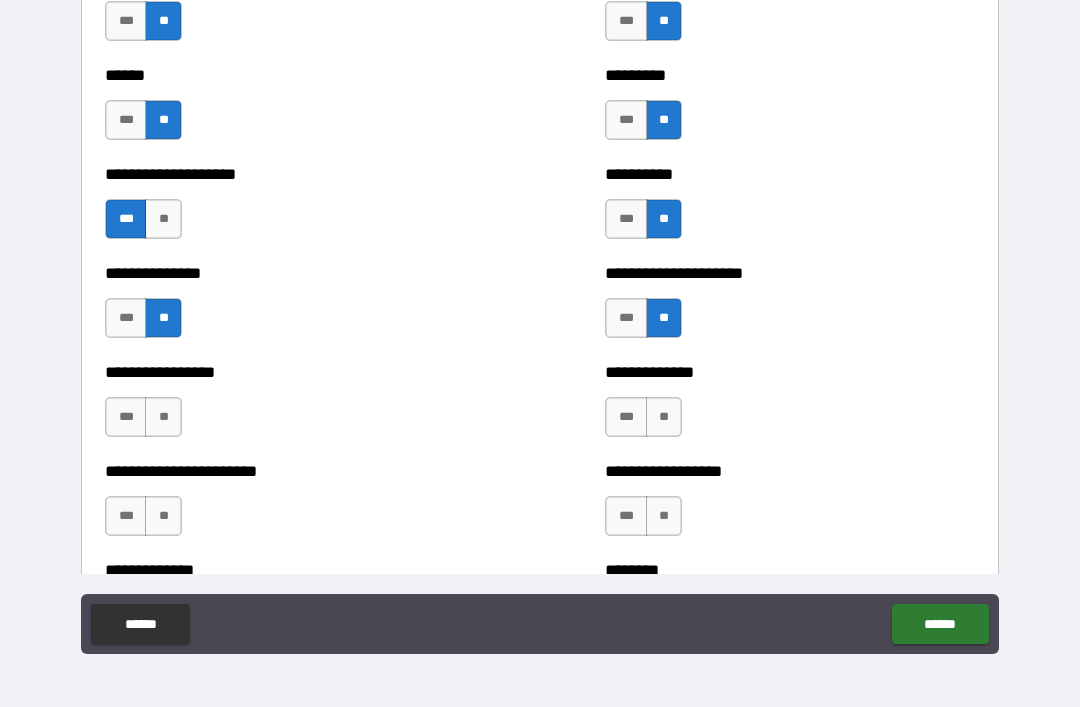 click on "***" at bounding box center [126, 417] 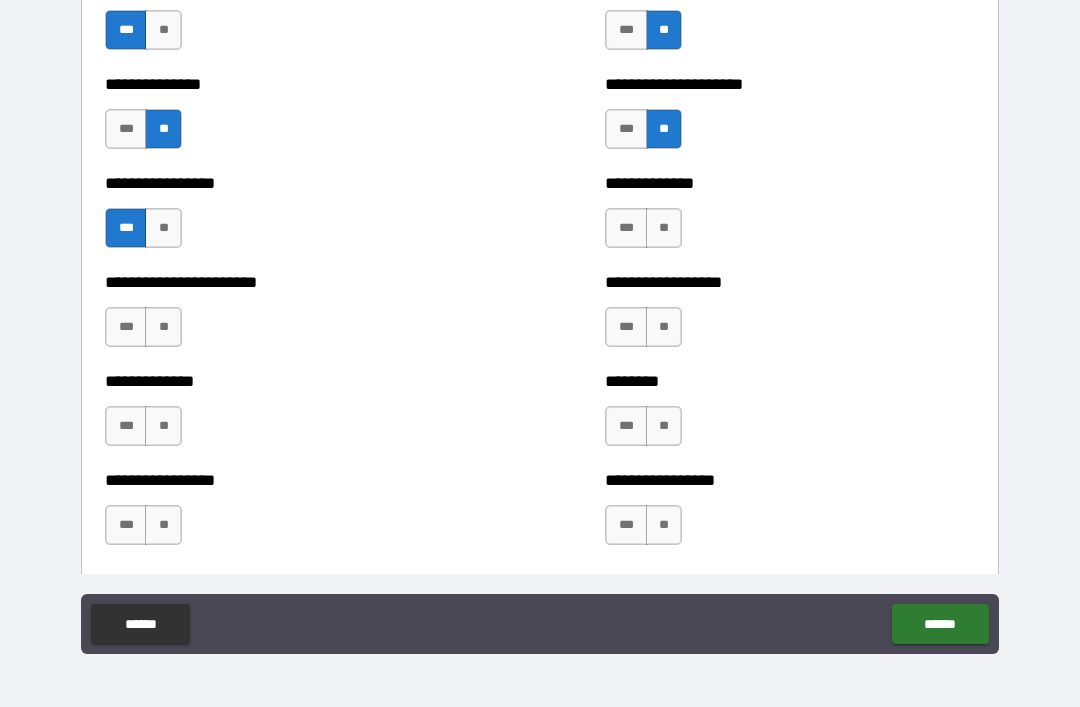 scroll, scrollTop: 3541, scrollLeft: 0, axis: vertical 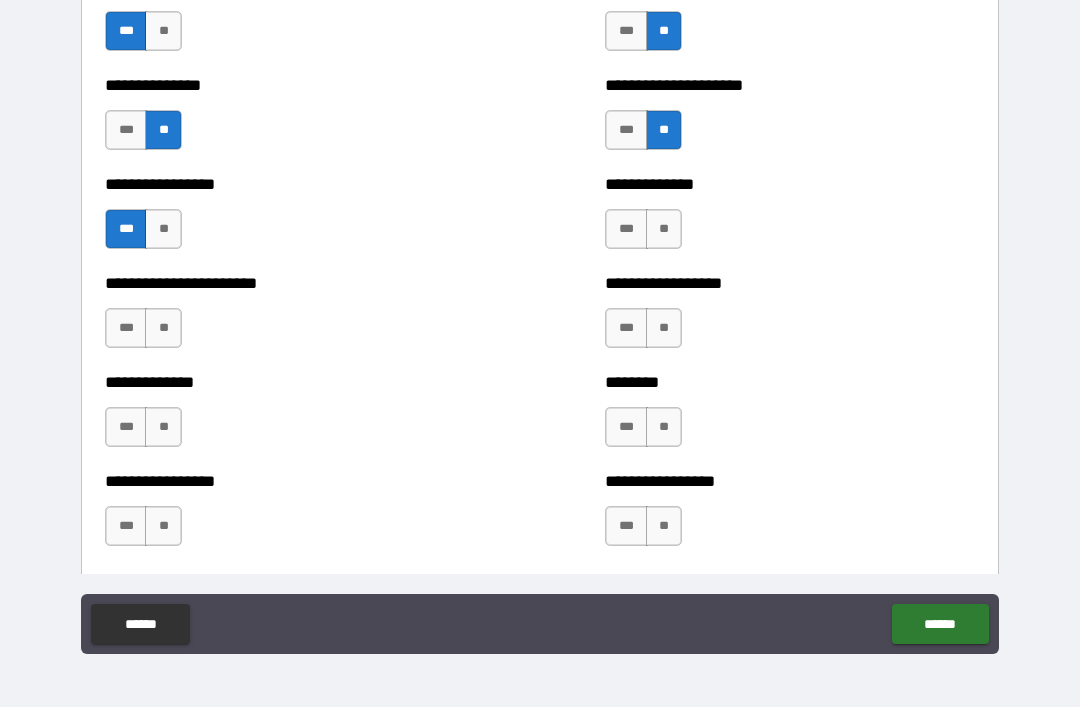 click on "**" at bounding box center [664, 229] 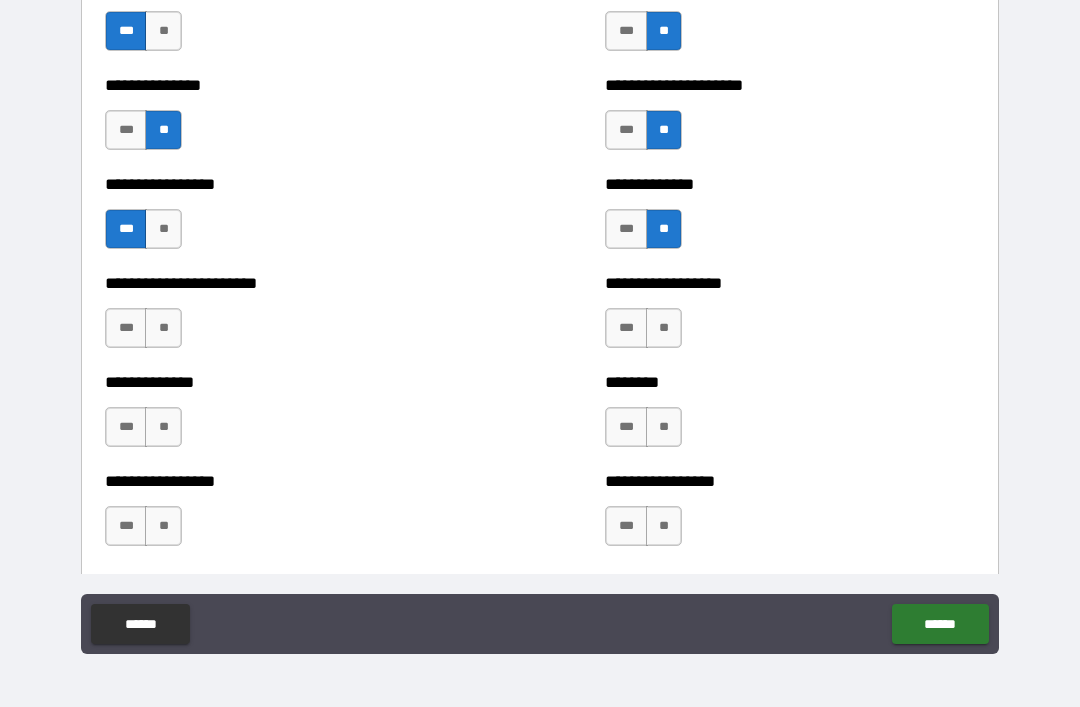 click on "**" at bounding box center [163, 328] 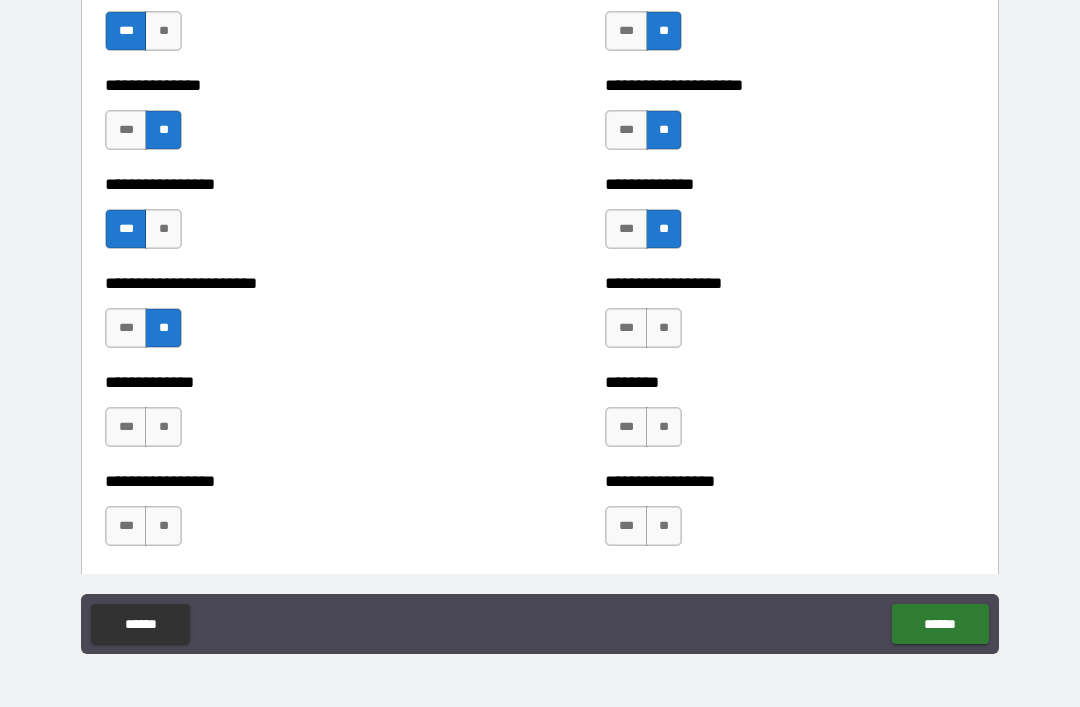 click on "**" at bounding box center [664, 328] 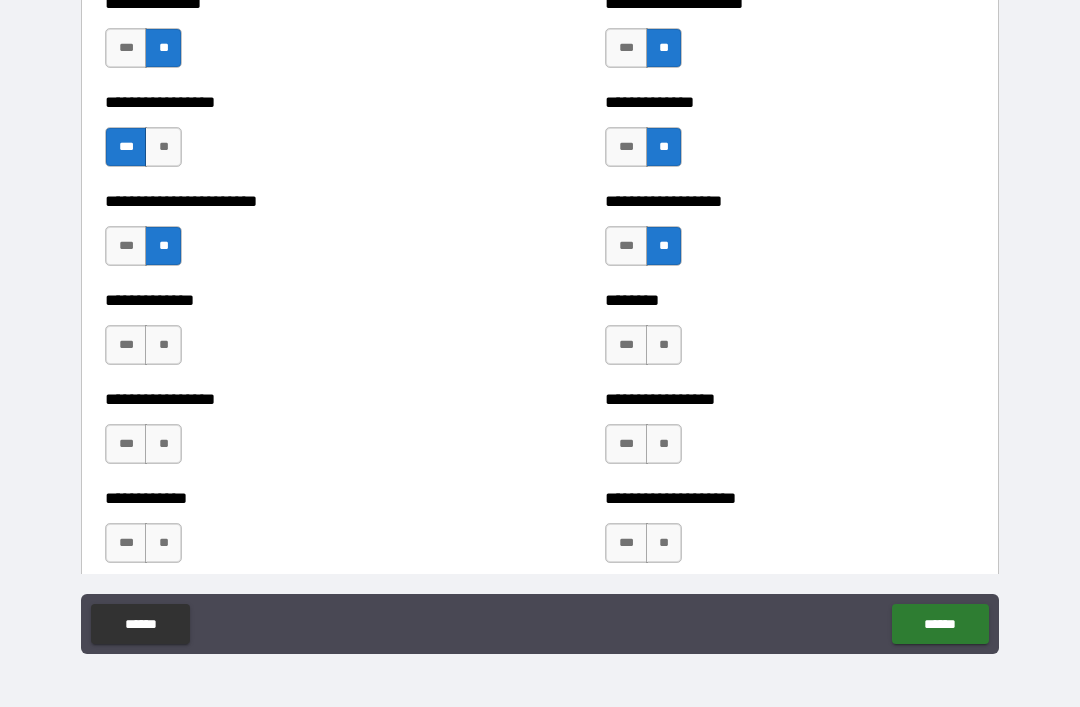 scroll, scrollTop: 3622, scrollLeft: 0, axis: vertical 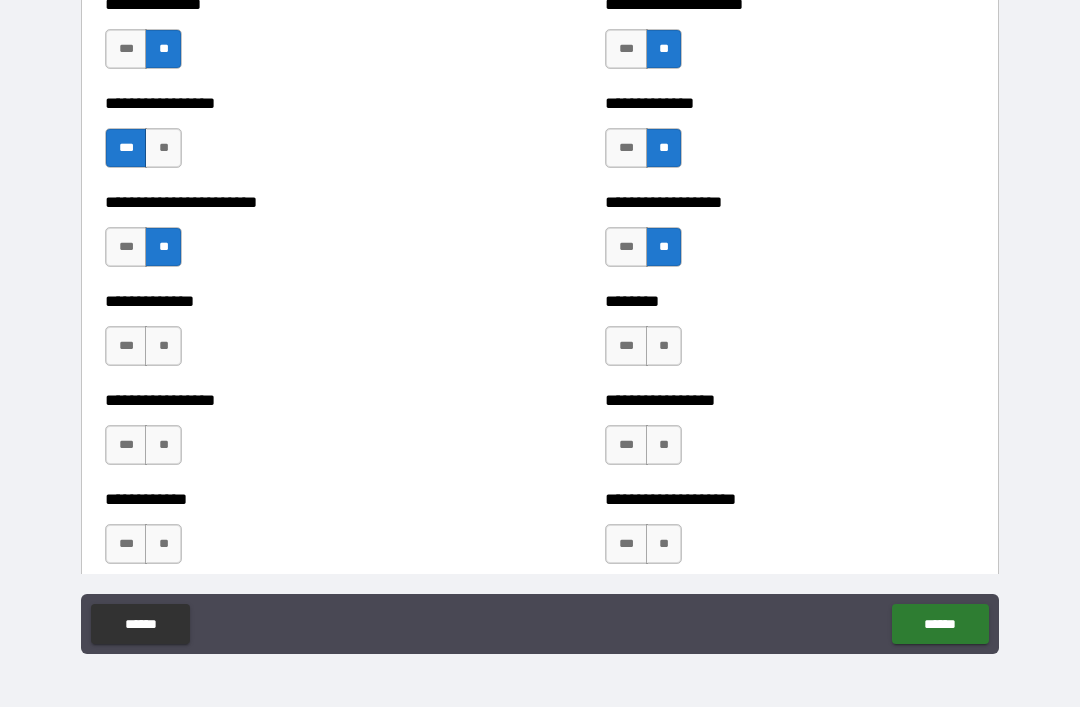 click on "**" at bounding box center [163, 346] 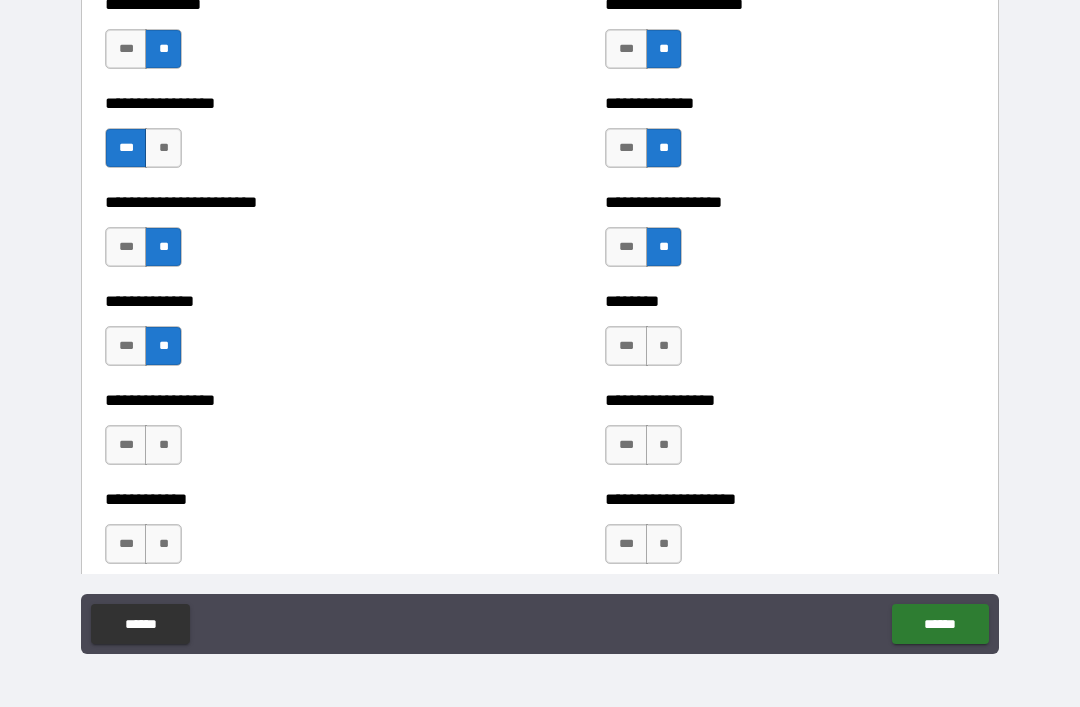 click on "**" at bounding box center [664, 346] 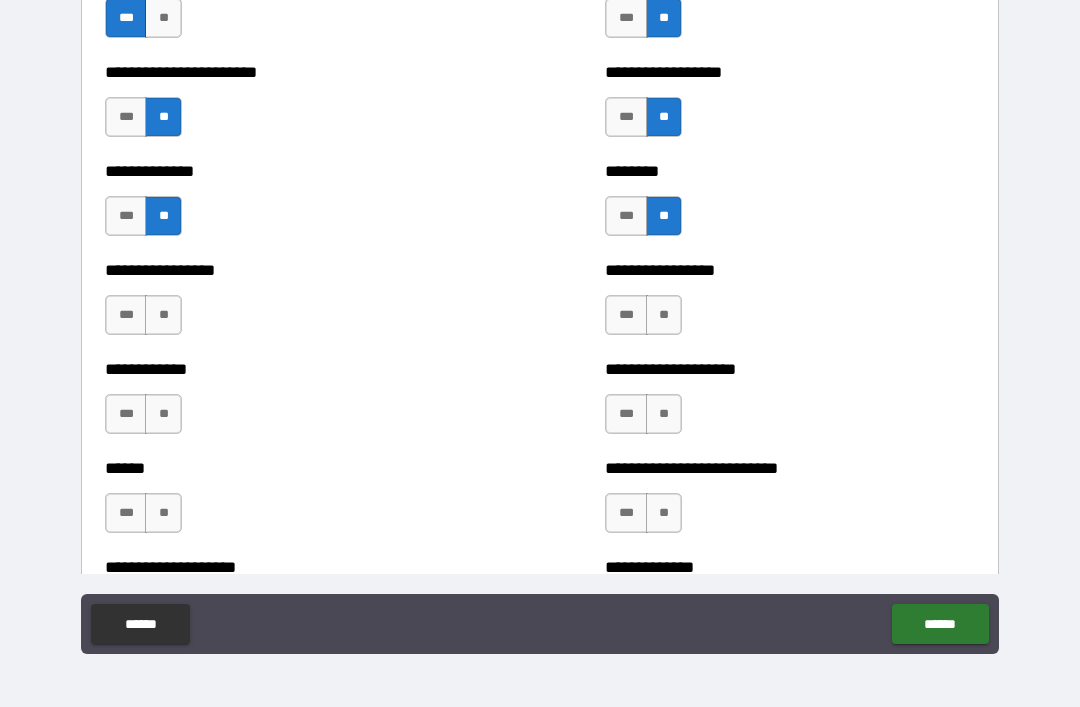 scroll, scrollTop: 3748, scrollLeft: 0, axis: vertical 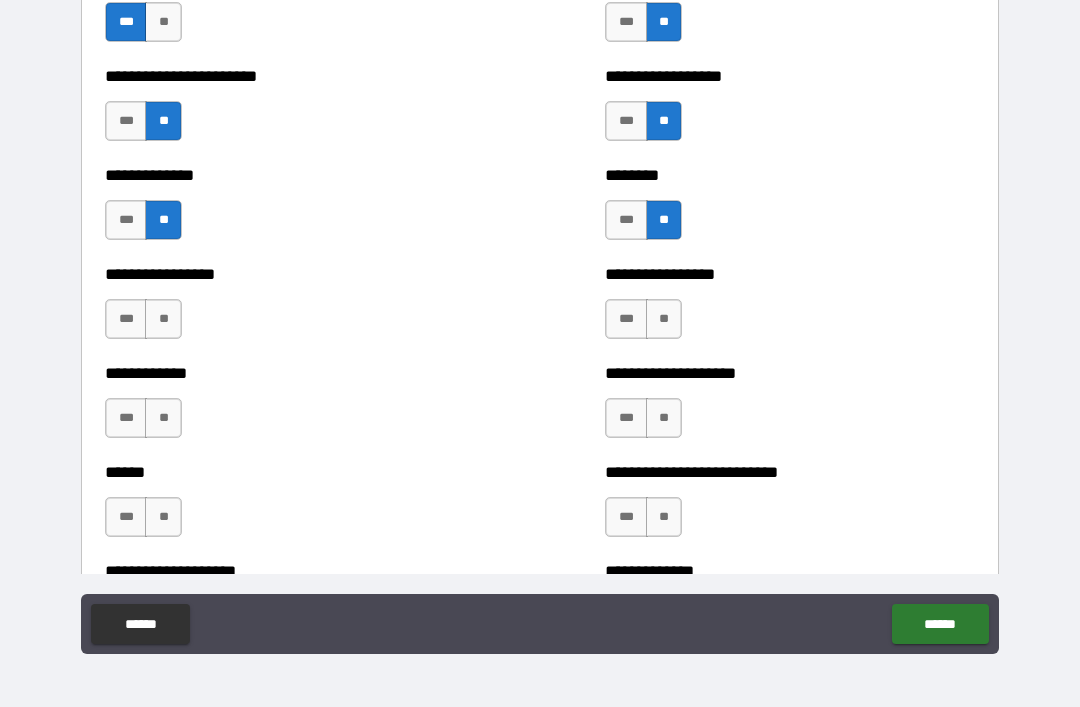 click on "**" at bounding box center (163, 319) 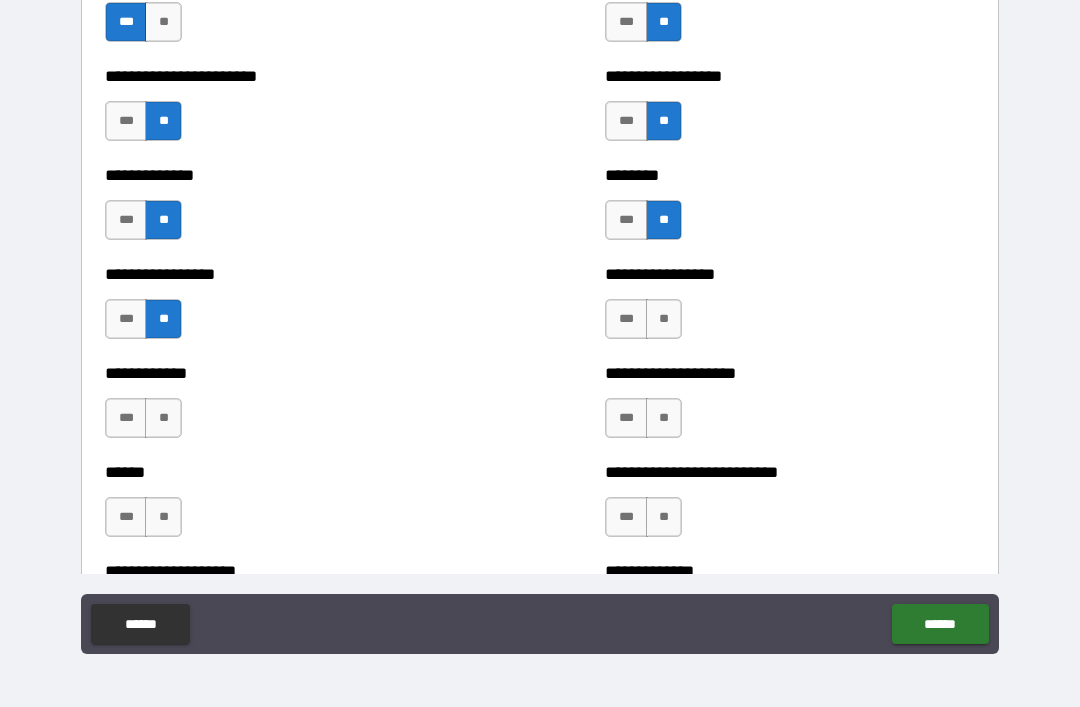 click on "**" at bounding box center [664, 319] 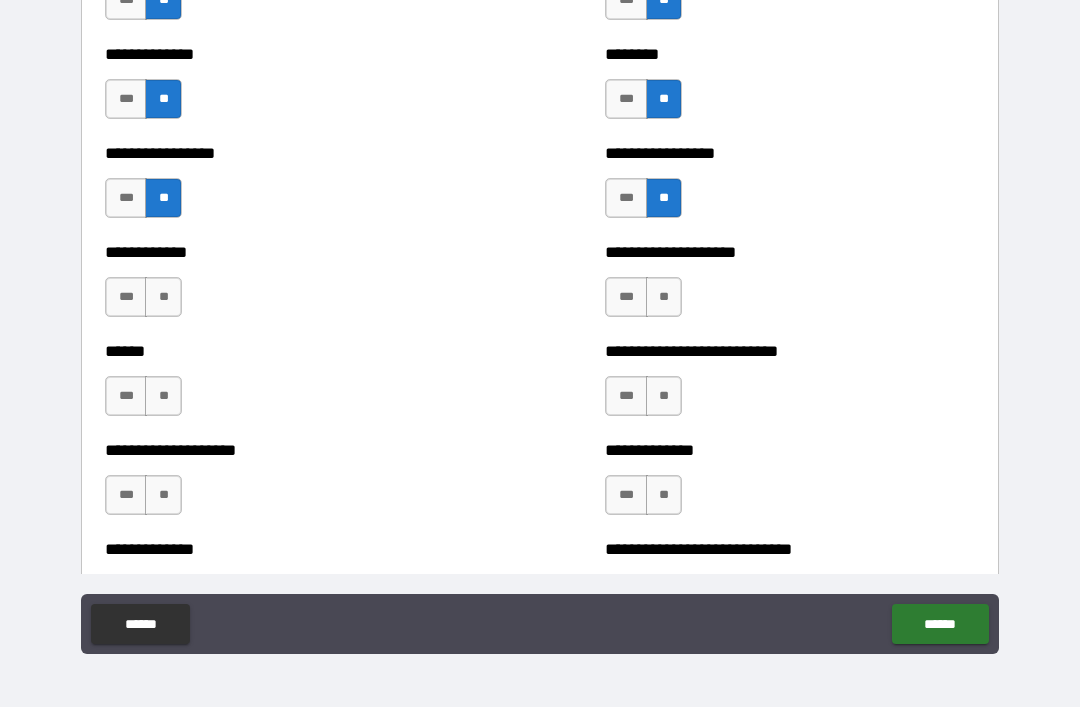 scroll, scrollTop: 3865, scrollLeft: 0, axis: vertical 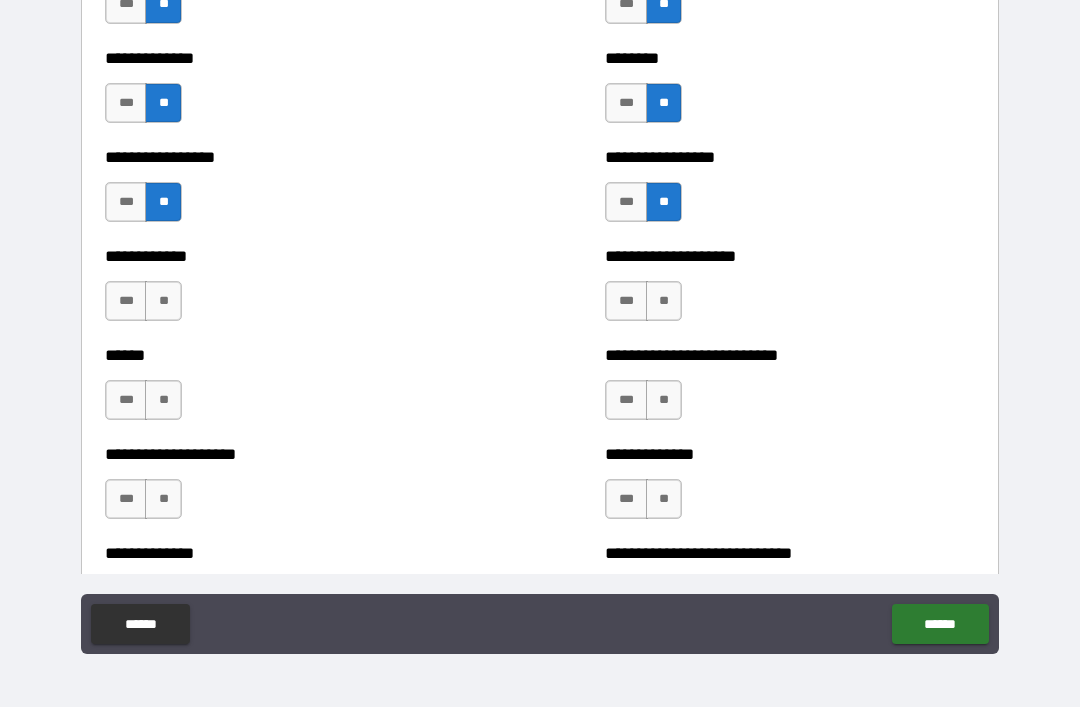 click on "**" at bounding box center (163, 301) 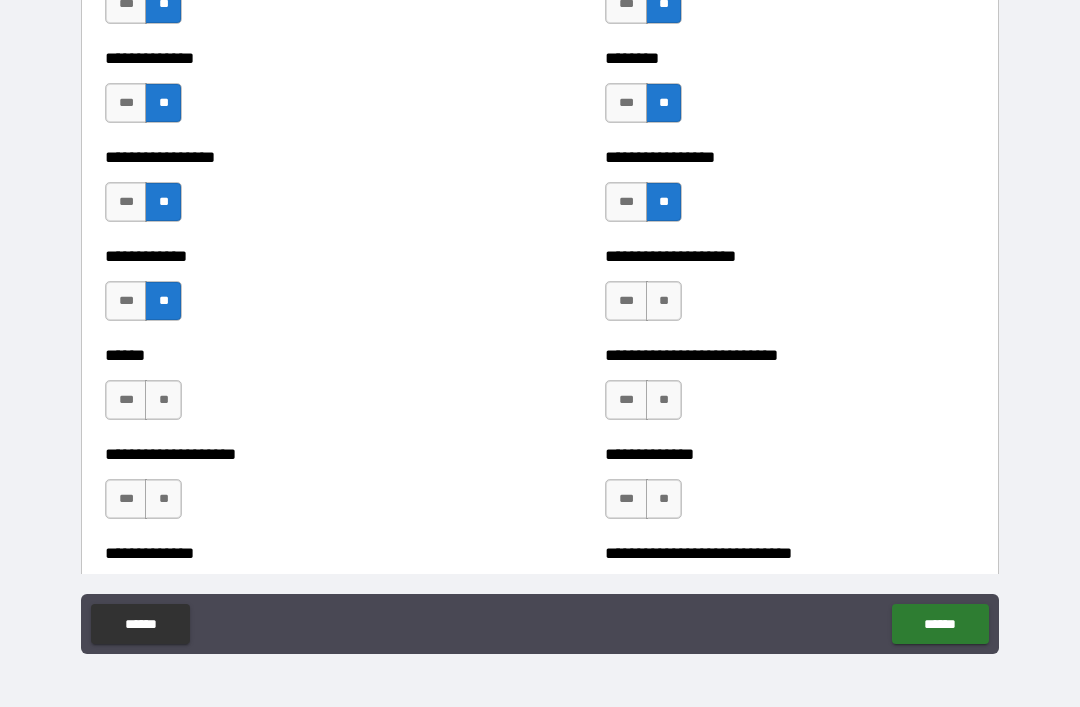 click on "**" at bounding box center (664, 301) 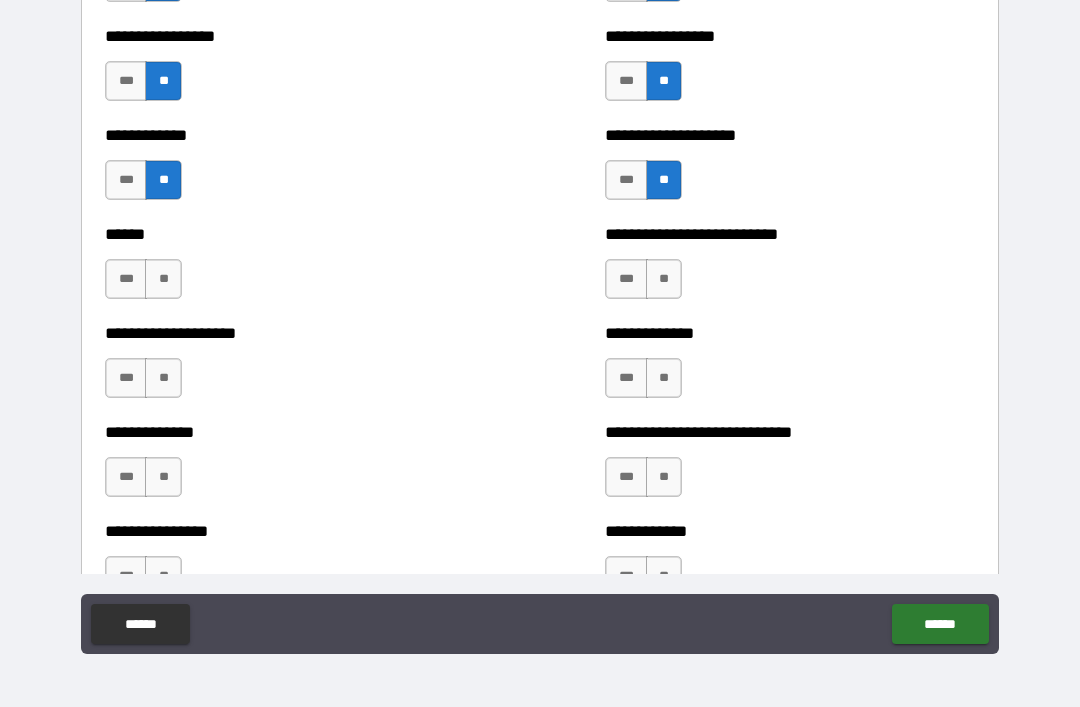 scroll, scrollTop: 3983, scrollLeft: 0, axis: vertical 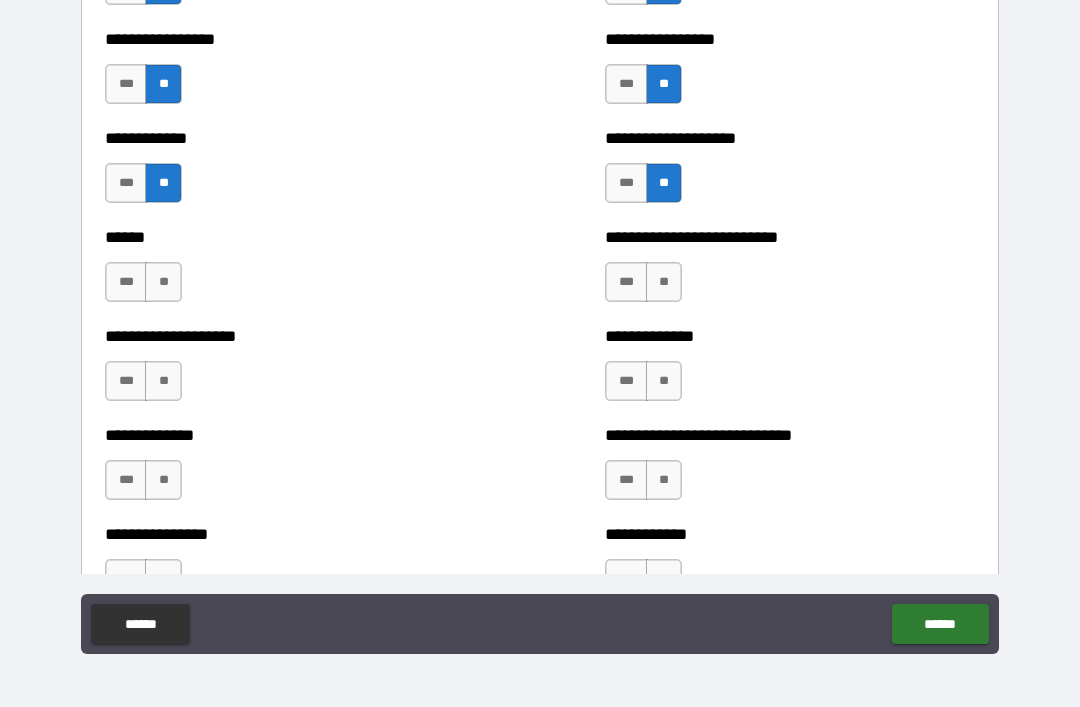 click on "**" at bounding box center [163, 282] 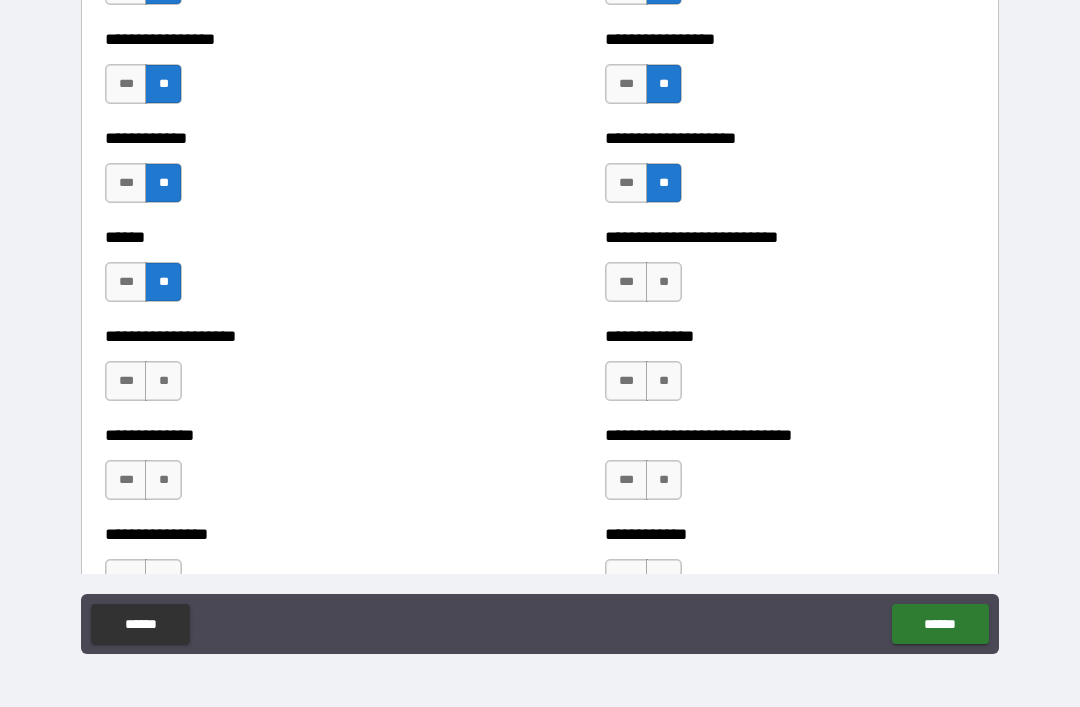 click on "**" at bounding box center [664, 282] 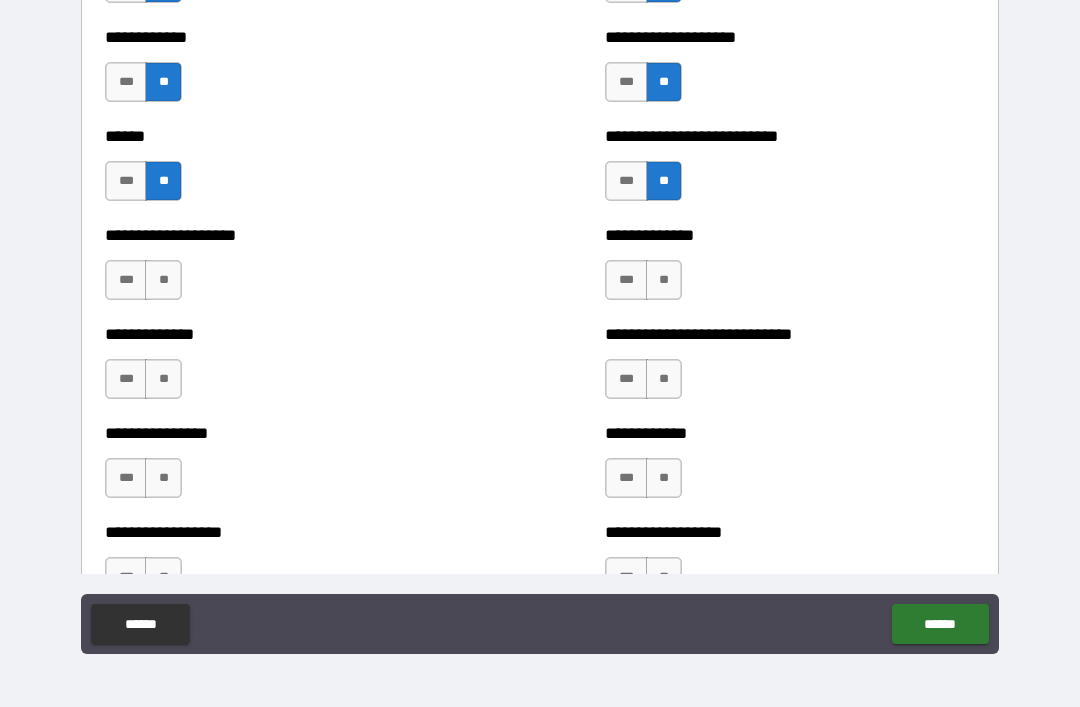 scroll, scrollTop: 4088, scrollLeft: 0, axis: vertical 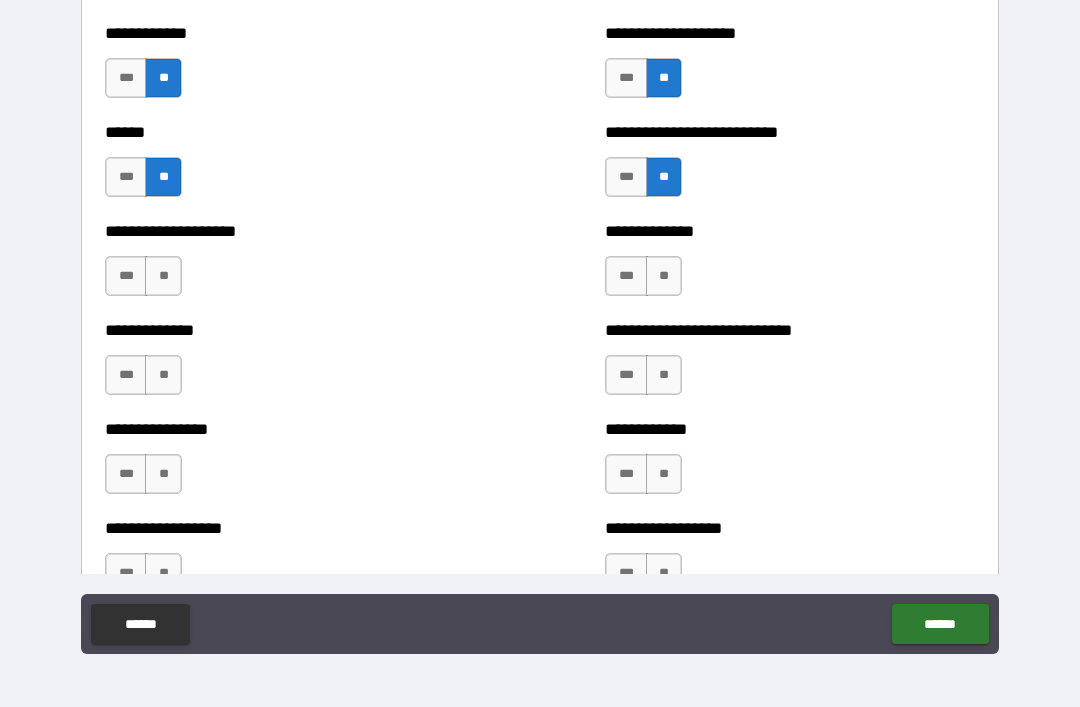 click on "***" at bounding box center (126, 276) 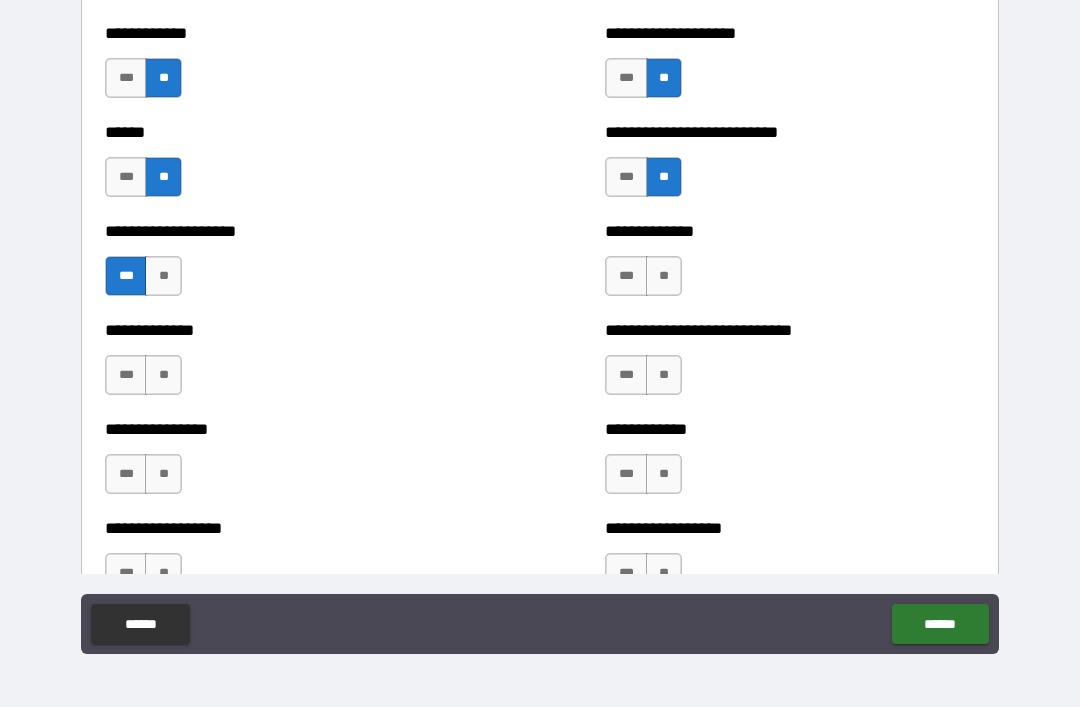 click on "**" at bounding box center (664, 276) 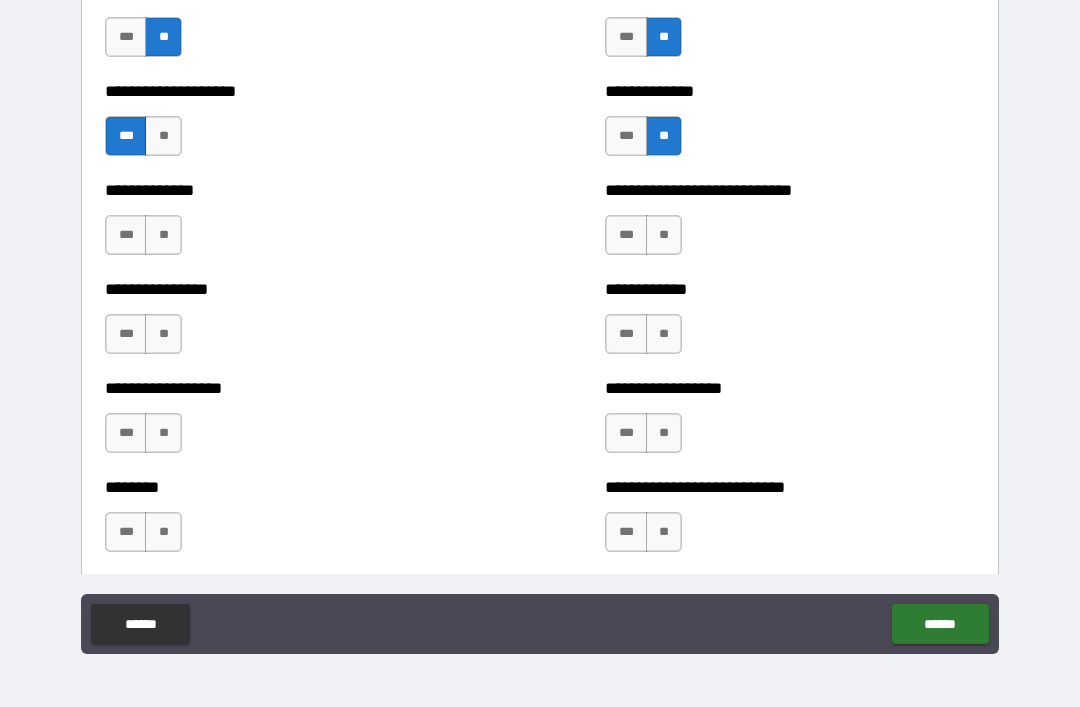 scroll, scrollTop: 4229, scrollLeft: 0, axis: vertical 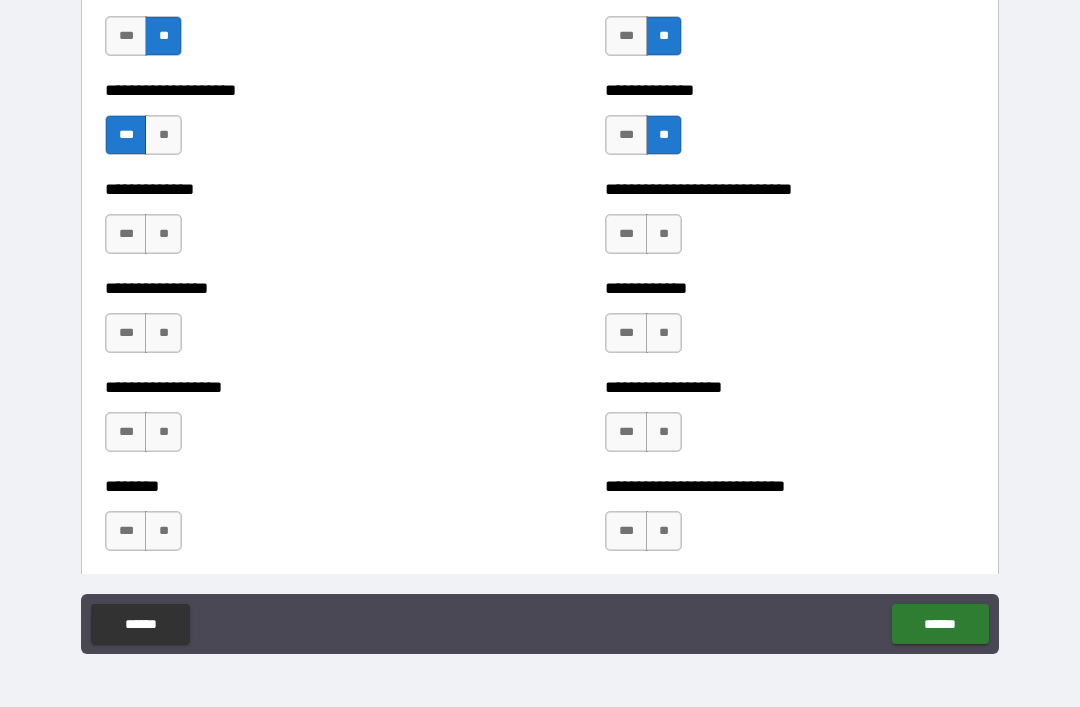 click on "**" at bounding box center [163, 234] 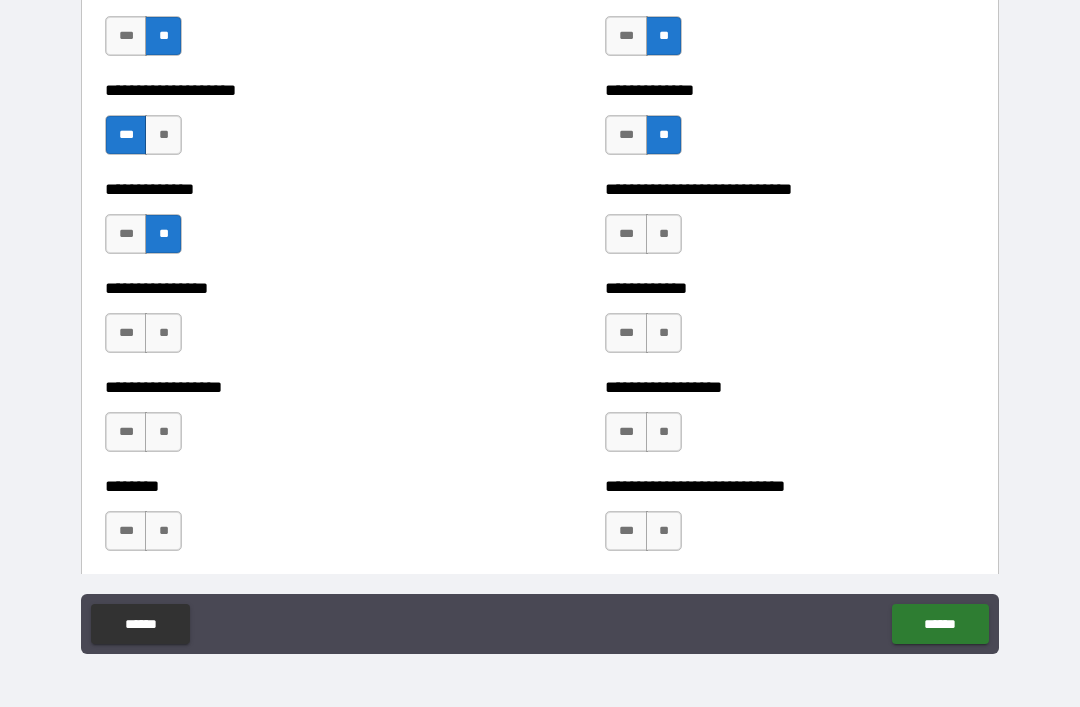 click on "**" at bounding box center [664, 234] 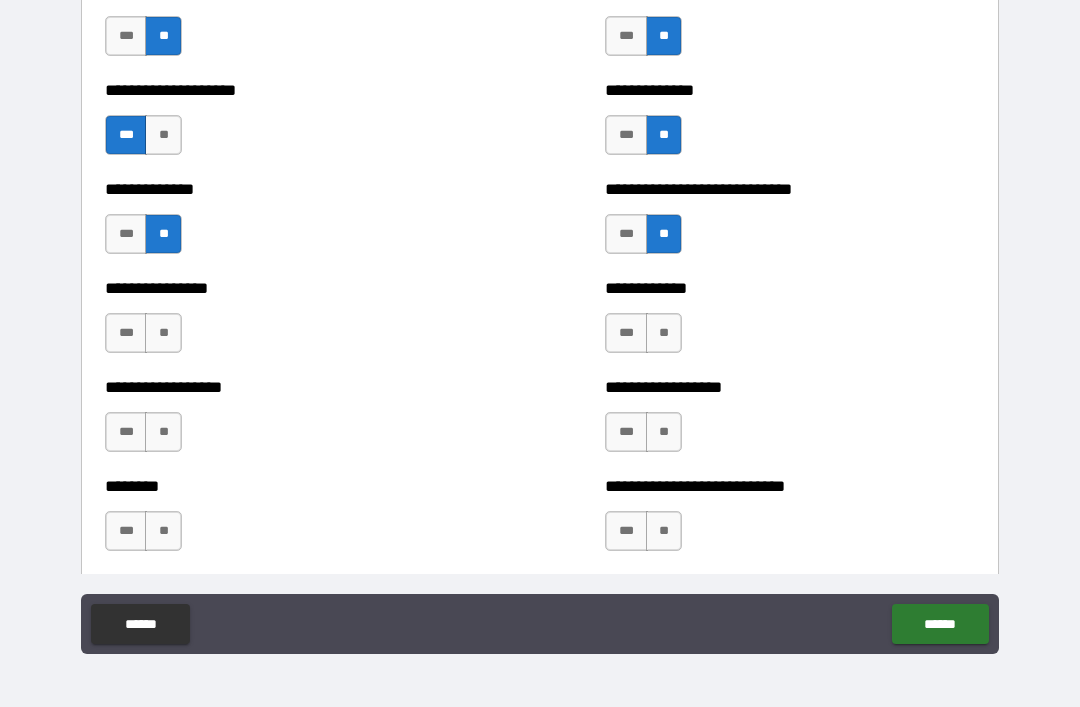 click on "**********" at bounding box center (290, 323) 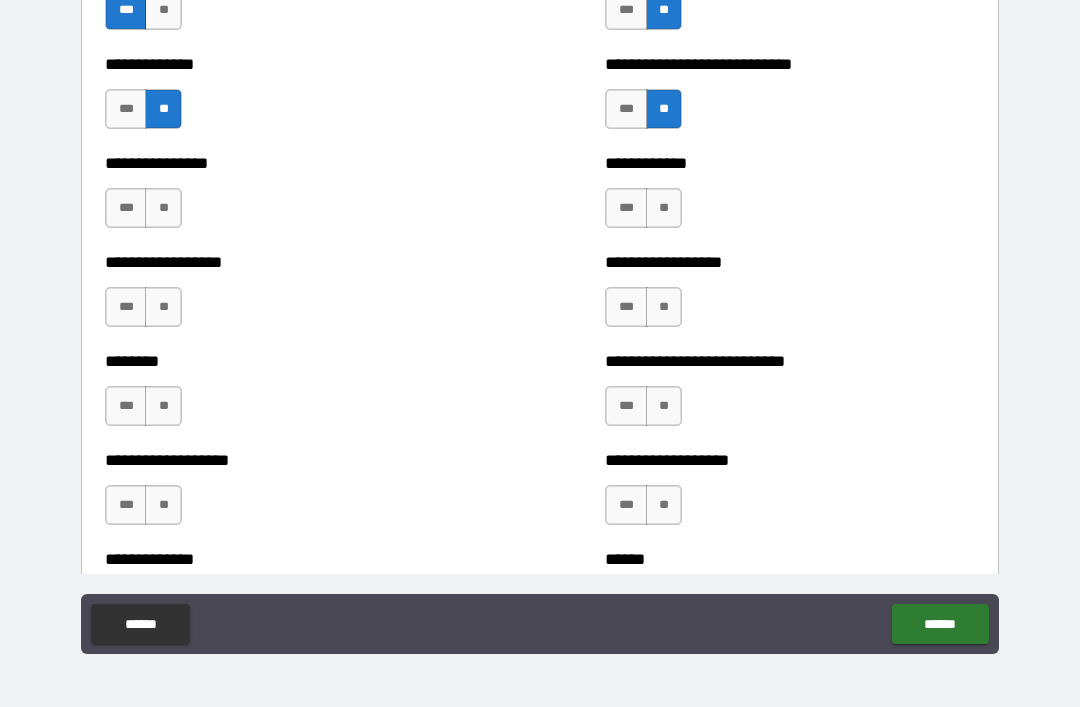 scroll, scrollTop: 4355, scrollLeft: 0, axis: vertical 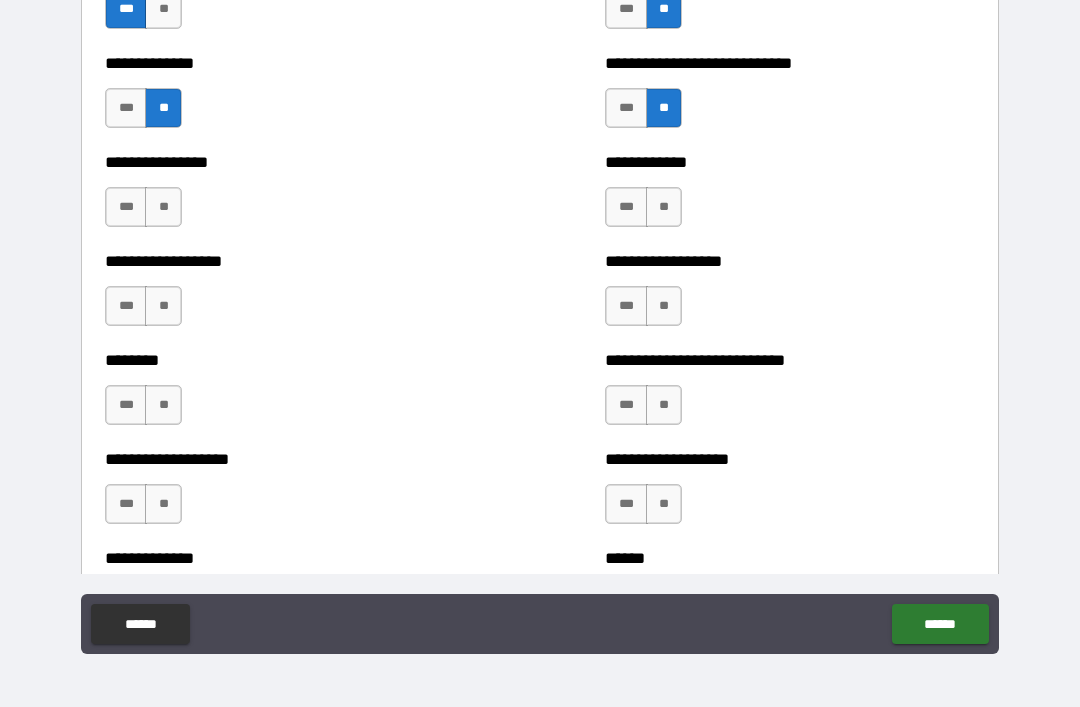 click on "**" at bounding box center (163, 207) 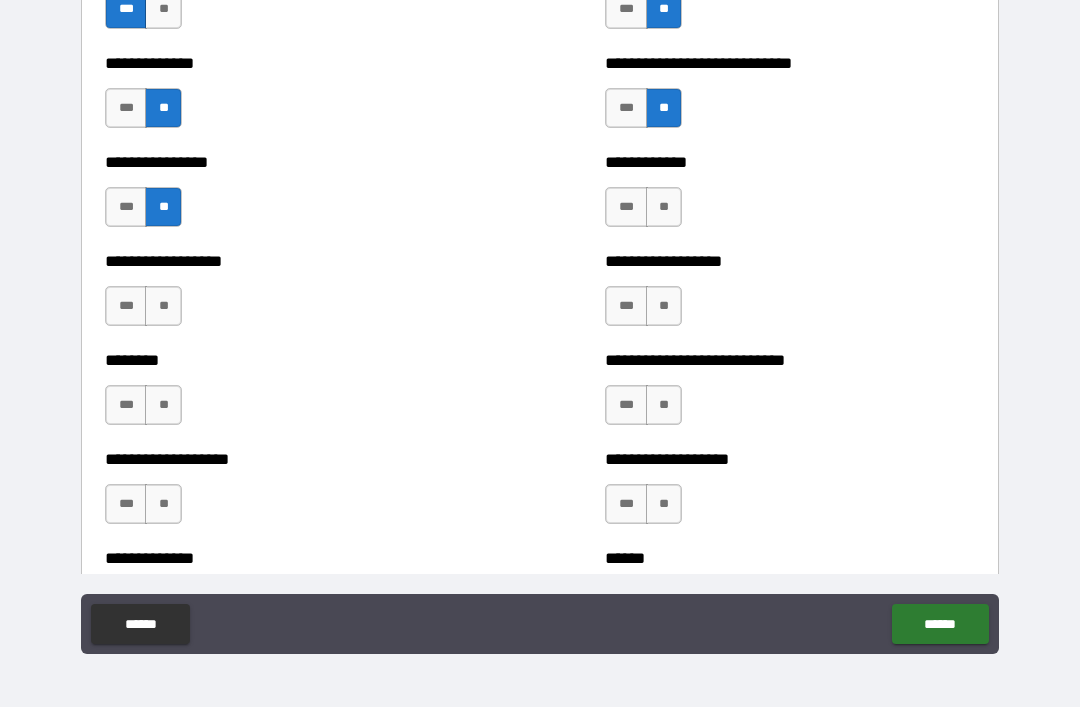 click on "**" at bounding box center (664, 207) 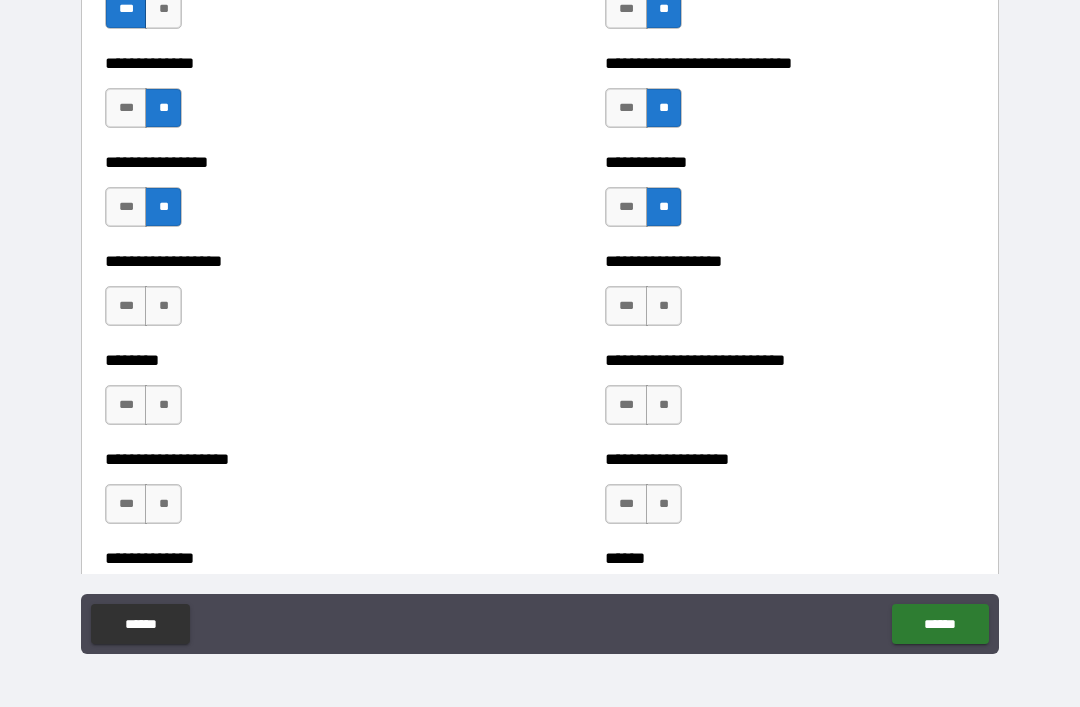 click on "**" at bounding box center [163, 306] 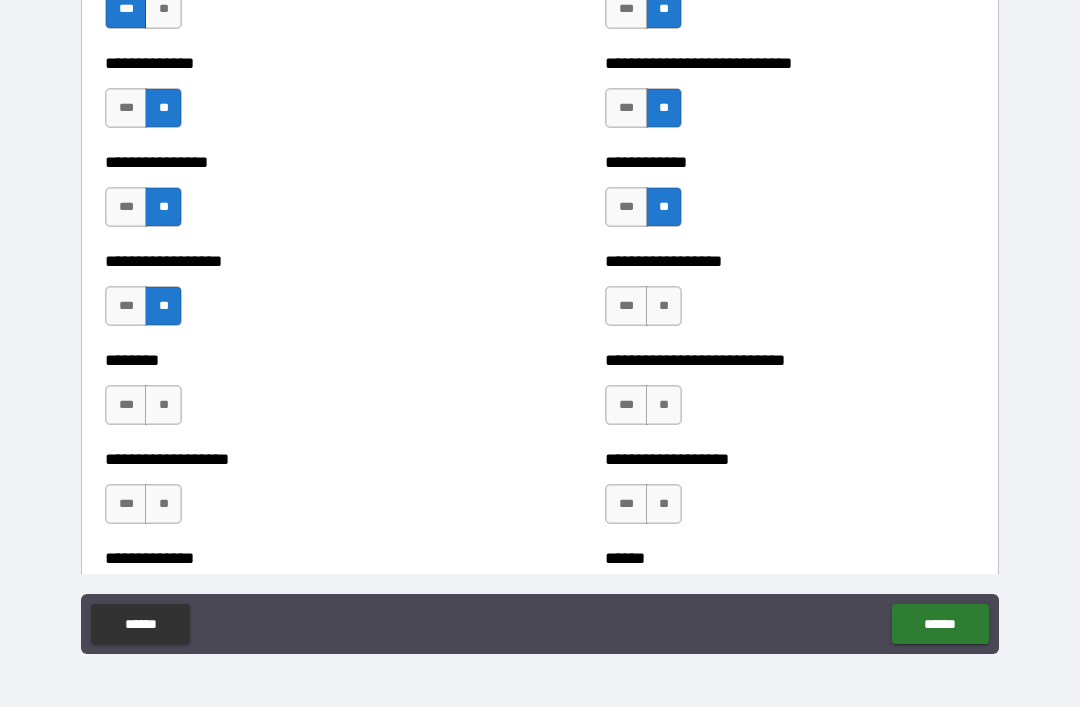 click on "**" at bounding box center (664, 306) 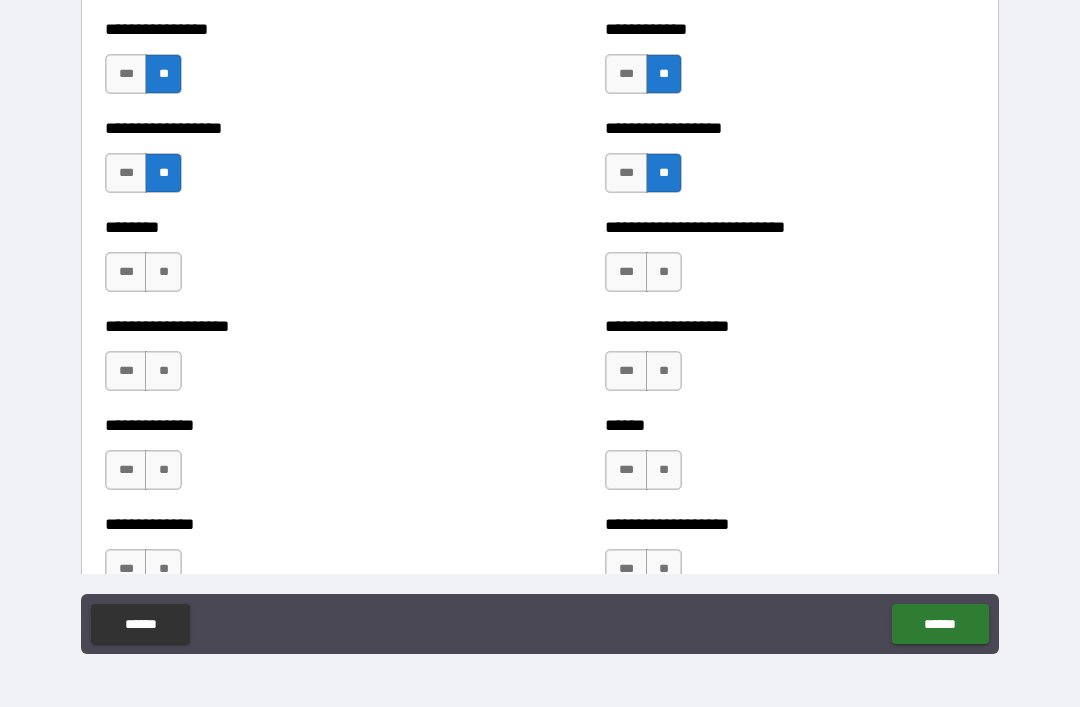 scroll, scrollTop: 4495, scrollLeft: 0, axis: vertical 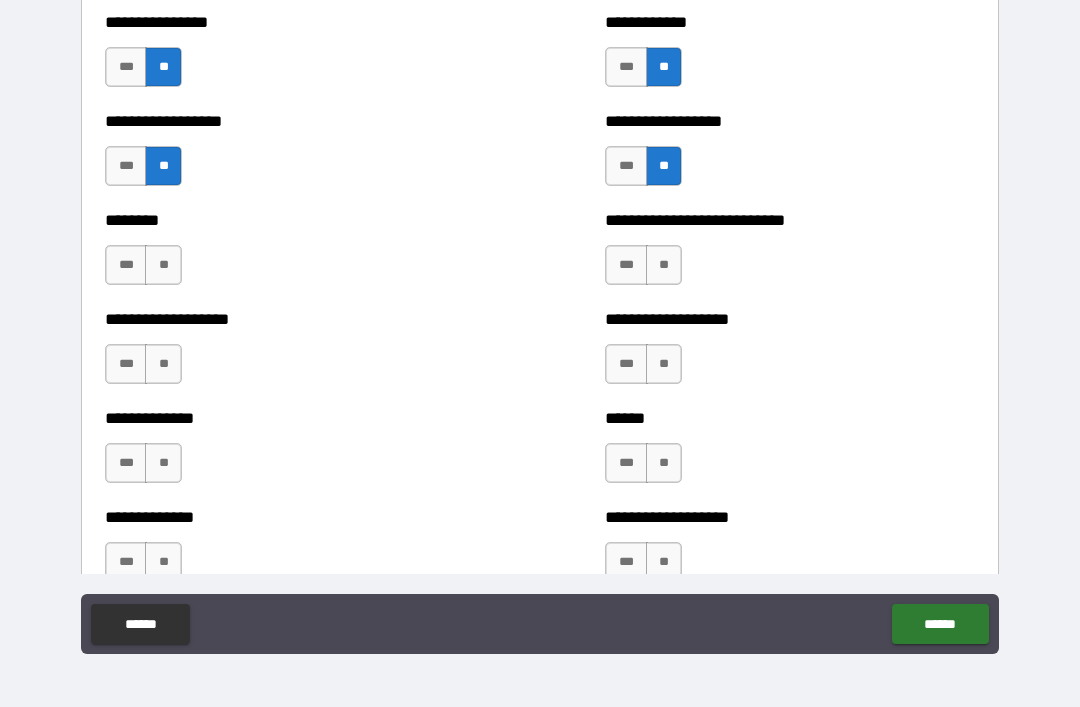 click on "**" at bounding box center [163, 265] 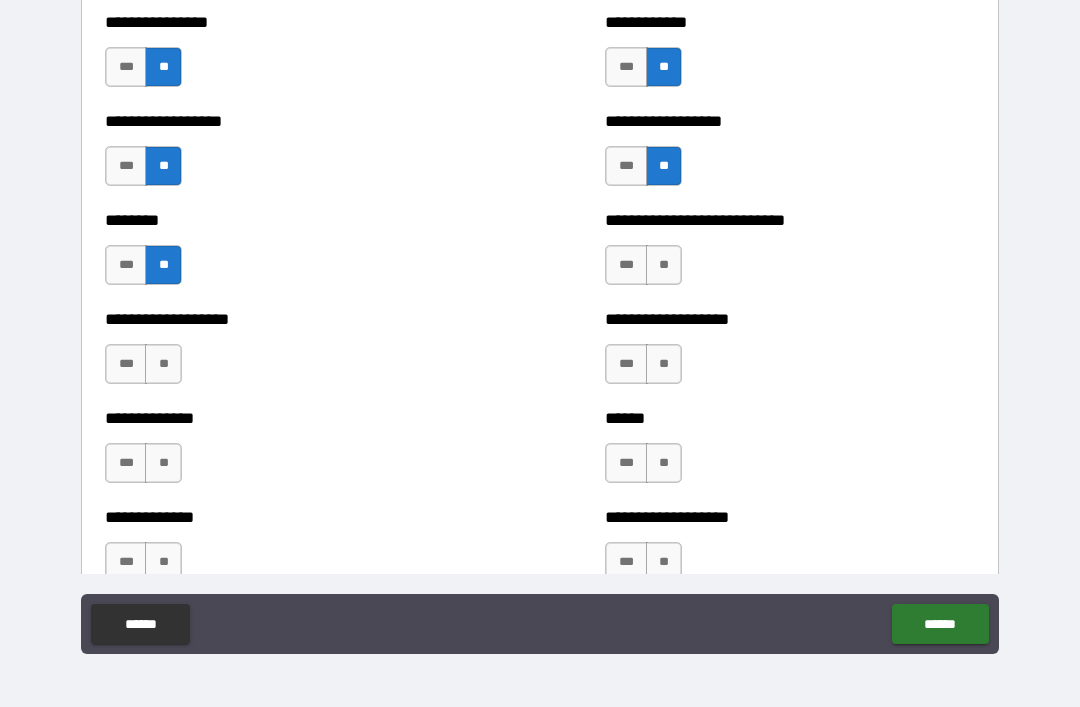 click on "**" at bounding box center [664, 265] 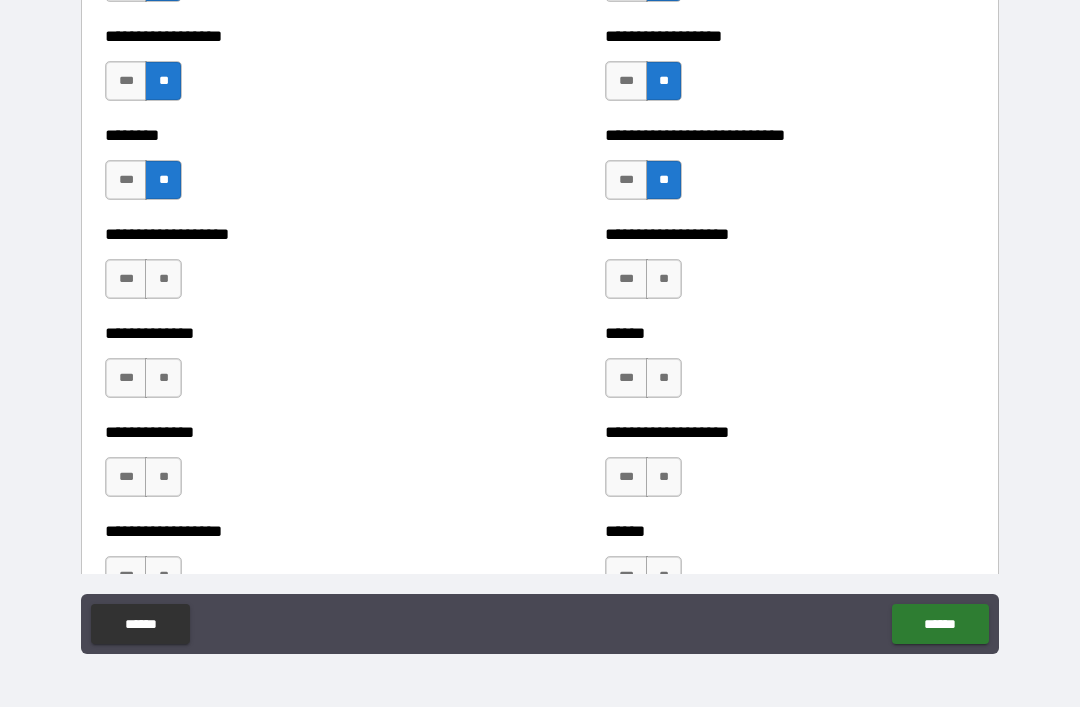 scroll, scrollTop: 4573, scrollLeft: 0, axis: vertical 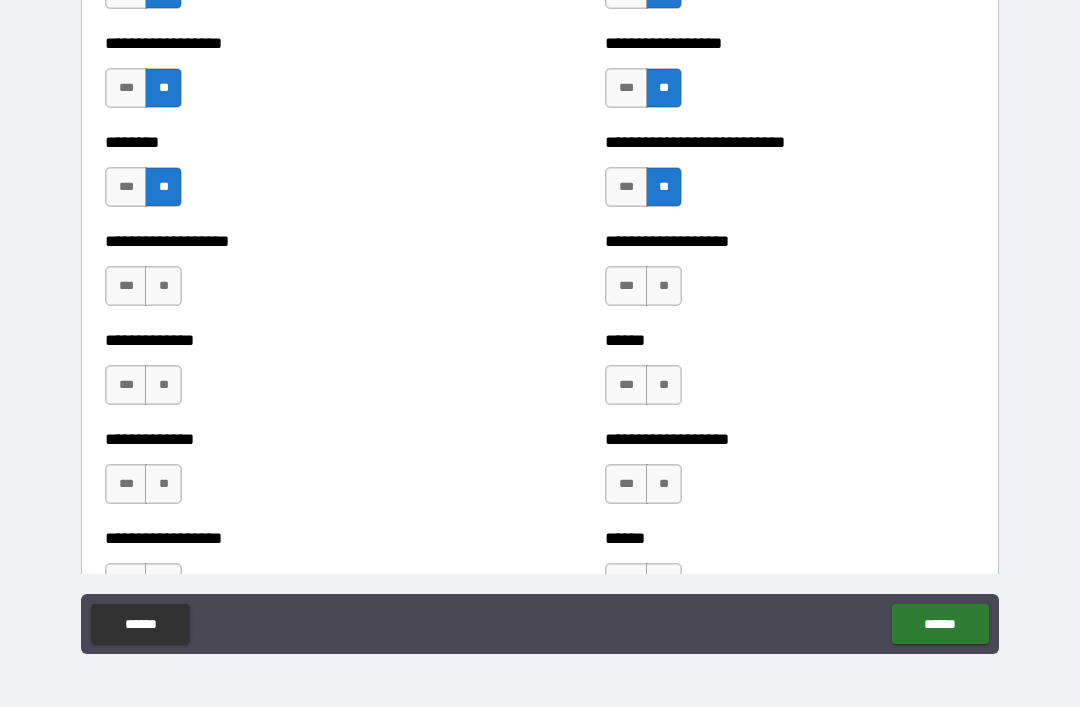 click on "**" at bounding box center [163, 286] 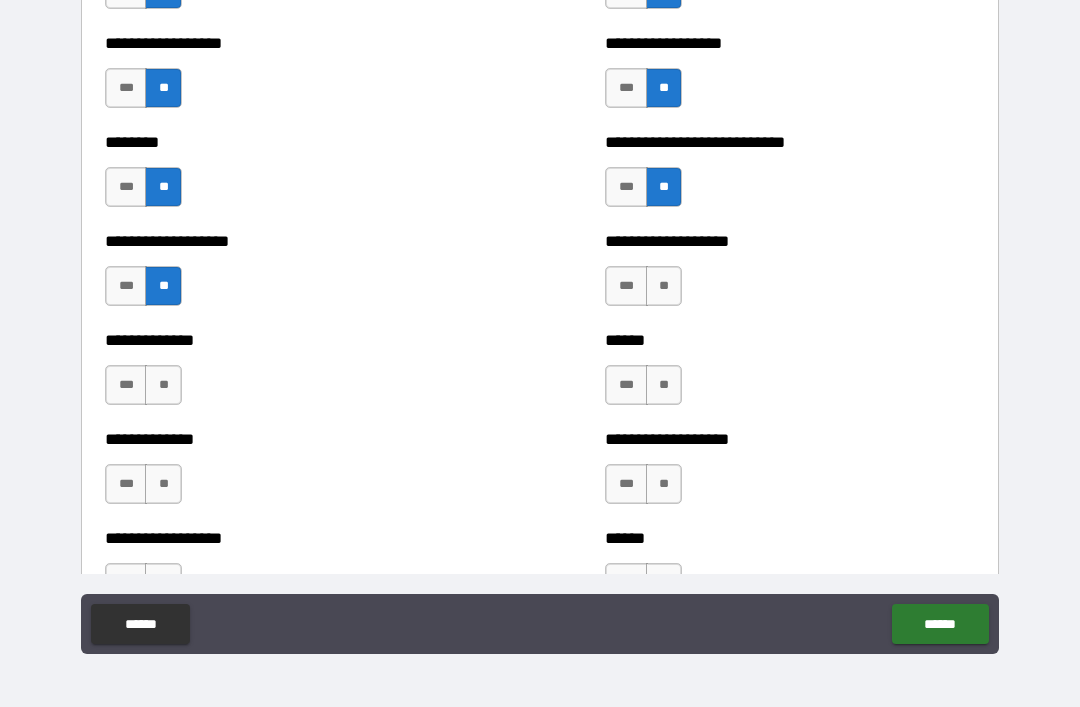 click on "**" at bounding box center [664, 286] 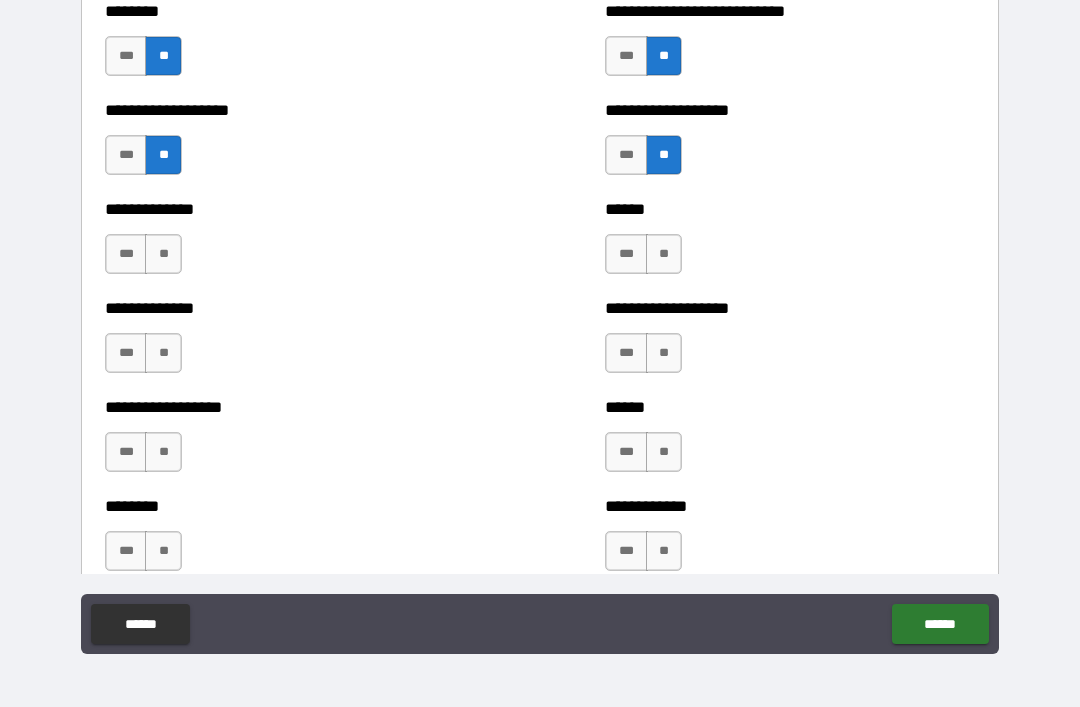 scroll, scrollTop: 4694, scrollLeft: 0, axis: vertical 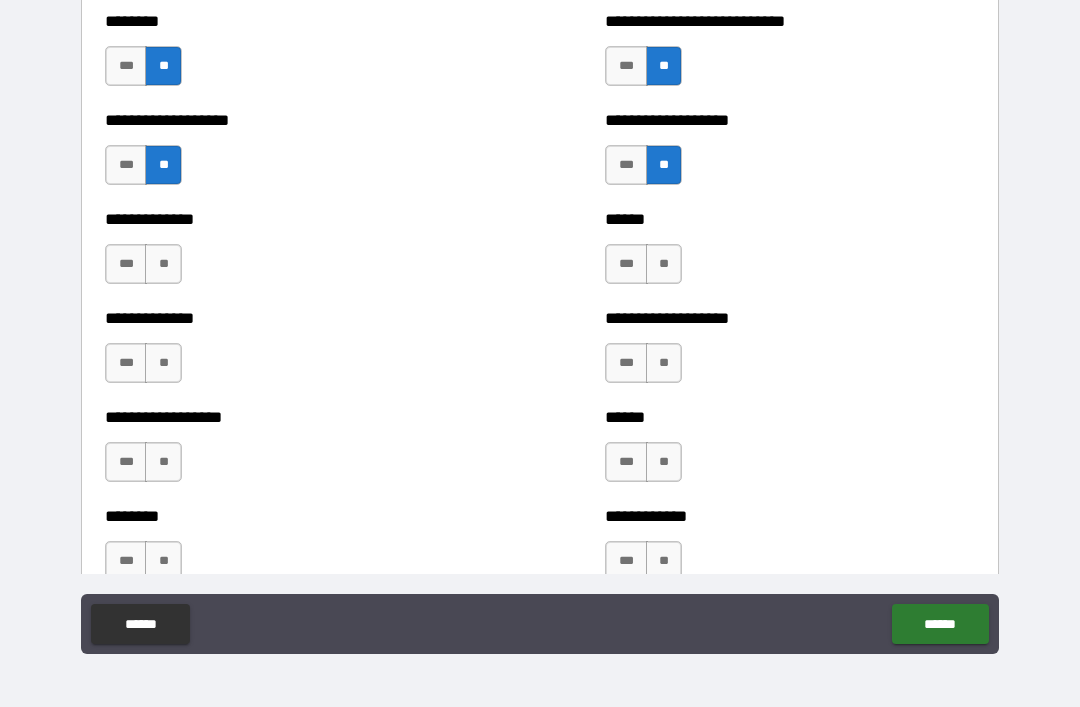 click on "**" at bounding box center [163, 264] 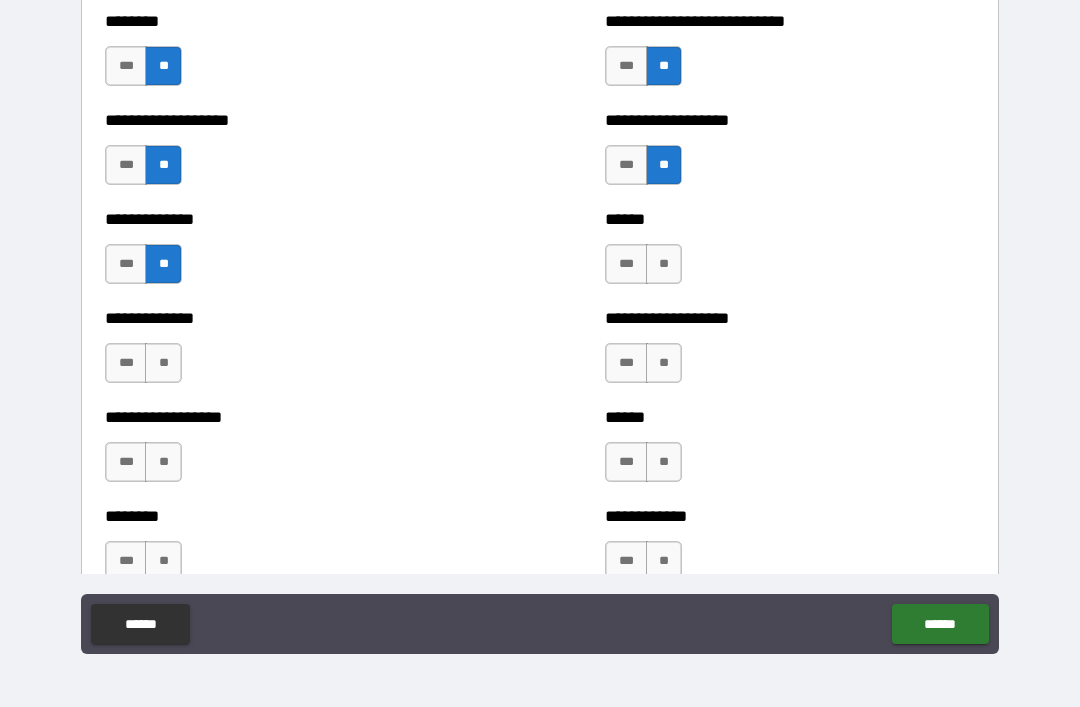 click on "**" at bounding box center (664, 264) 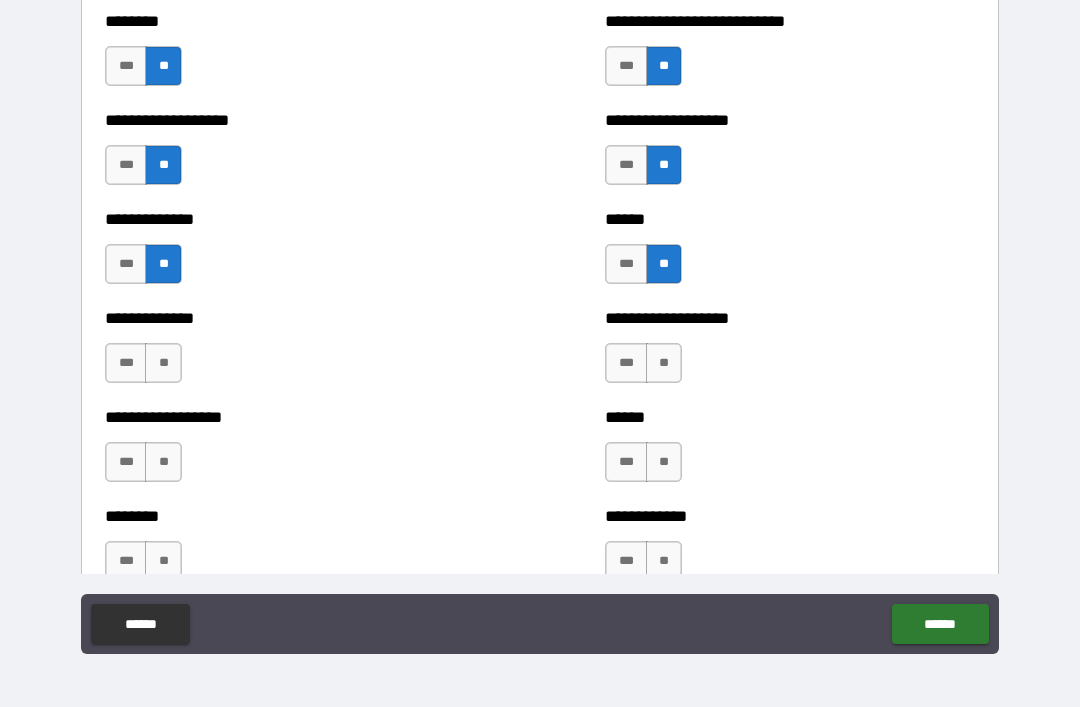 click on "**" at bounding box center (163, 363) 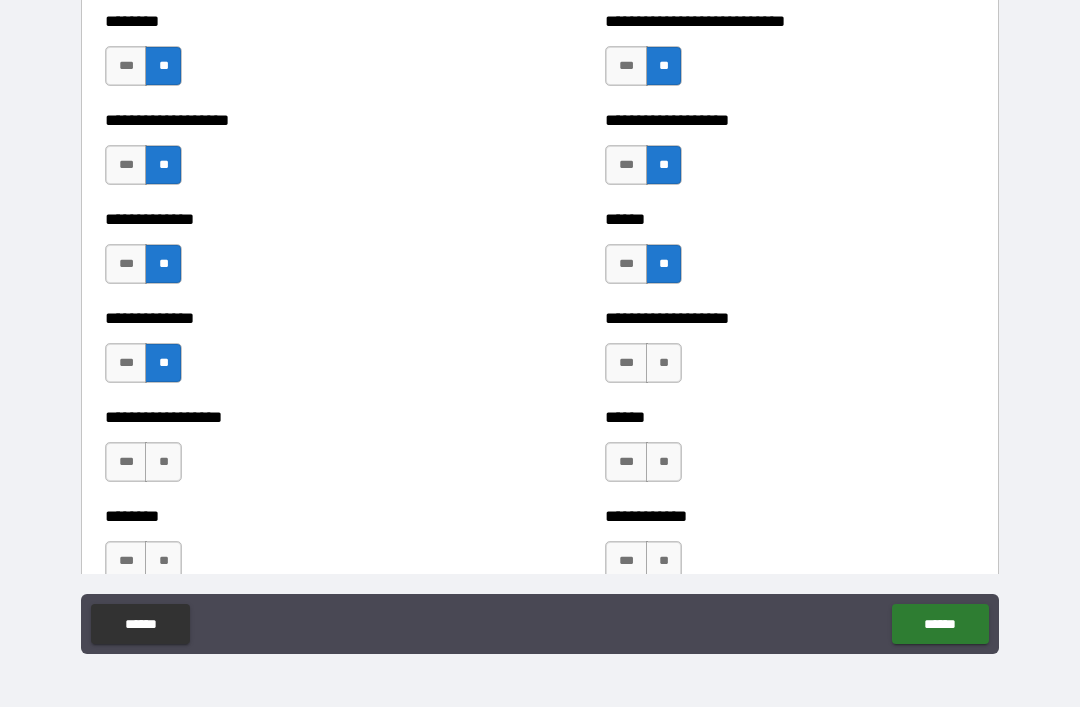 click on "**" at bounding box center (664, 363) 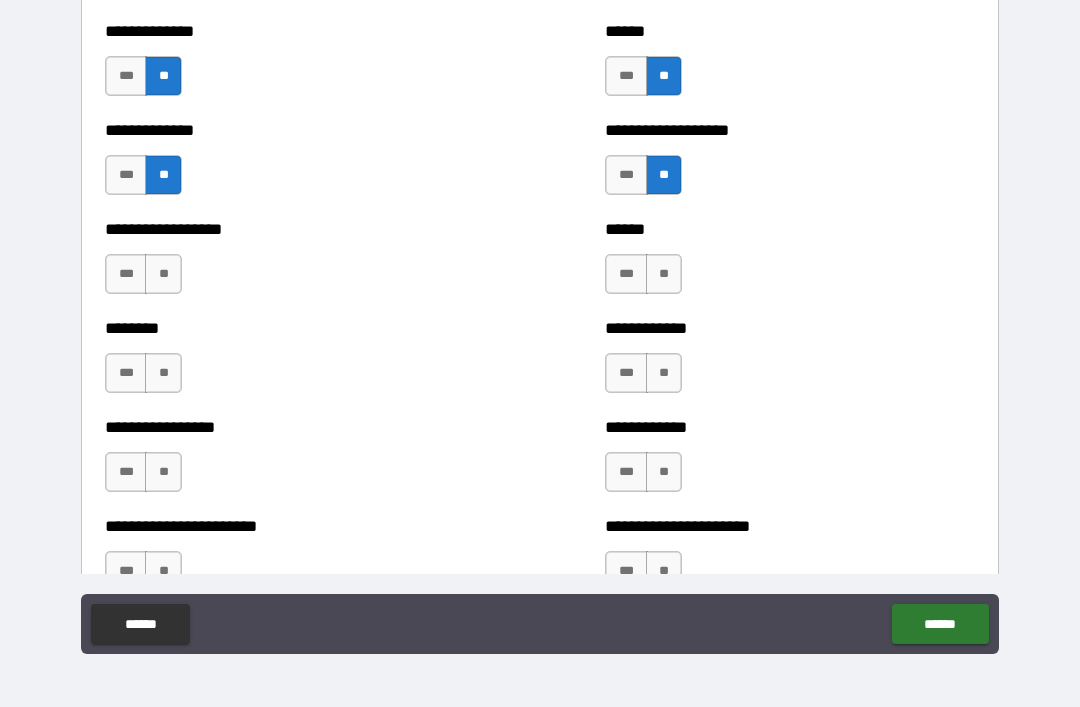 scroll, scrollTop: 4882, scrollLeft: 0, axis: vertical 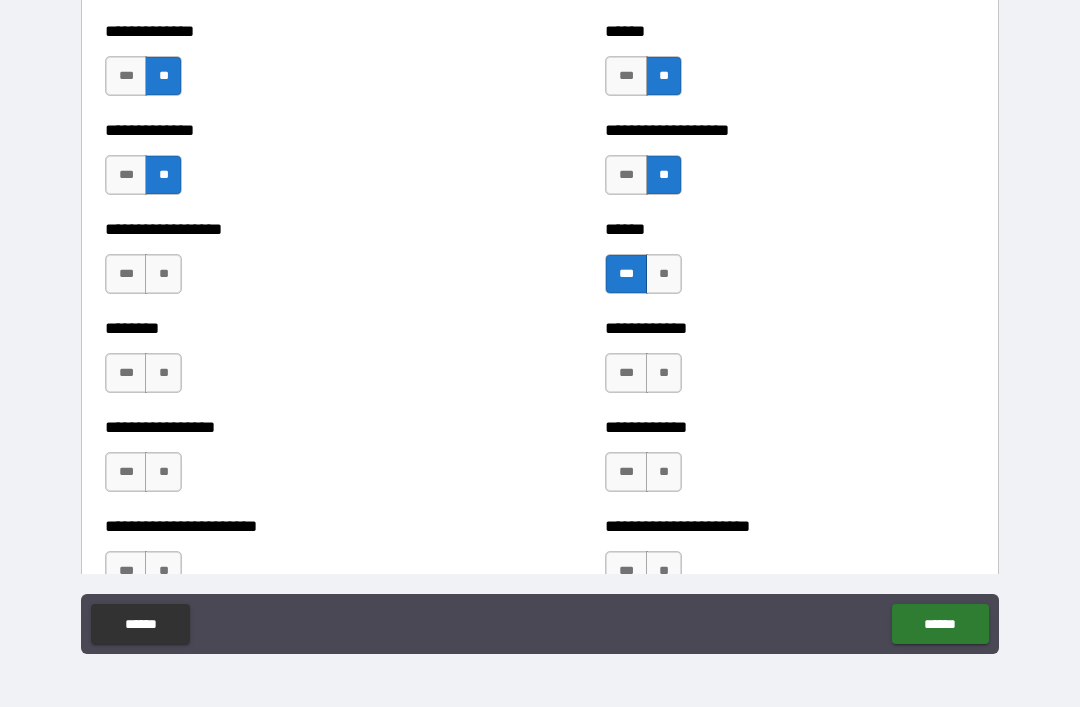 click on "**" at bounding box center (163, 274) 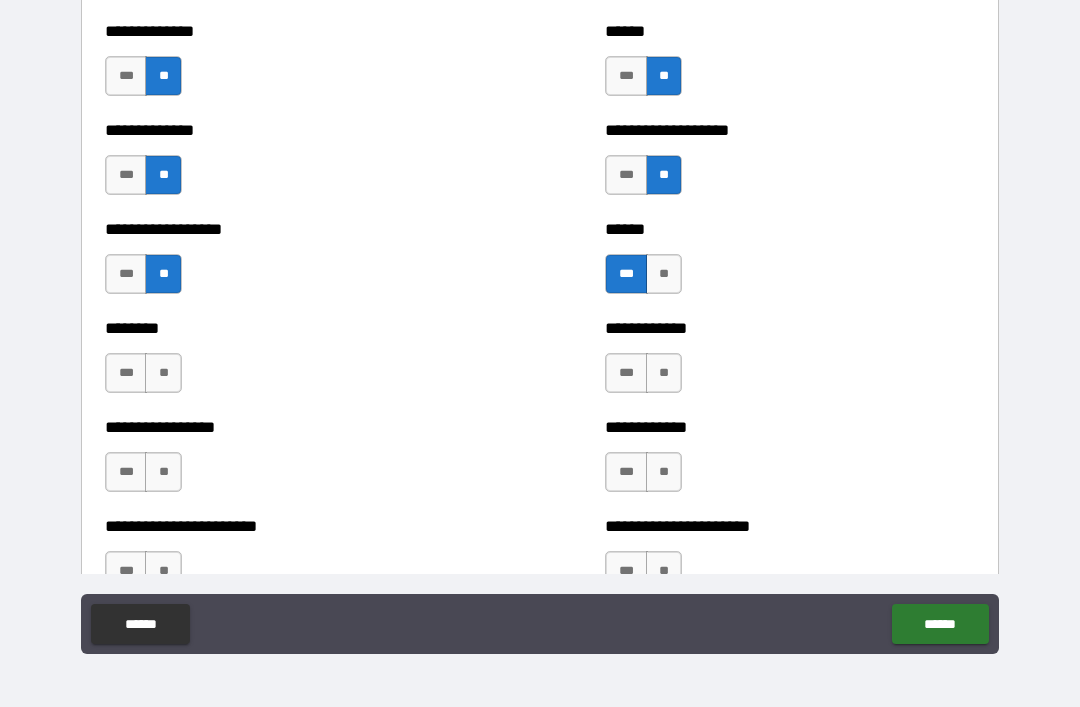 click on "**" at bounding box center (163, 373) 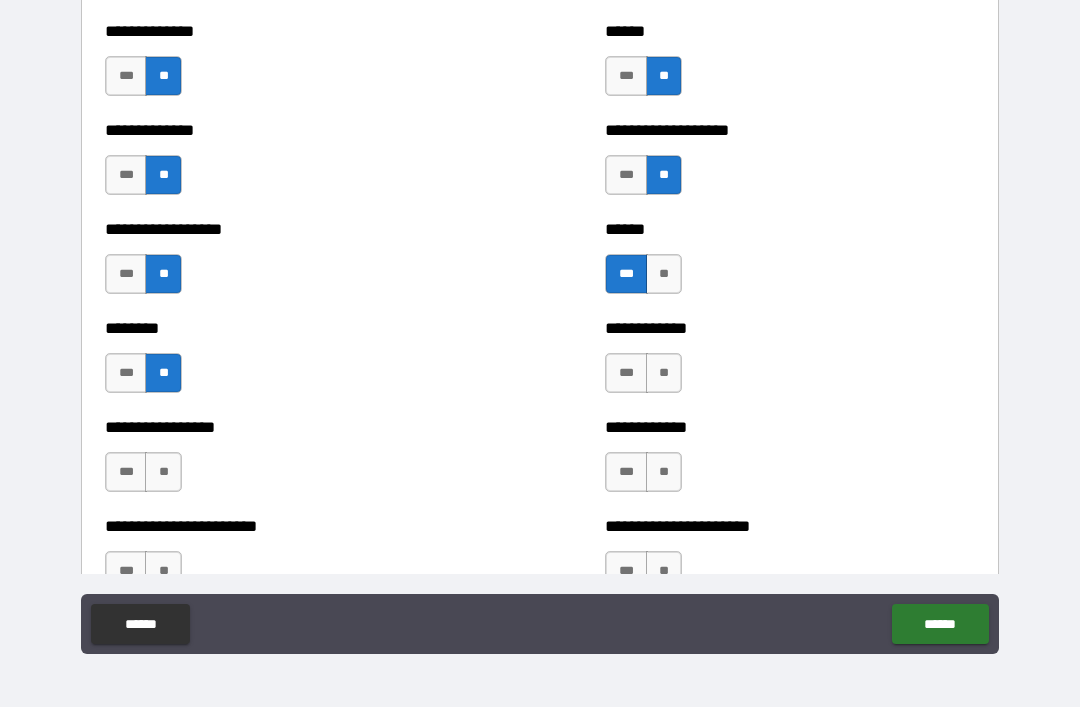 click on "**" at bounding box center [664, 373] 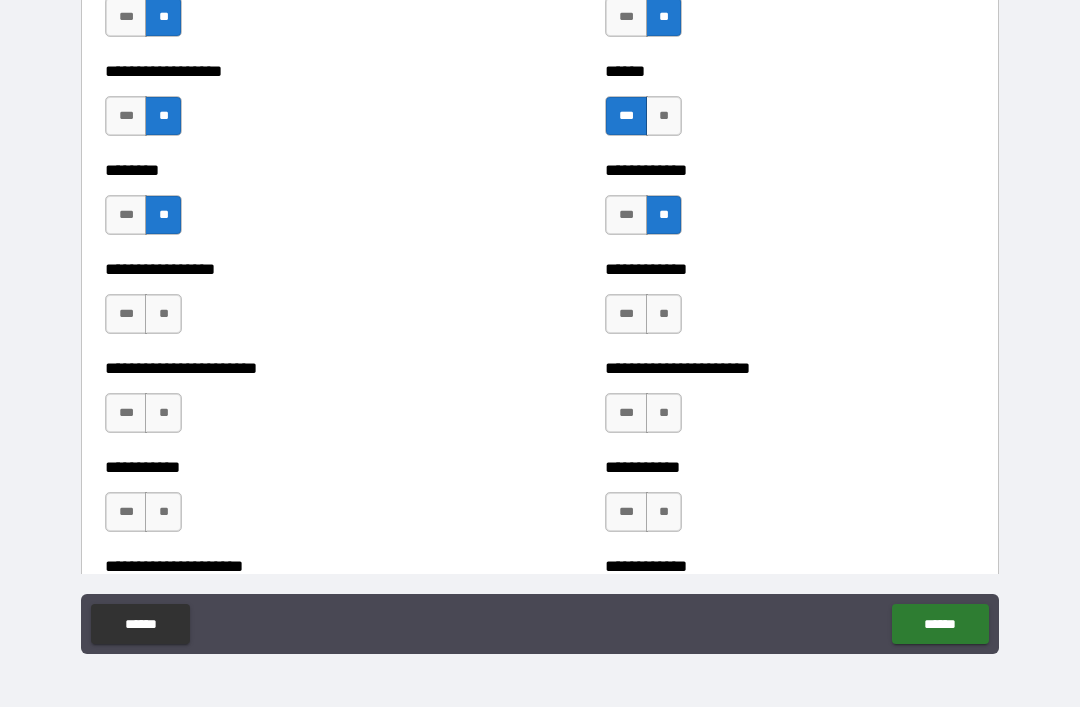 scroll, scrollTop: 5036, scrollLeft: 0, axis: vertical 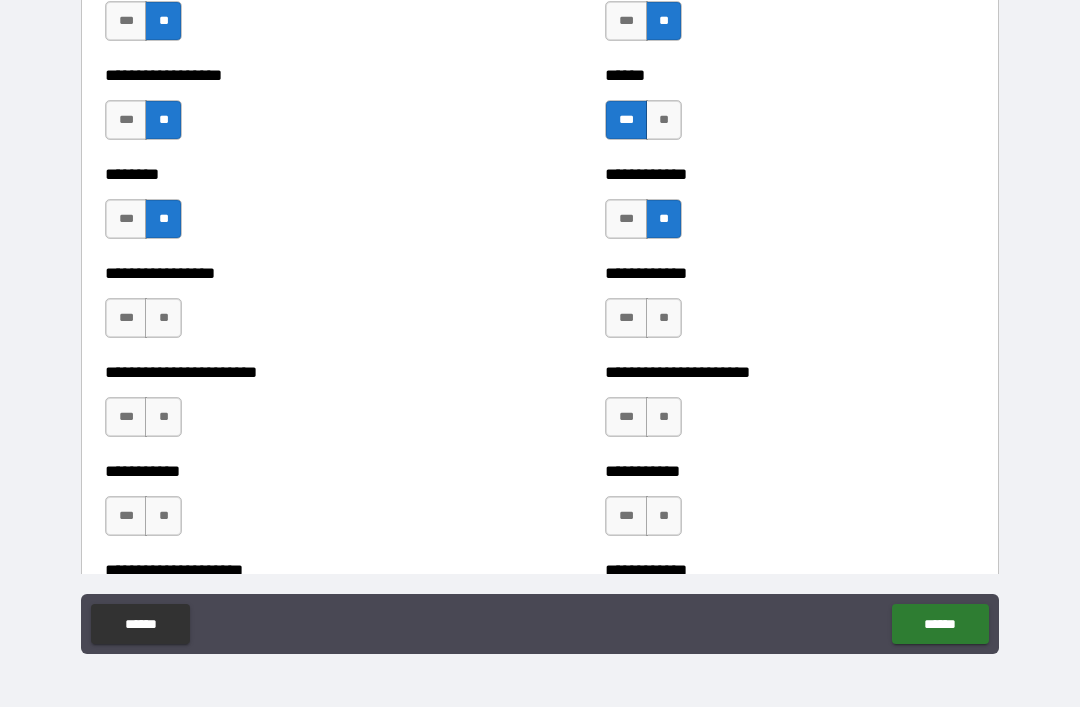 click on "***" at bounding box center (626, 318) 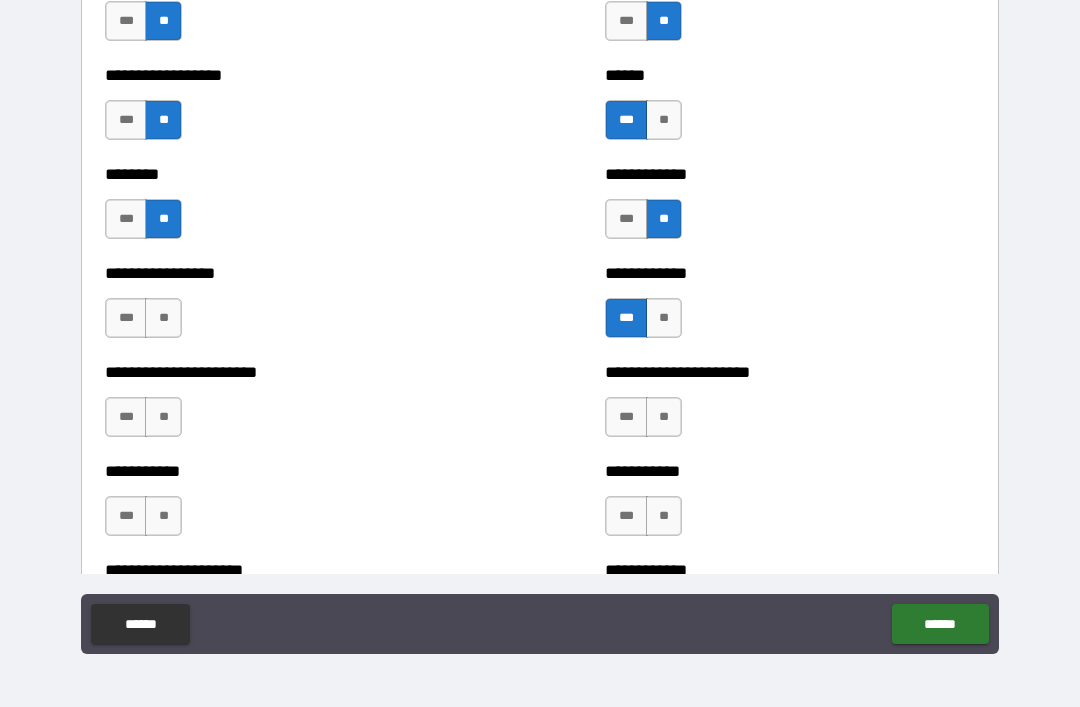 click on "**" at bounding box center (163, 318) 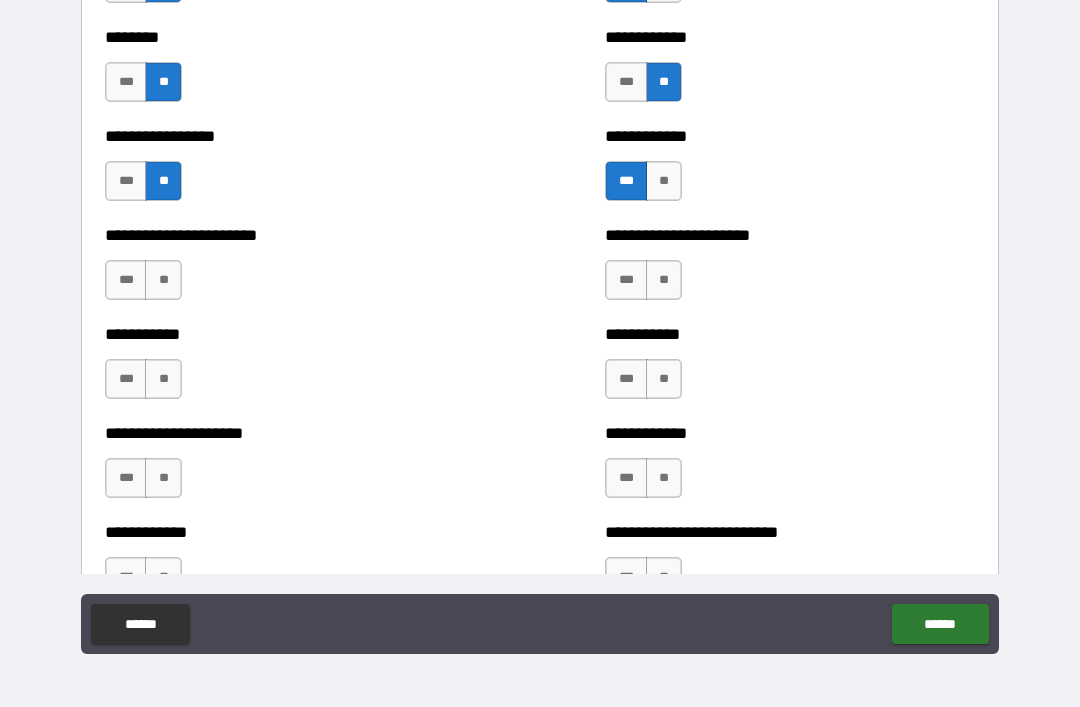 scroll, scrollTop: 5175, scrollLeft: 0, axis: vertical 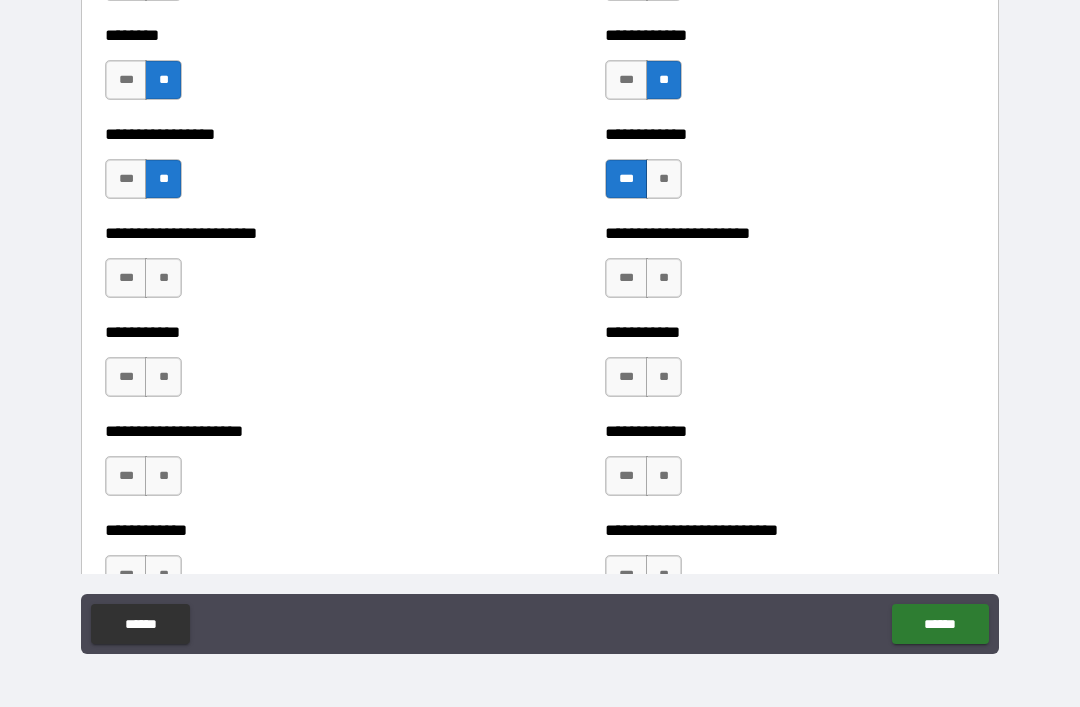 click on "**" at bounding box center (163, 278) 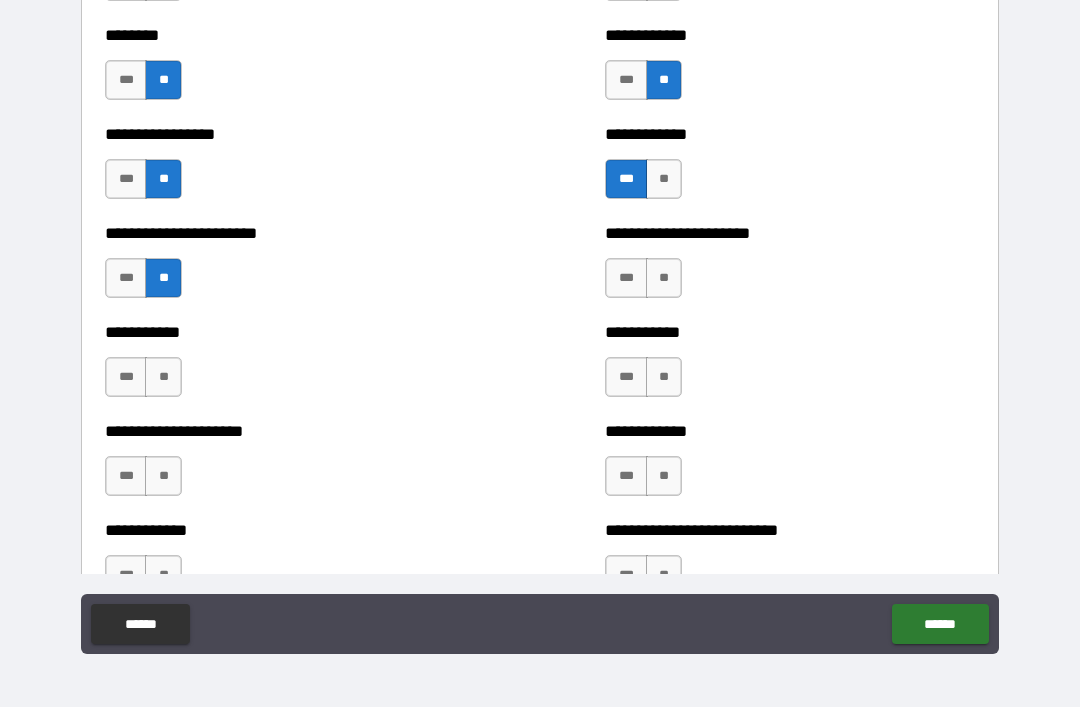 click on "**" at bounding box center (664, 278) 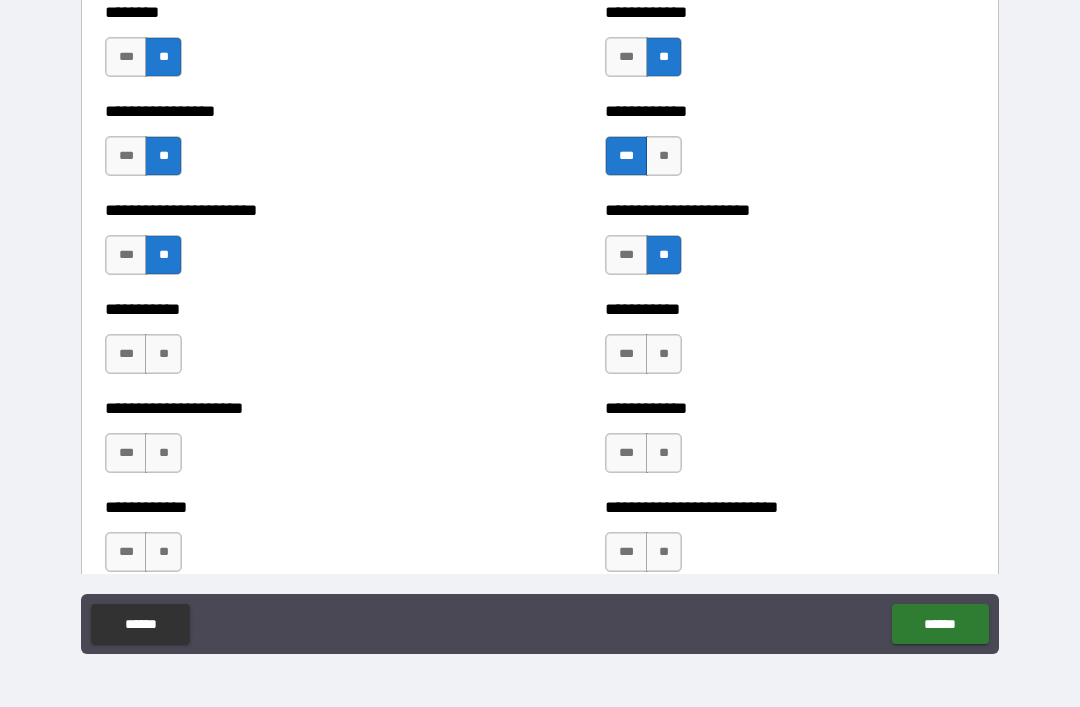 scroll, scrollTop: 5285, scrollLeft: 0, axis: vertical 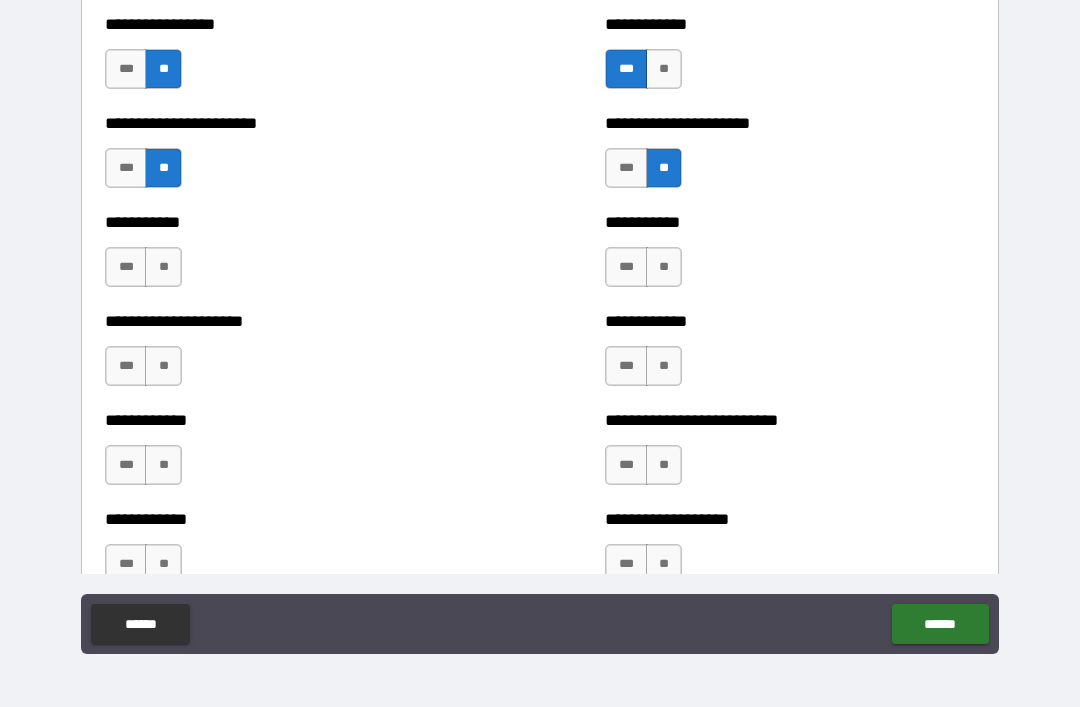 click on "**" at bounding box center [163, 267] 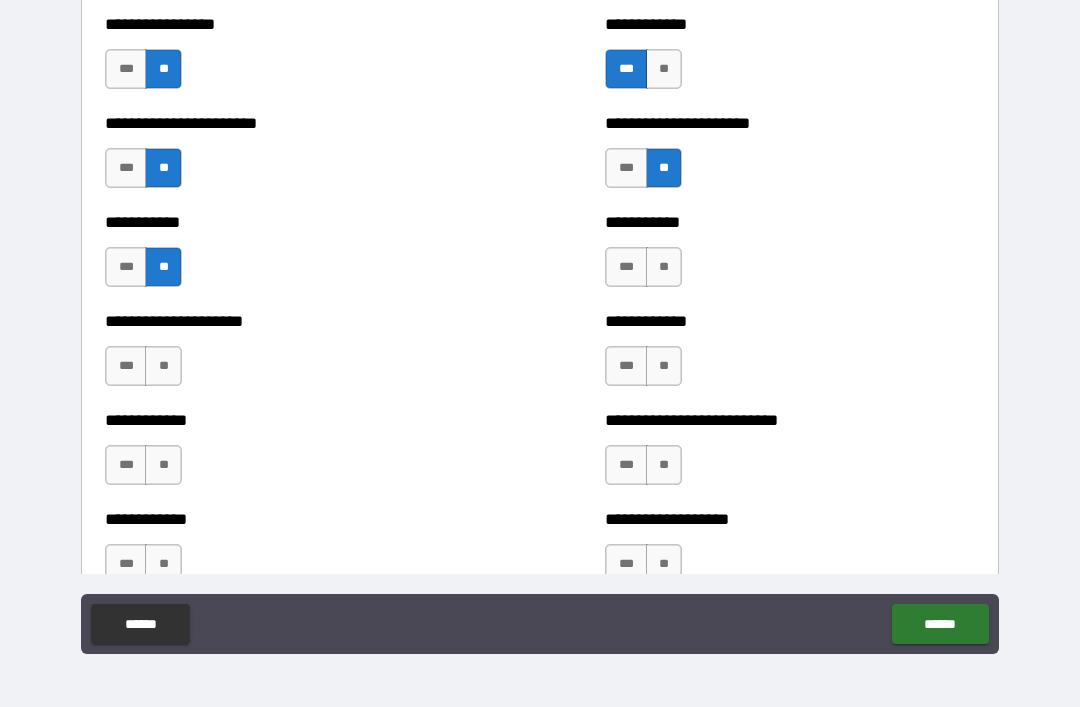click on "**" at bounding box center [664, 267] 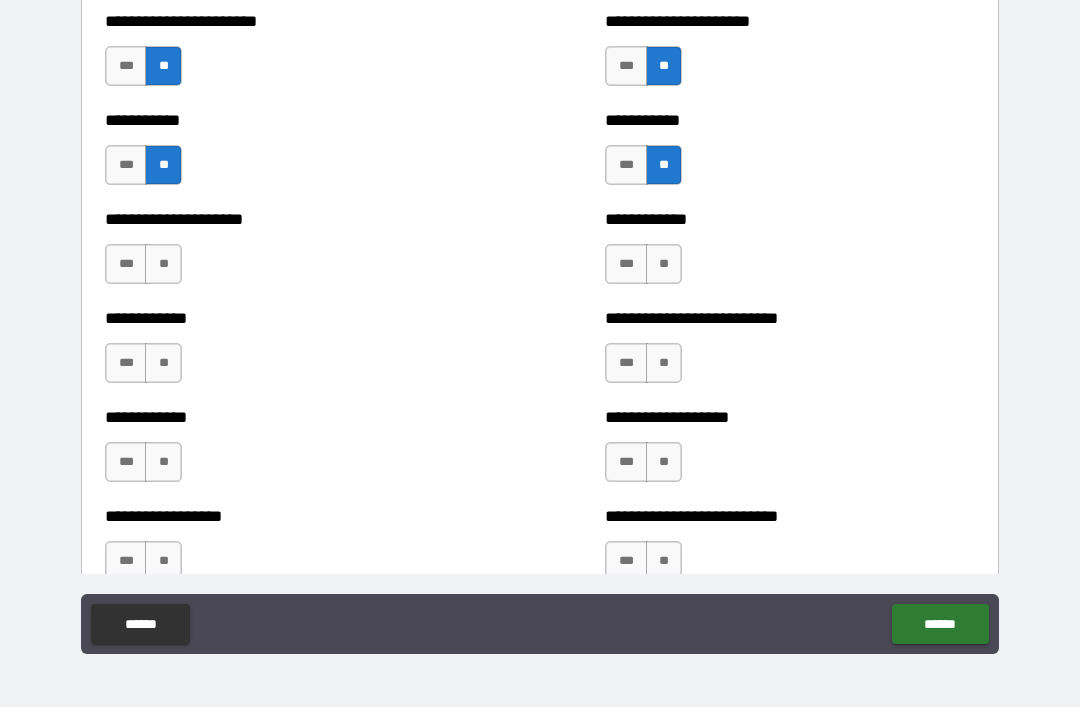 scroll, scrollTop: 5395, scrollLeft: 0, axis: vertical 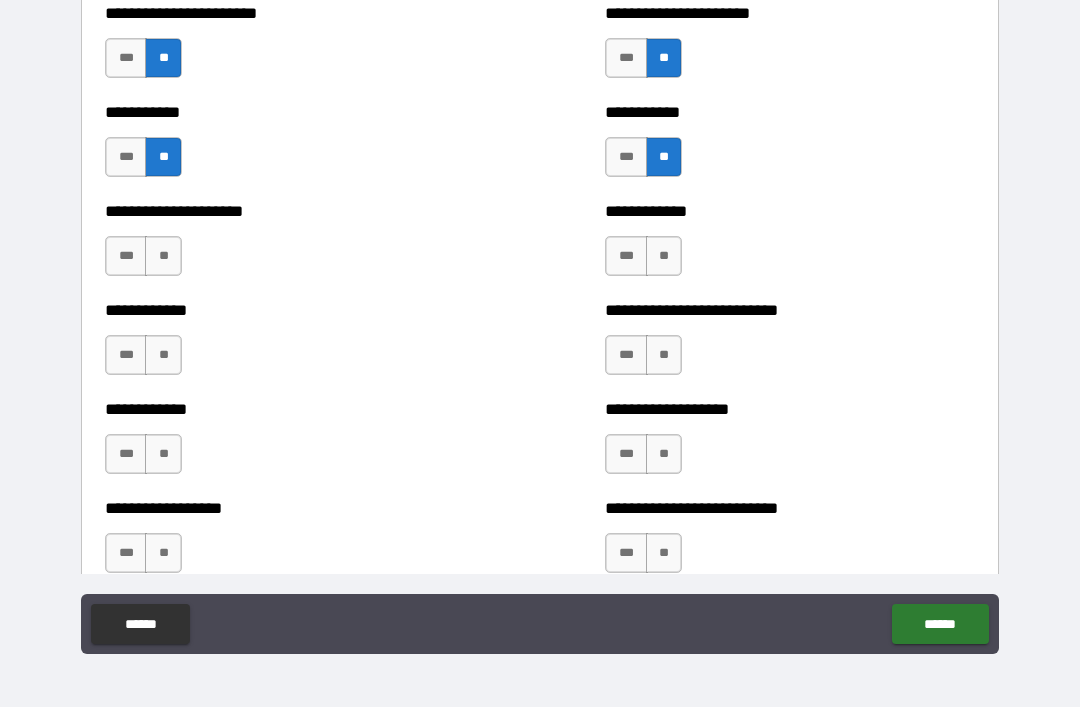 click on "**" at bounding box center (163, 256) 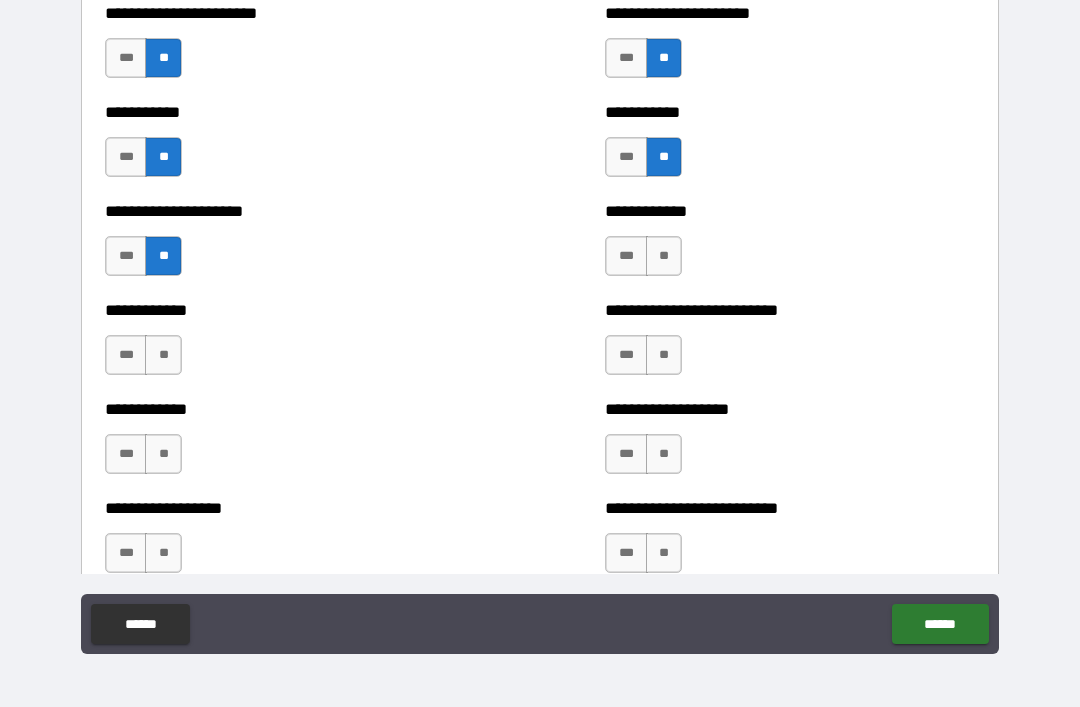click on "**" at bounding box center (664, 256) 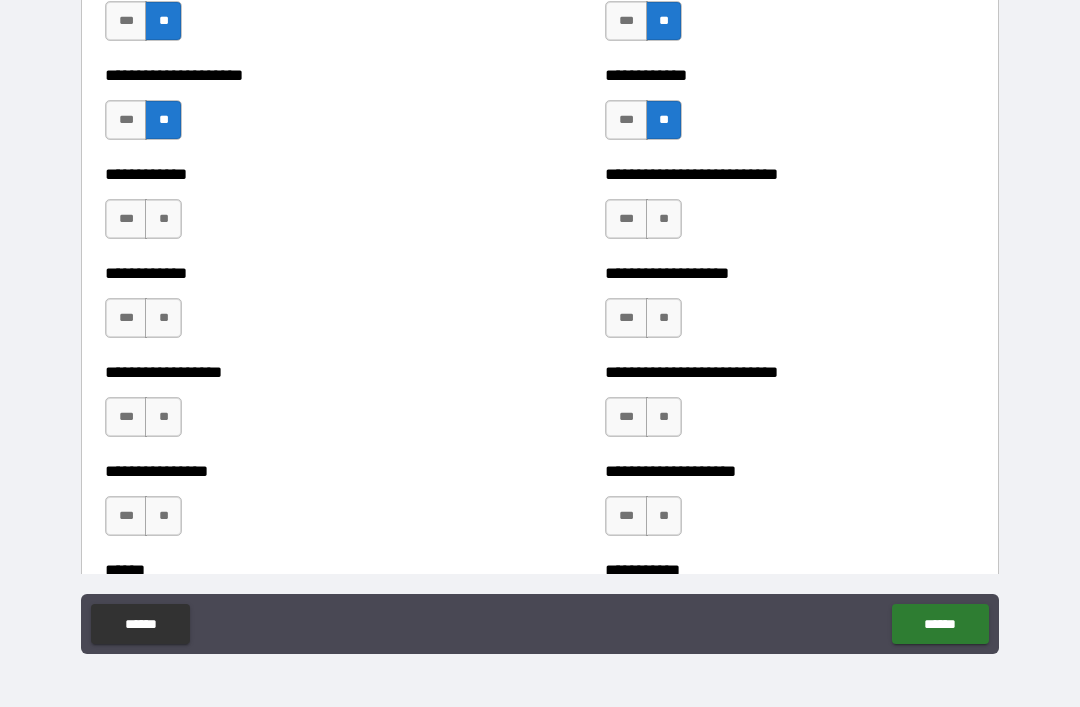 scroll, scrollTop: 5545, scrollLeft: 0, axis: vertical 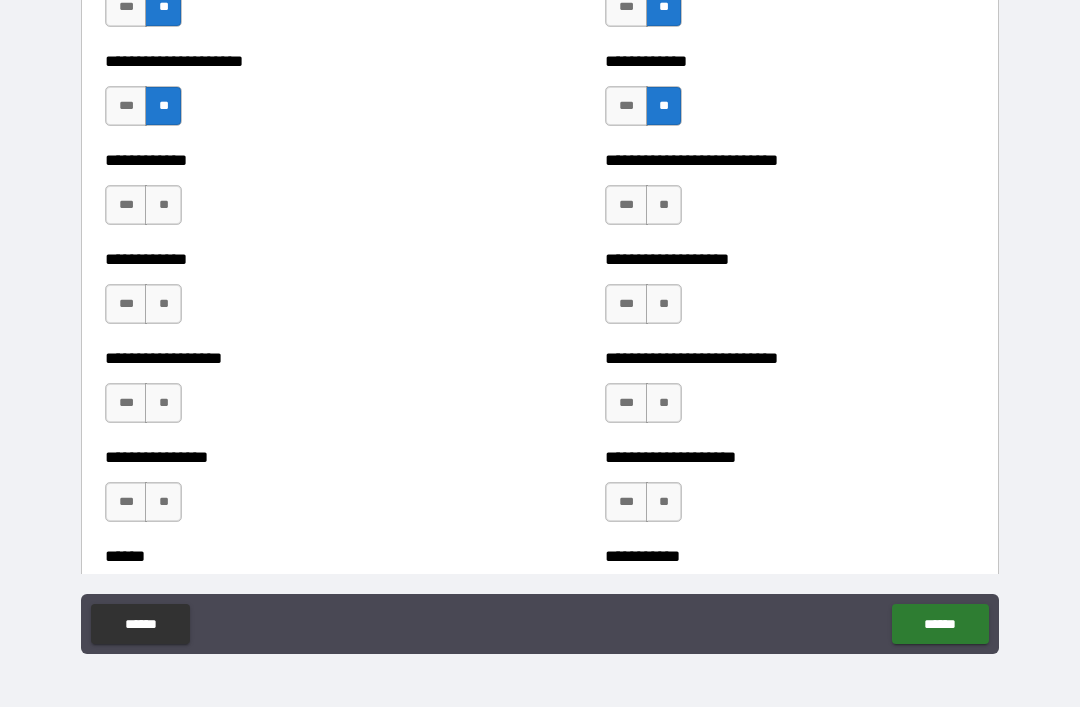 click on "**" at bounding box center (163, 205) 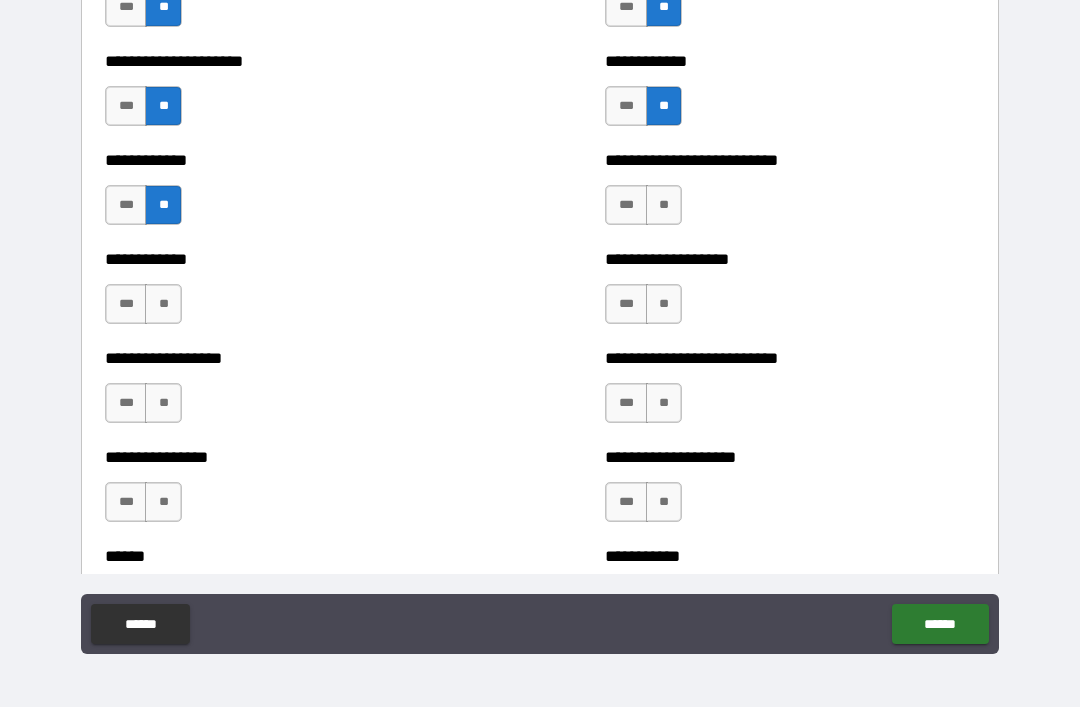 click on "**" at bounding box center [664, 205] 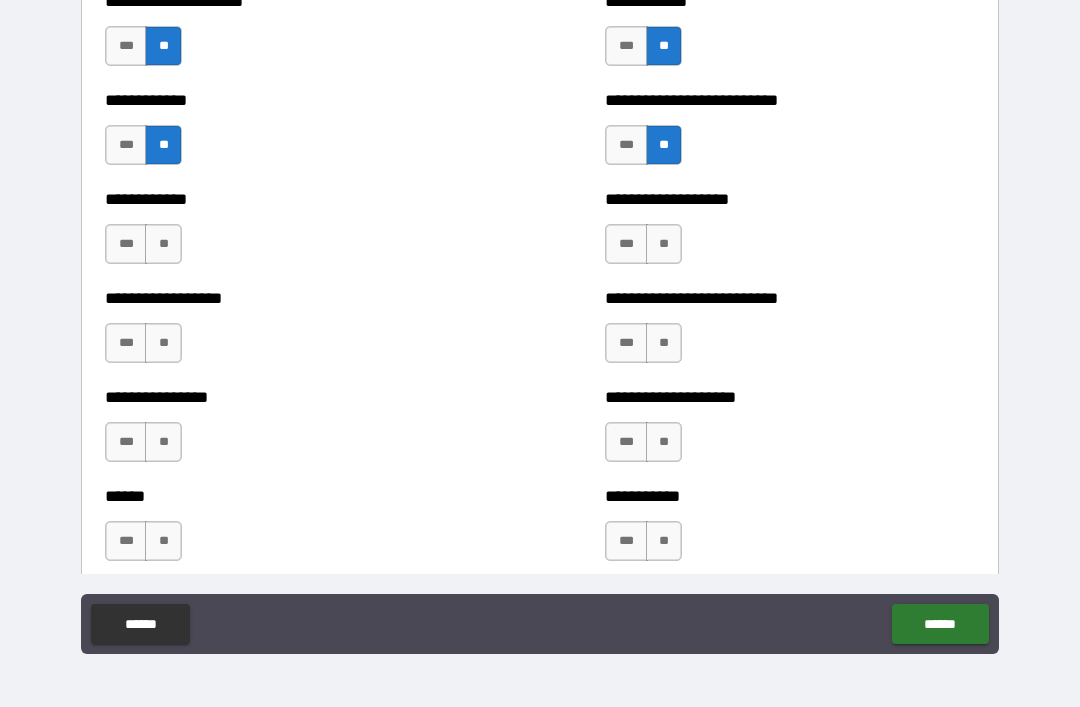 scroll, scrollTop: 5614, scrollLeft: 0, axis: vertical 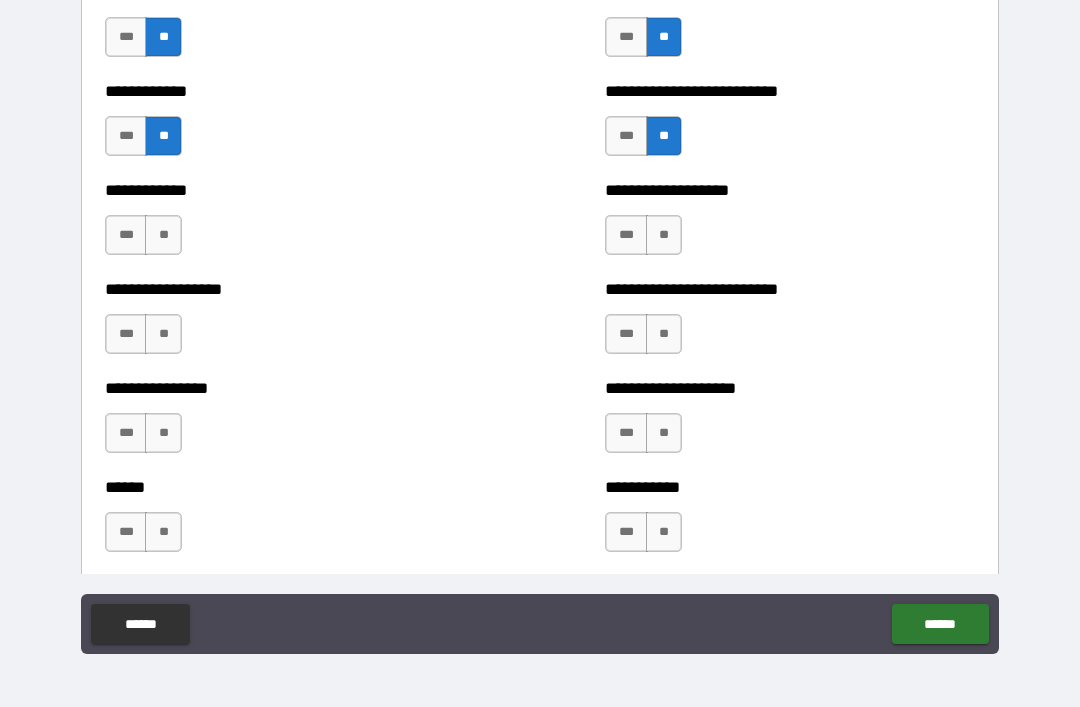 click on "**" at bounding box center [163, 235] 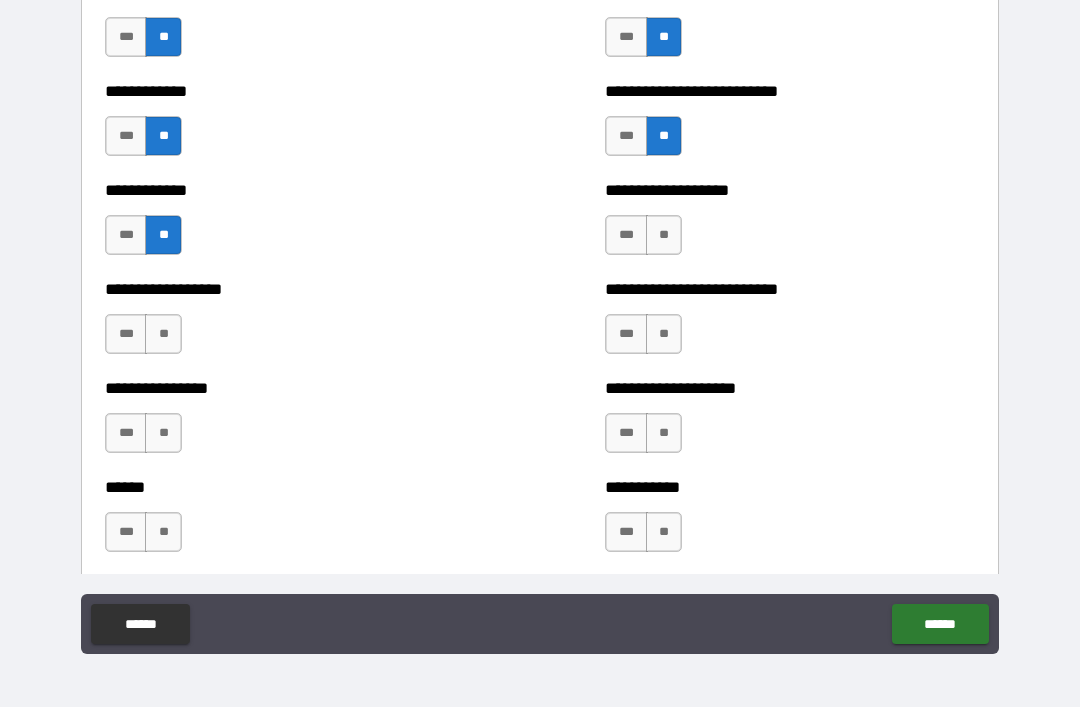 click on "**" at bounding box center [664, 235] 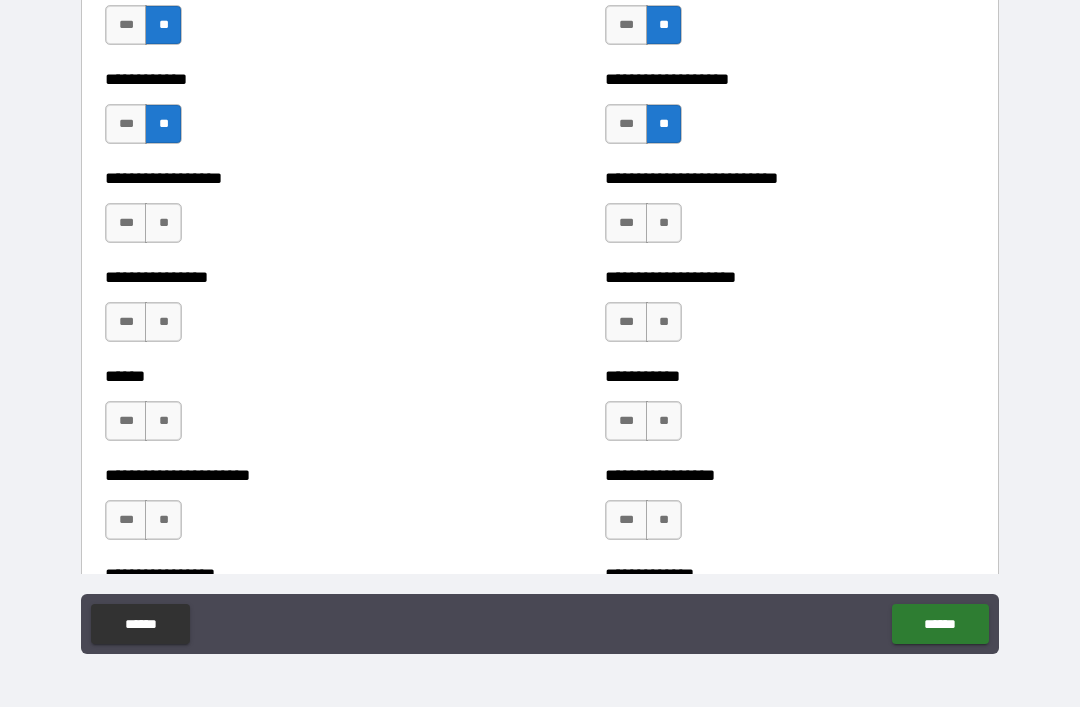 scroll, scrollTop: 5727, scrollLeft: 0, axis: vertical 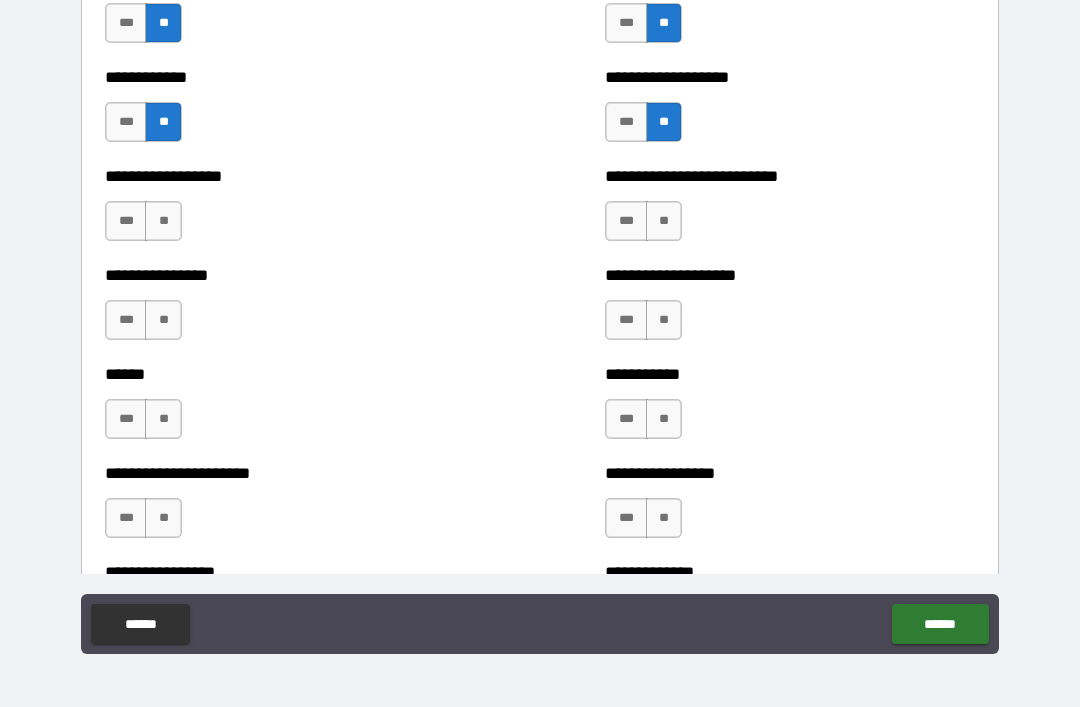 click on "***" at bounding box center (126, 221) 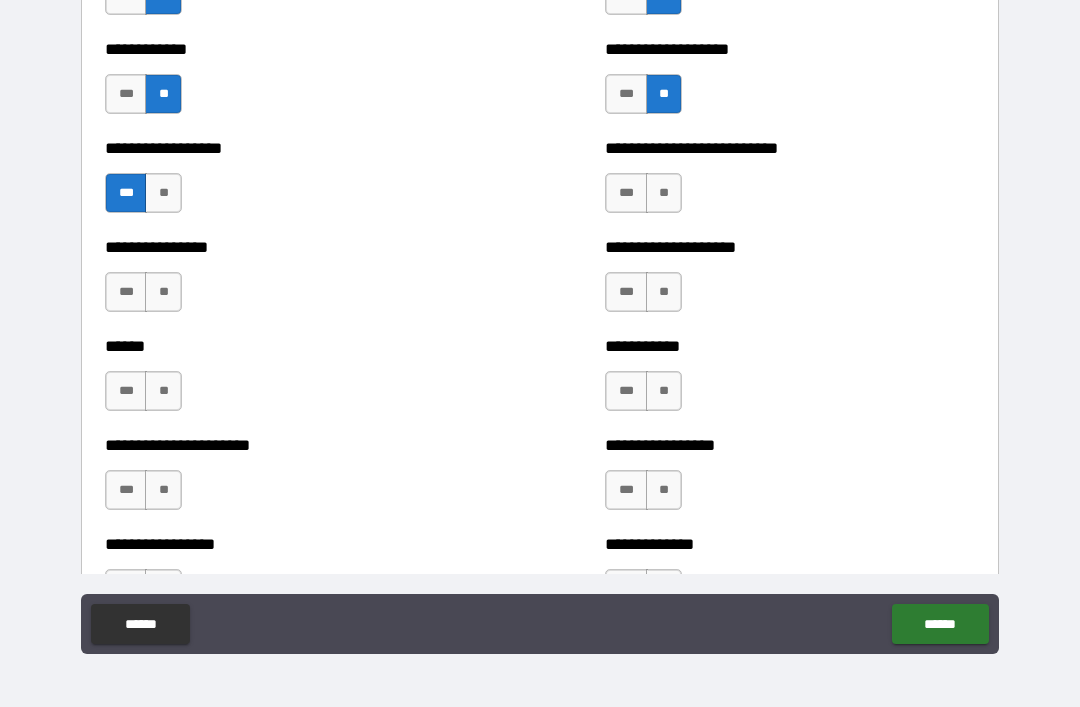 scroll, scrollTop: 5752, scrollLeft: 0, axis: vertical 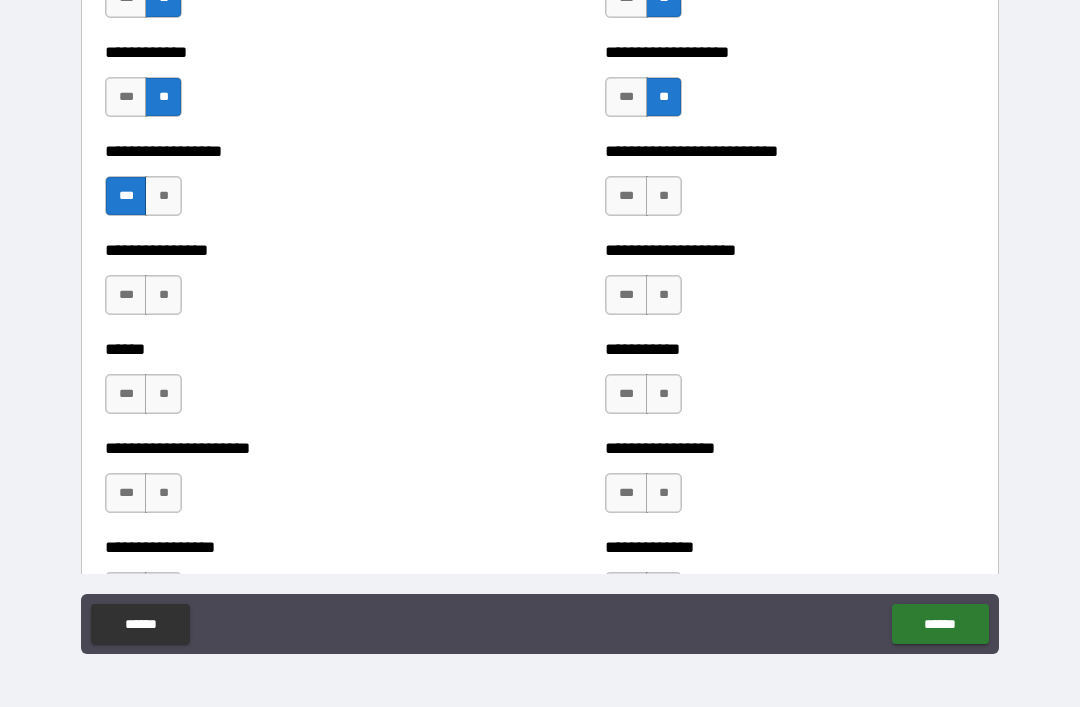 click on "**" at bounding box center (664, 196) 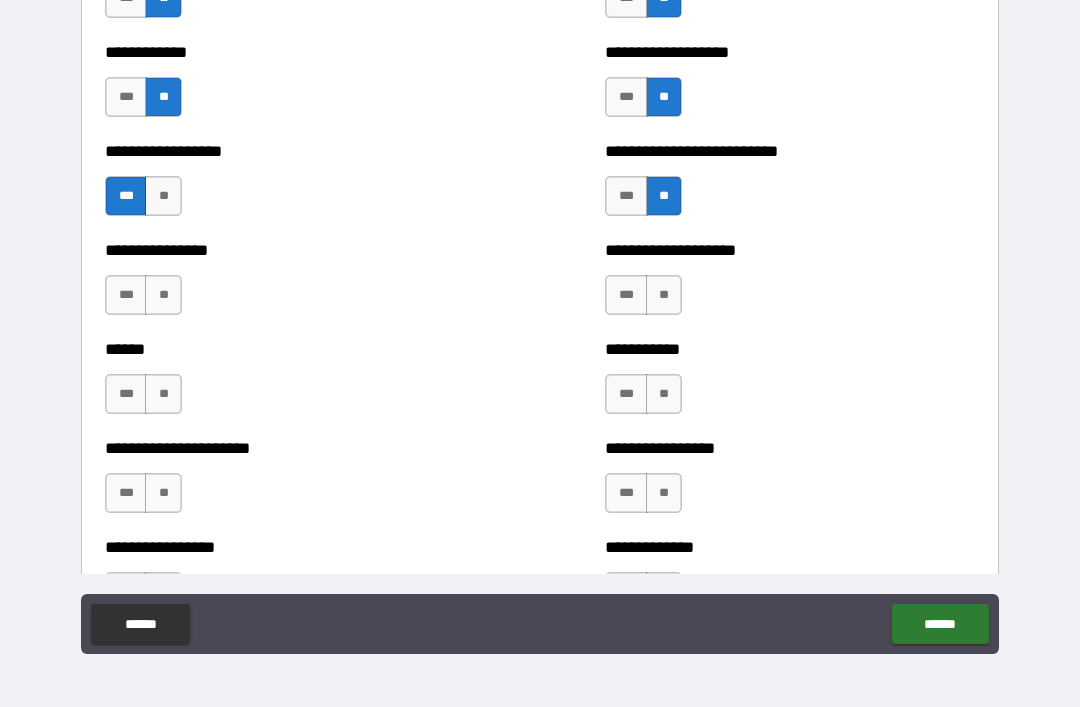 click on "**********" at bounding box center [290, 285] 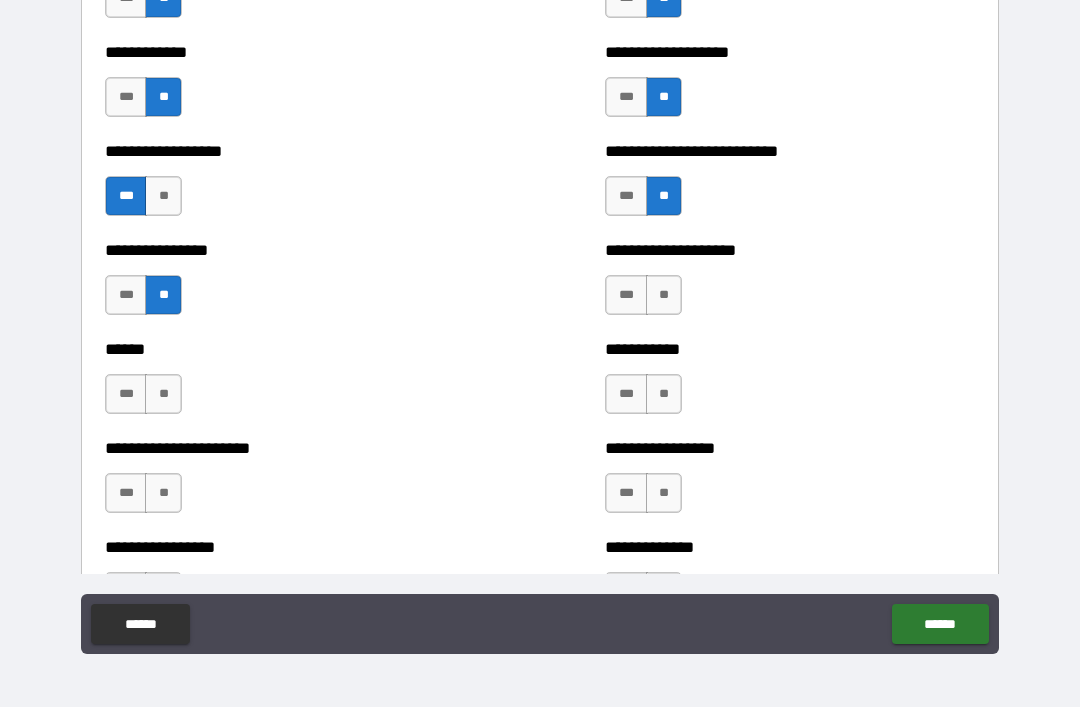 click on "**" at bounding box center (664, 295) 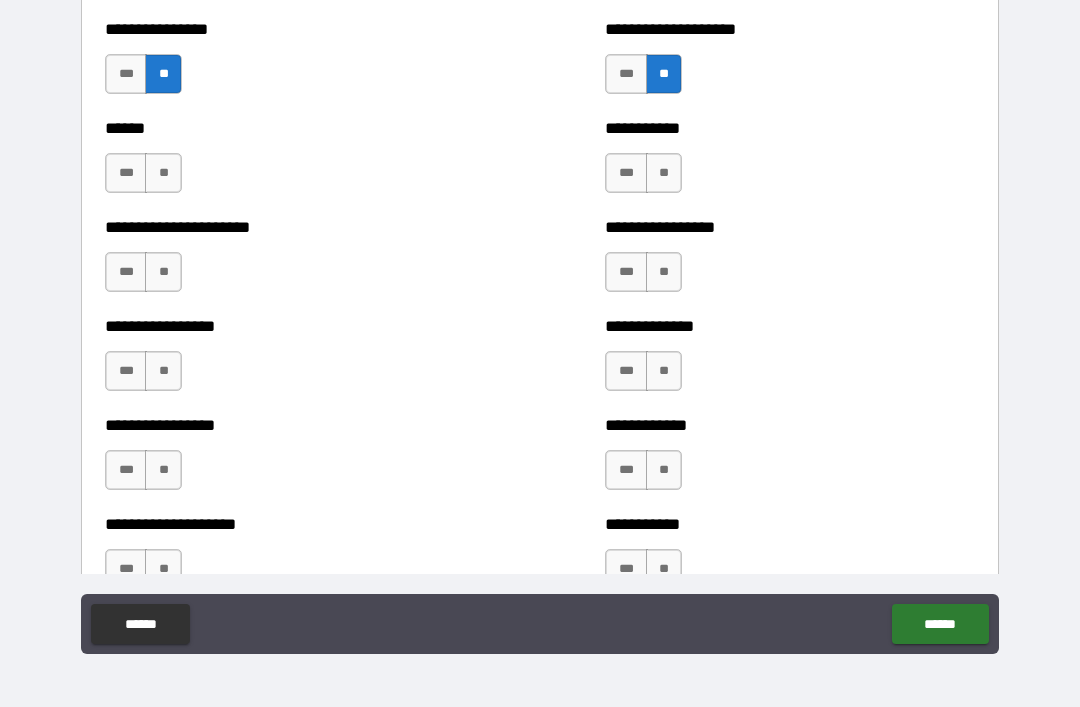 scroll, scrollTop: 5977, scrollLeft: 0, axis: vertical 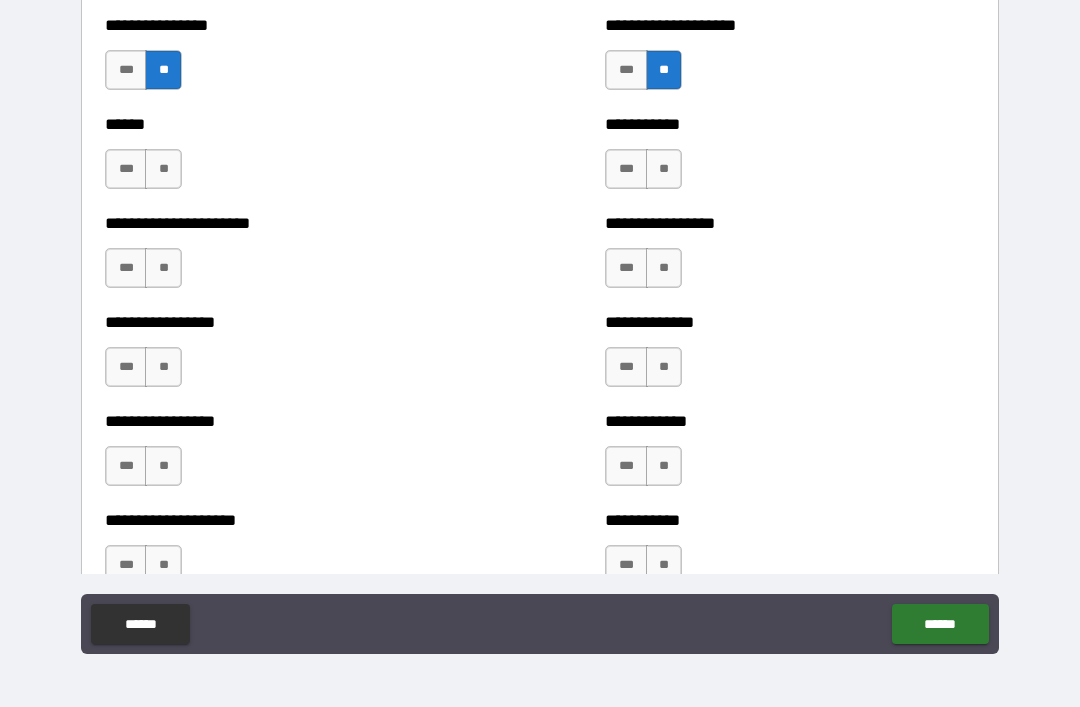 click on "**" at bounding box center [163, 169] 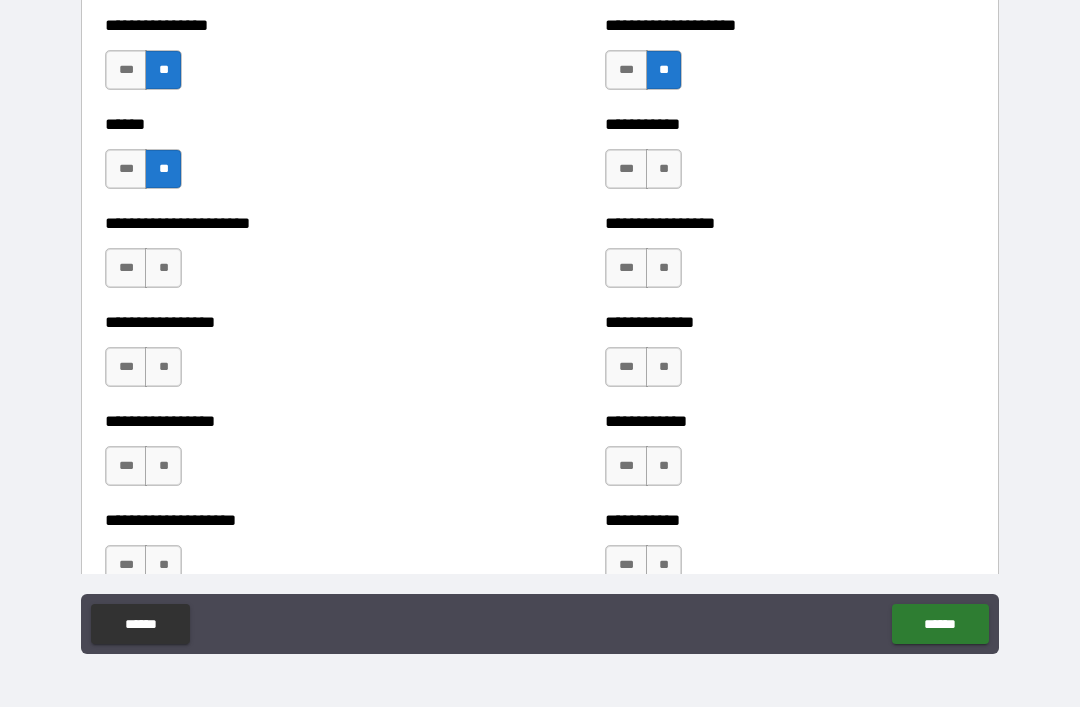 click on "**" at bounding box center [664, 169] 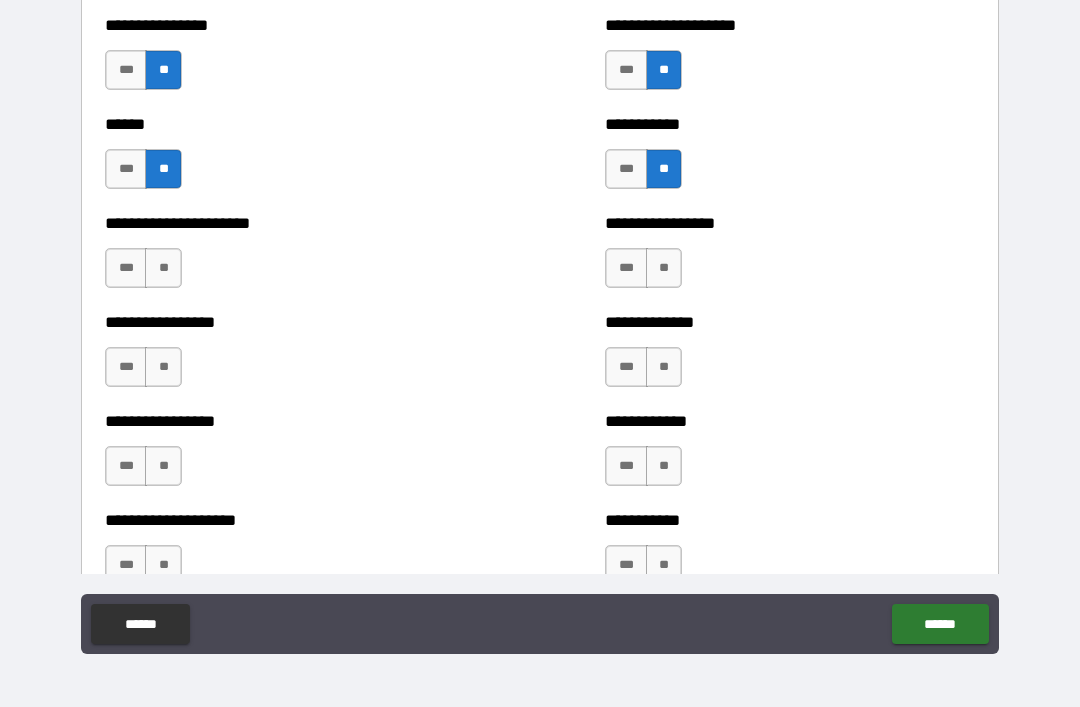 click on "**" at bounding box center [163, 268] 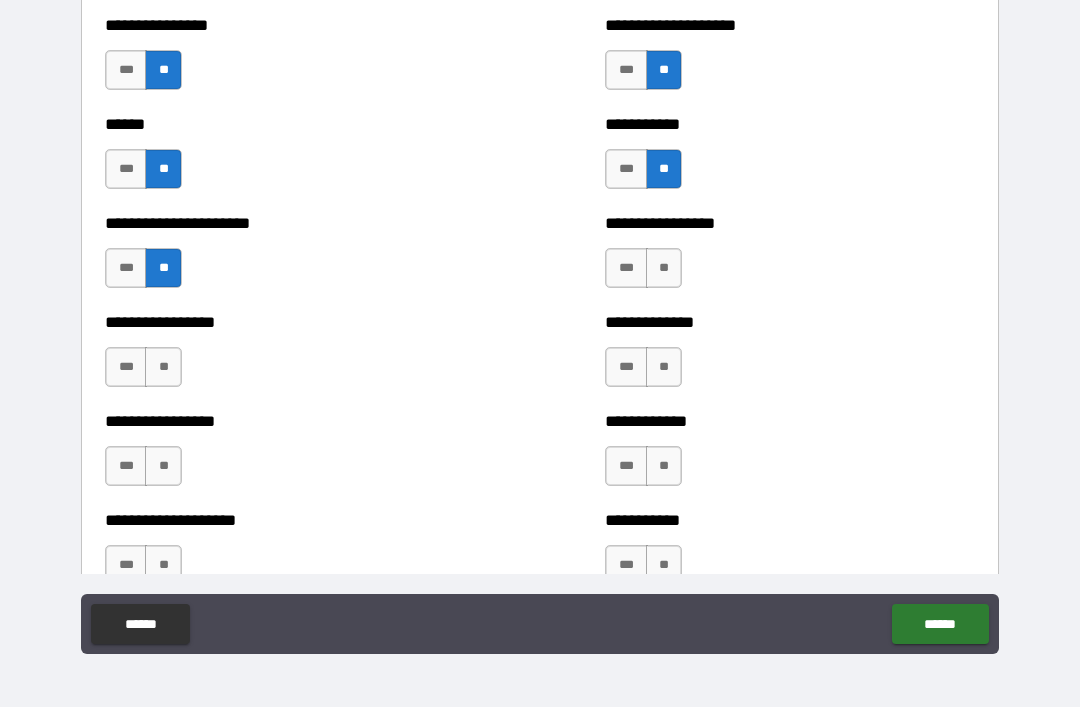 click on "**" at bounding box center [664, 268] 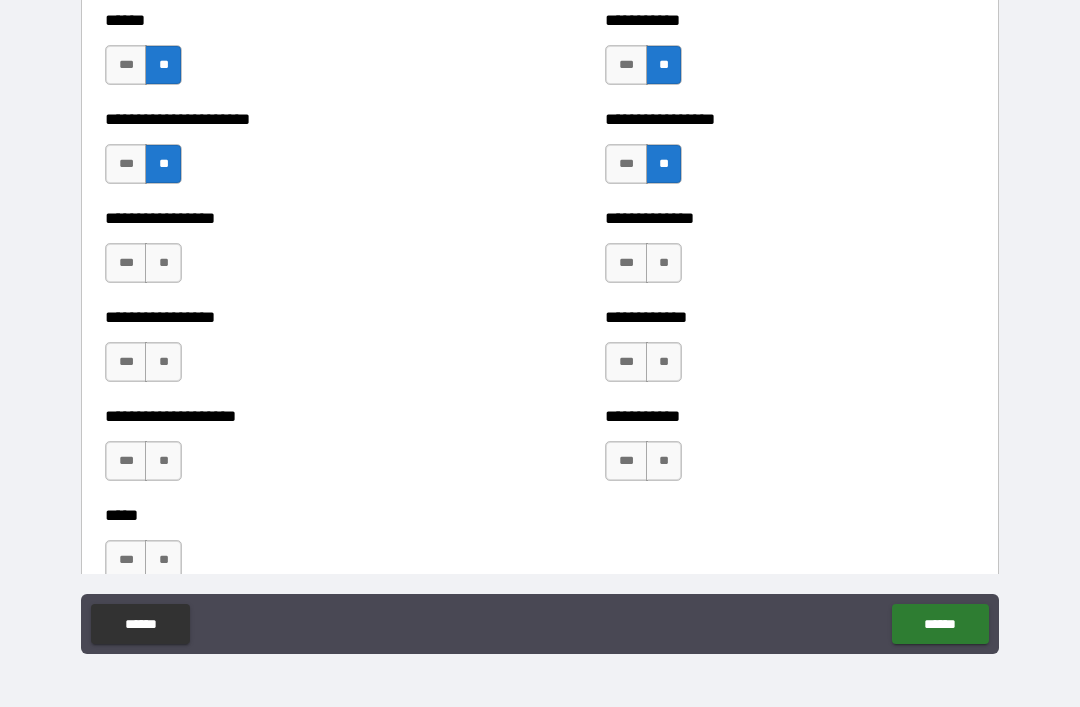 scroll, scrollTop: 6092, scrollLeft: 0, axis: vertical 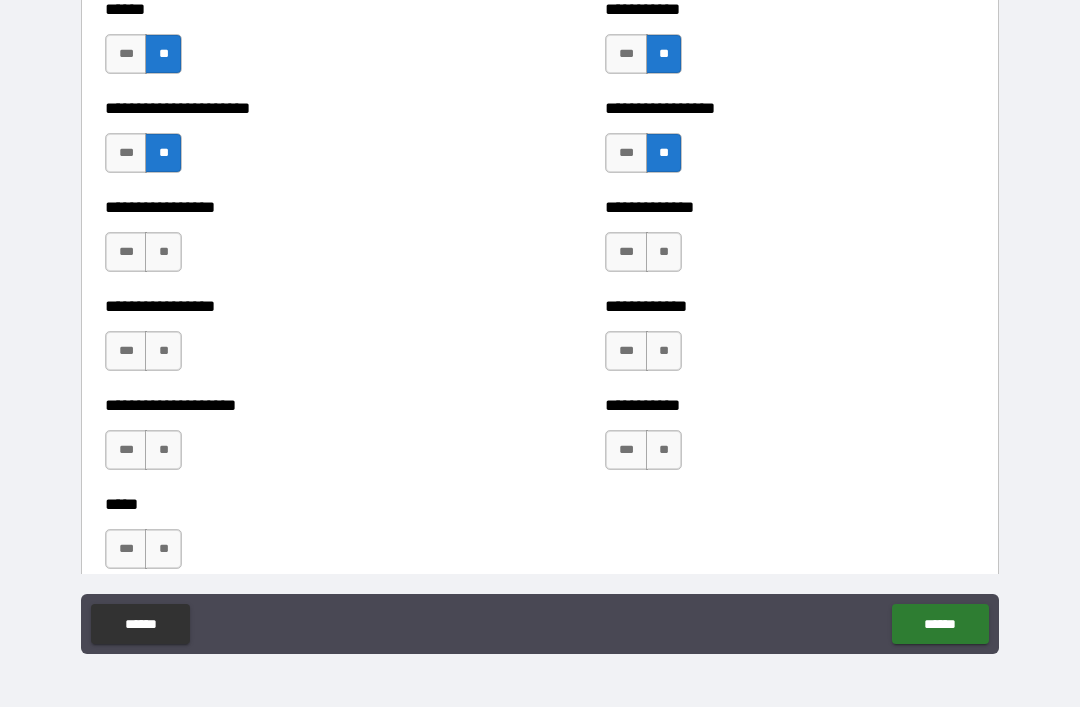 click on "**" at bounding box center [163, 252] 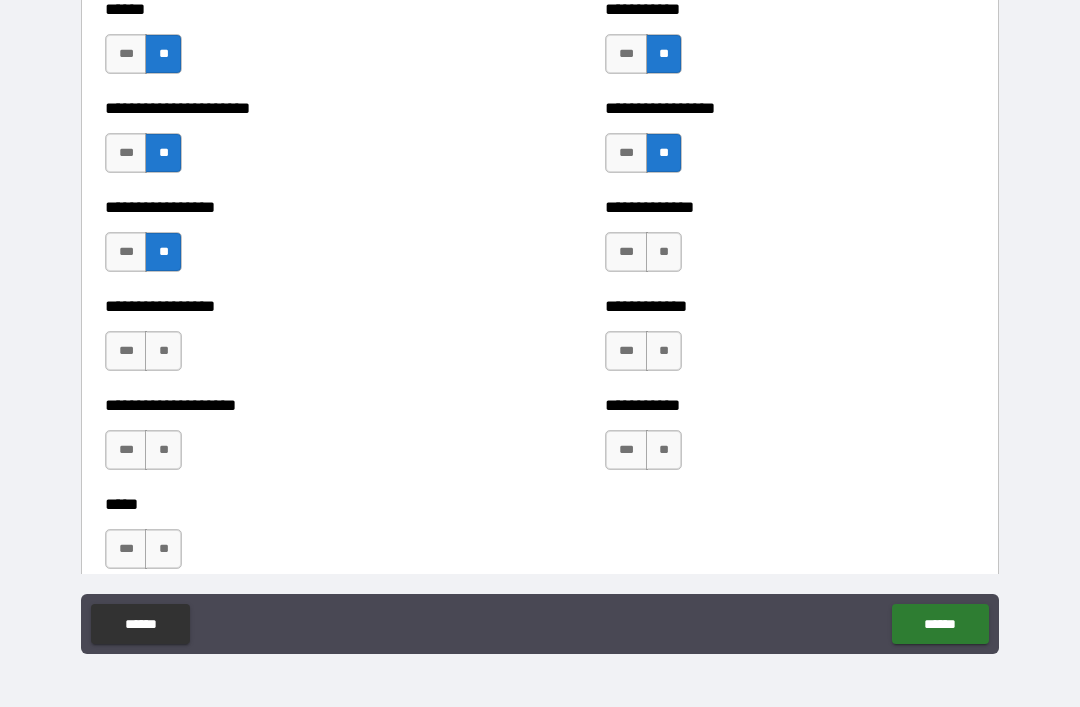 click on "***" at bounding box center [626, 252] 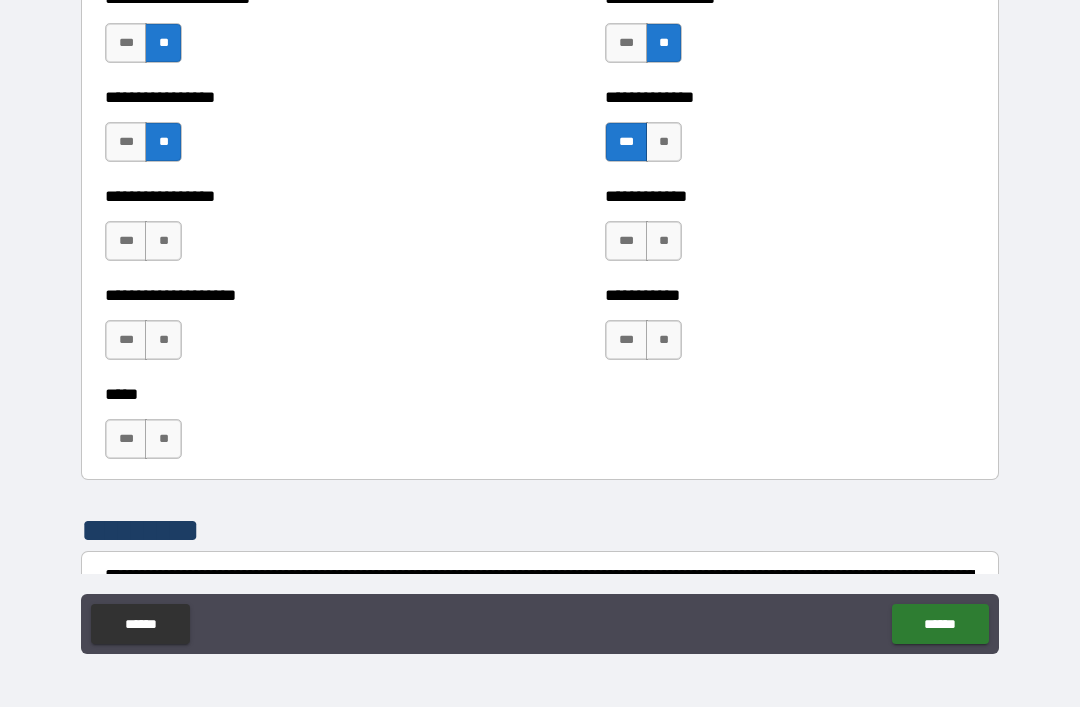scroll, scrollTop: 6201, scrollLeft: 0, axis: vertical 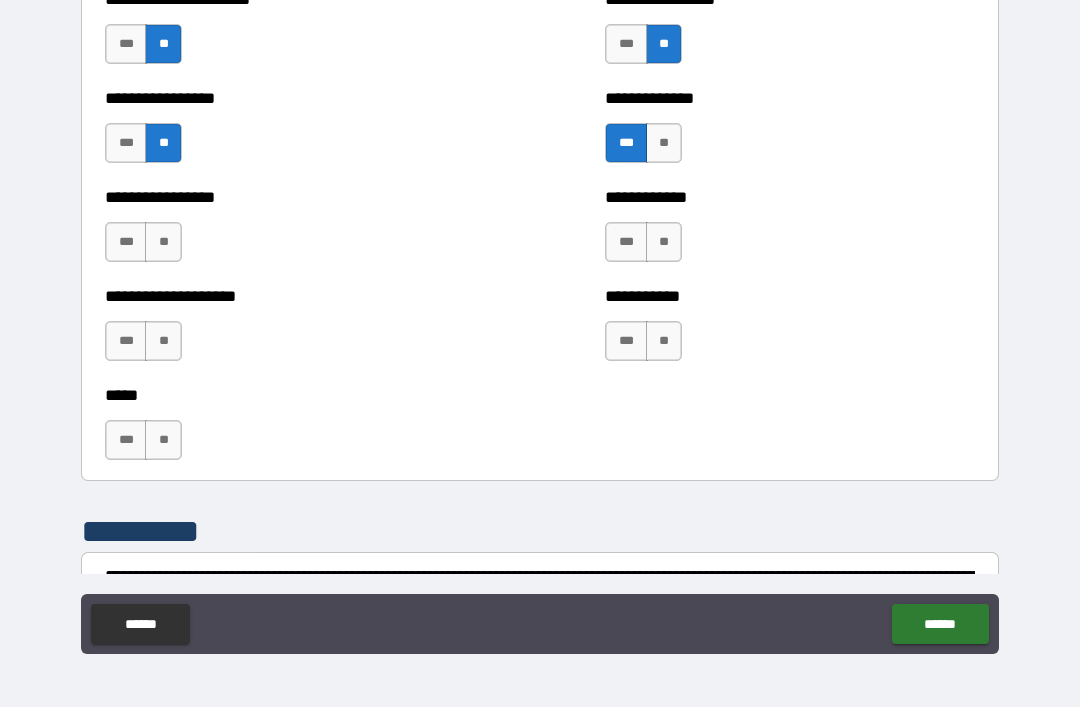 click on "**" at bounding box center [163, 242] 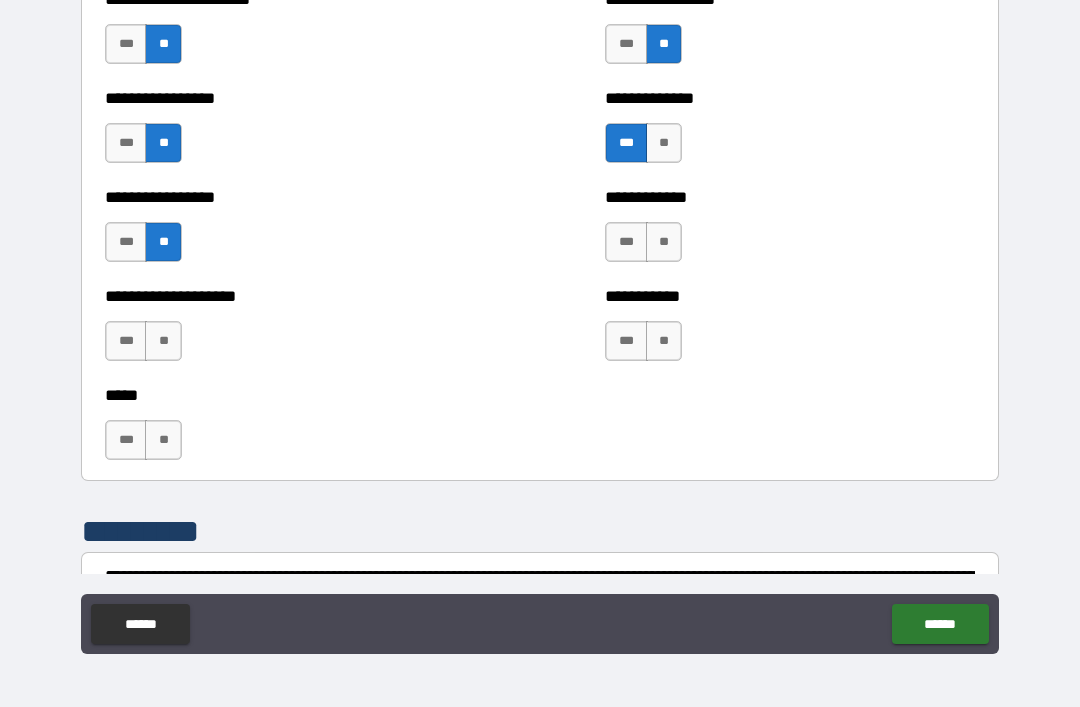 click on "**" at bounding box center (664, 242) 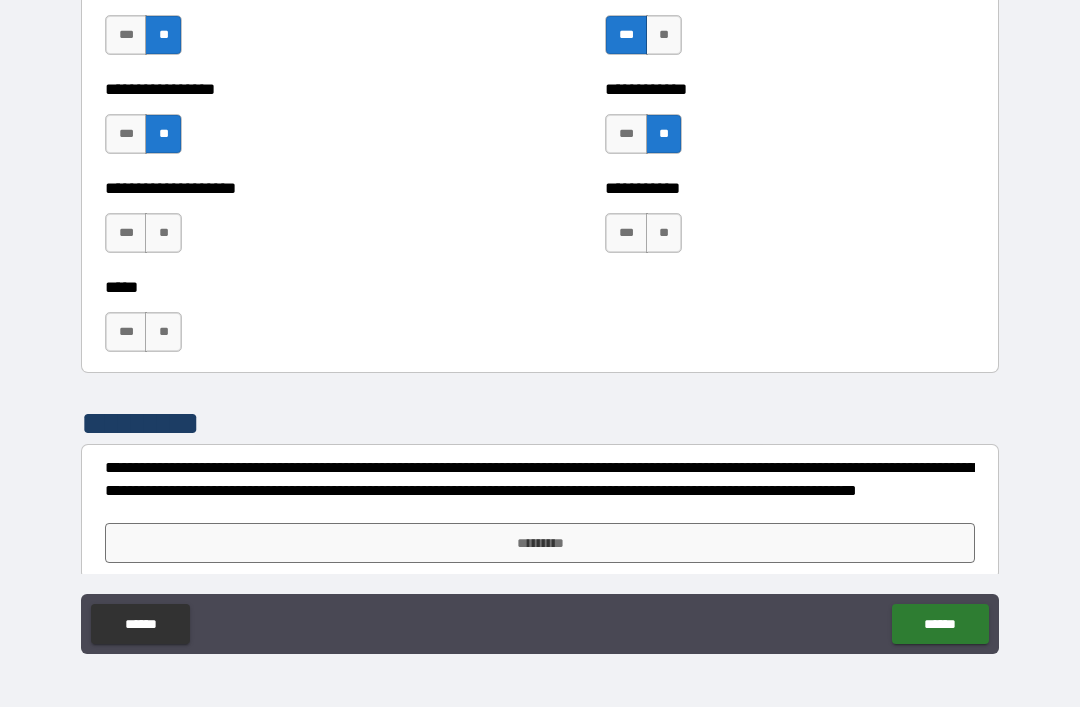 scroll, scrollTop: 6308, scrollLeft: 0, axis: vertical 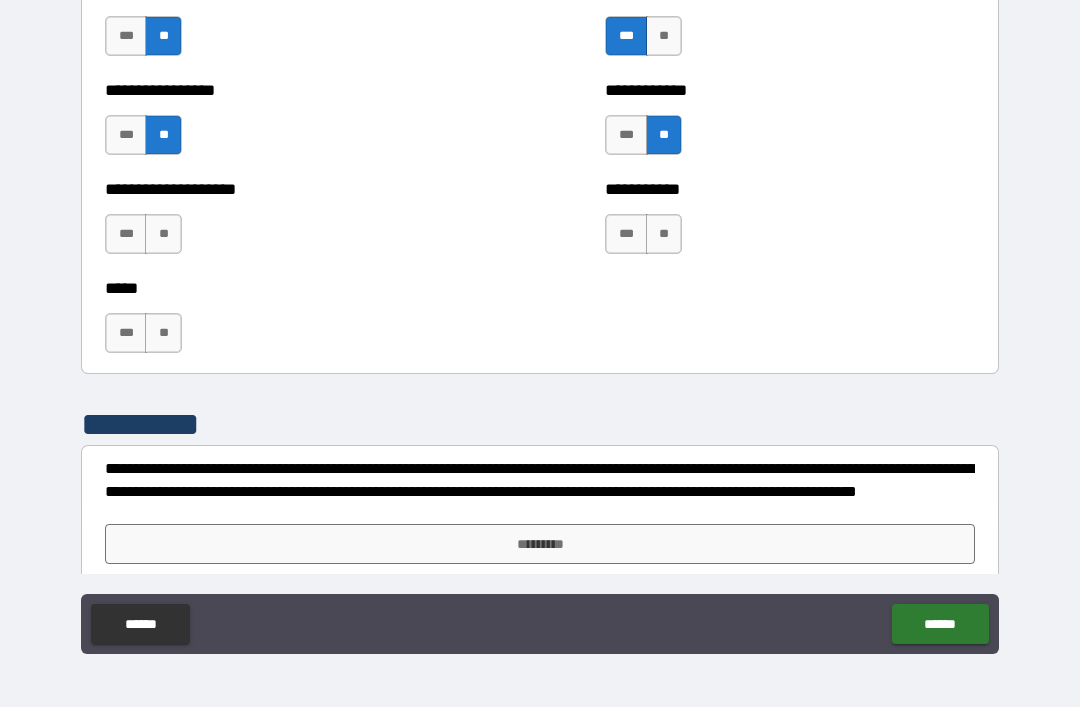 click on "**" at bounding box center (664, 234) 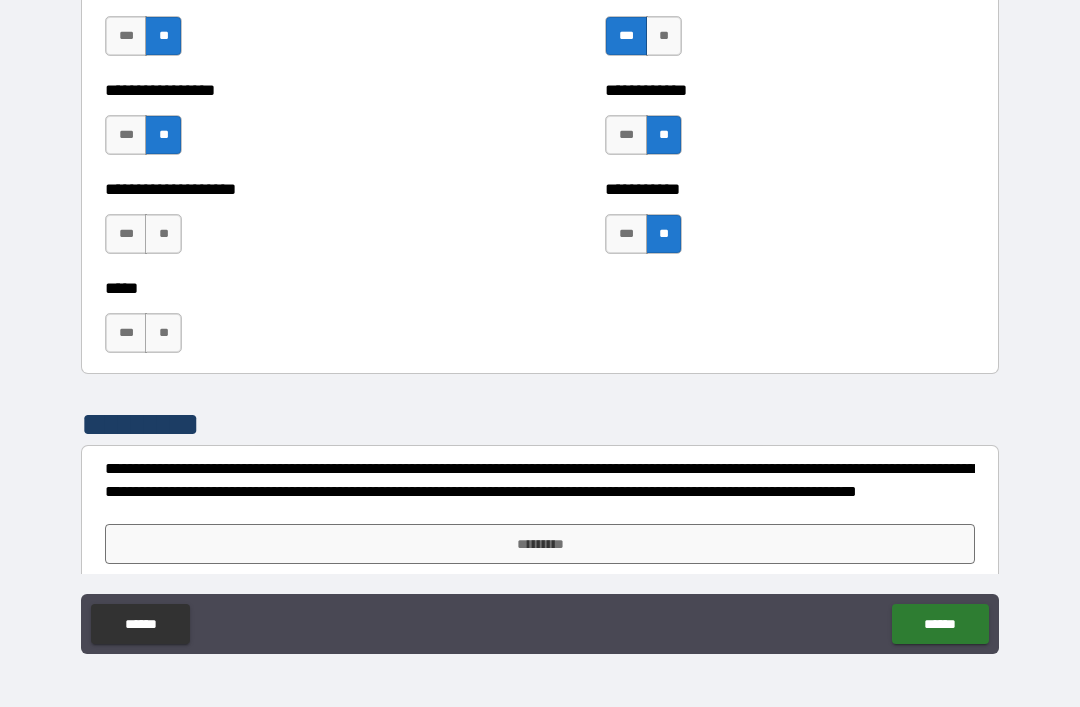 click on "**" at bounding box center (163, 234) 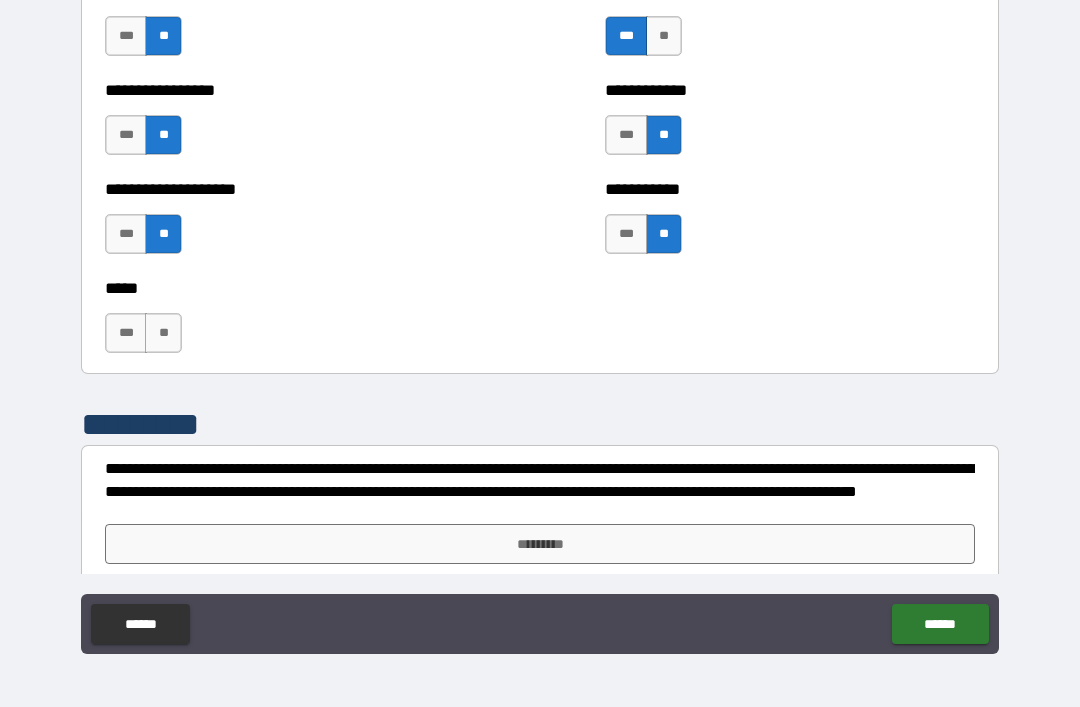 click on "**" at bounding box center [163, 333] 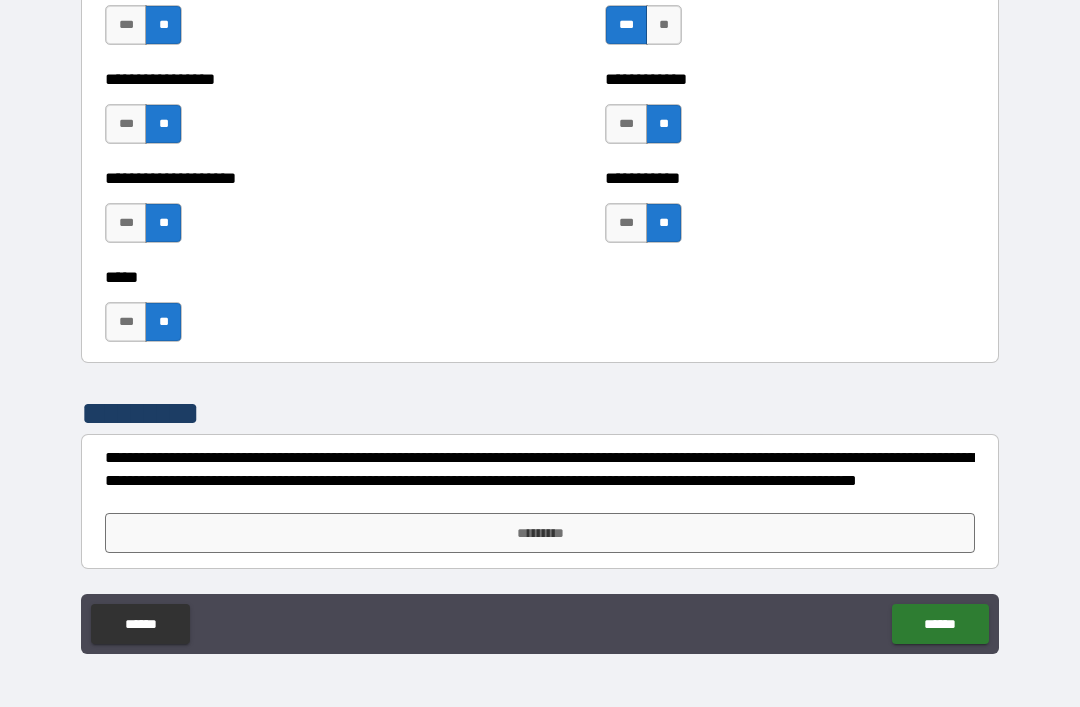 scroll, scrollTop: 6319, scrollLeft: 0, axis: vertical 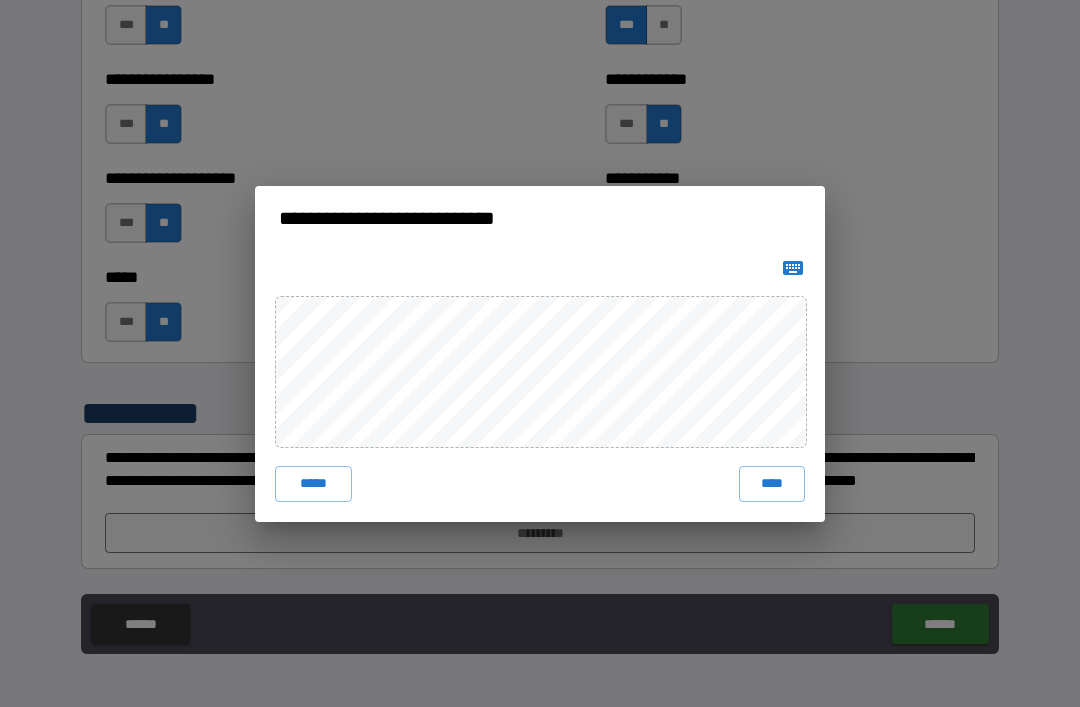 click on "****" at bounding box center (772, 484) 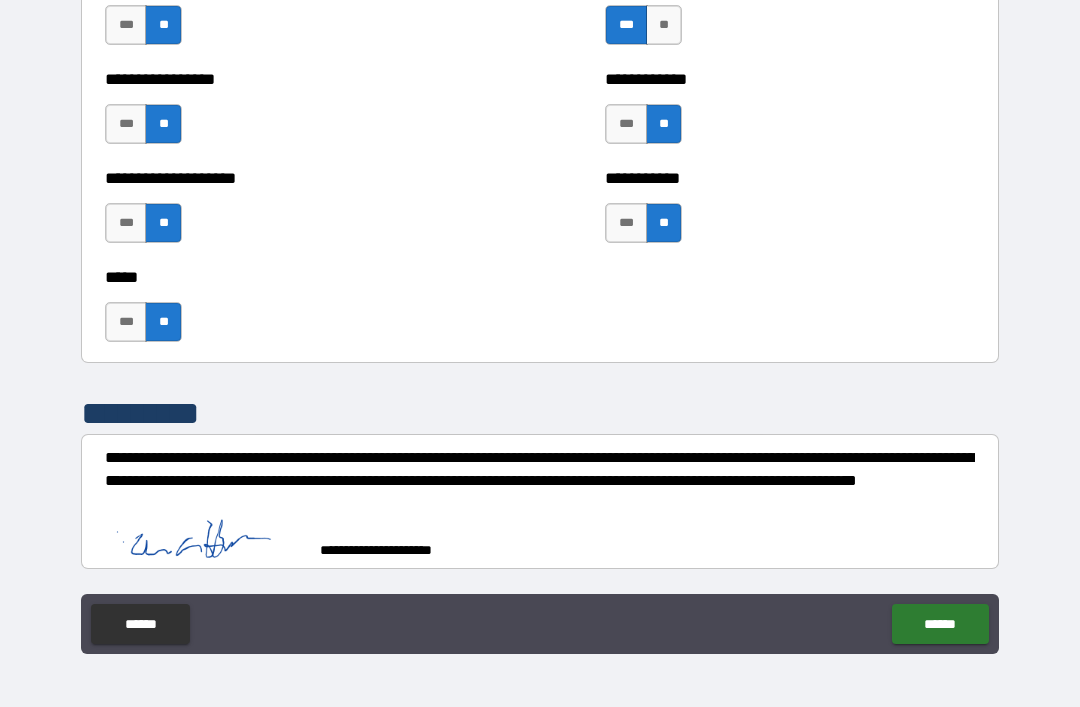 scroll, scrollTop: 6309, scrollLeft: 0, axis: vertical 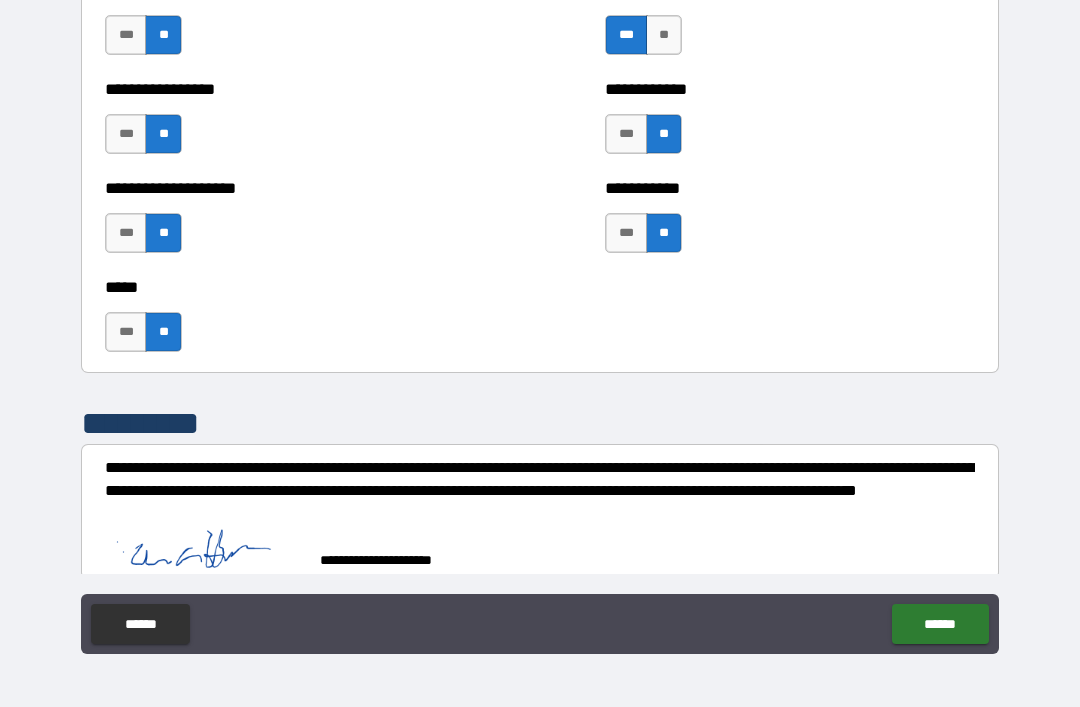 type on "*" 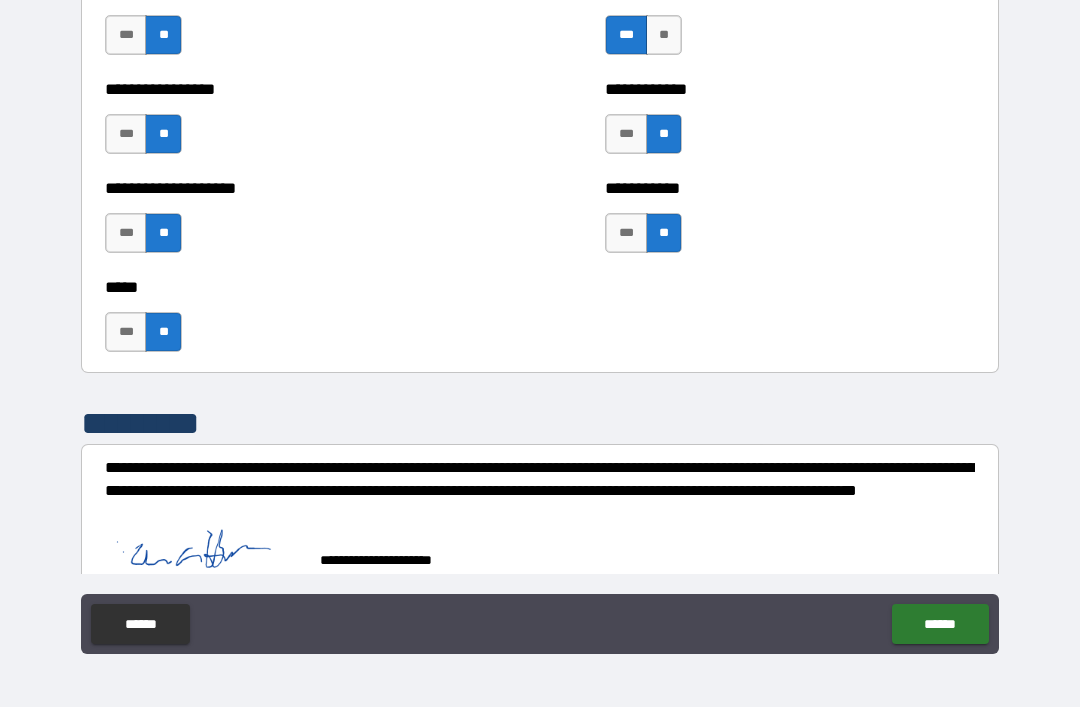 click on "******" at bounding box center (940, 624) 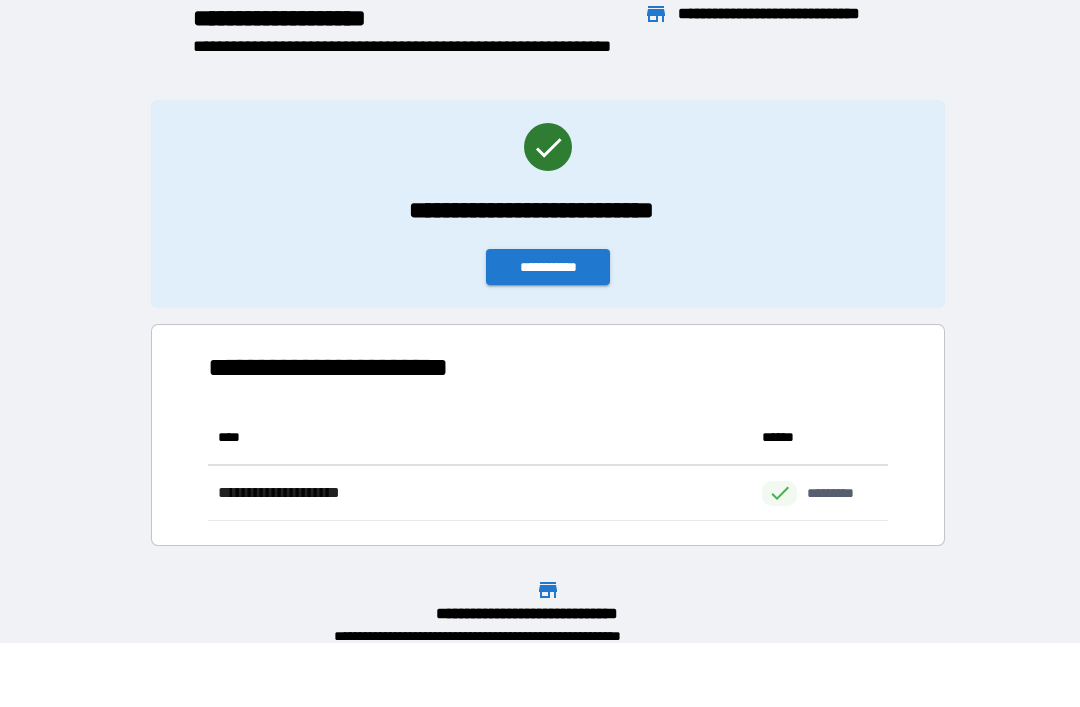 scroll, scrollTop: 111, scrollLeft: 680, axis: both 